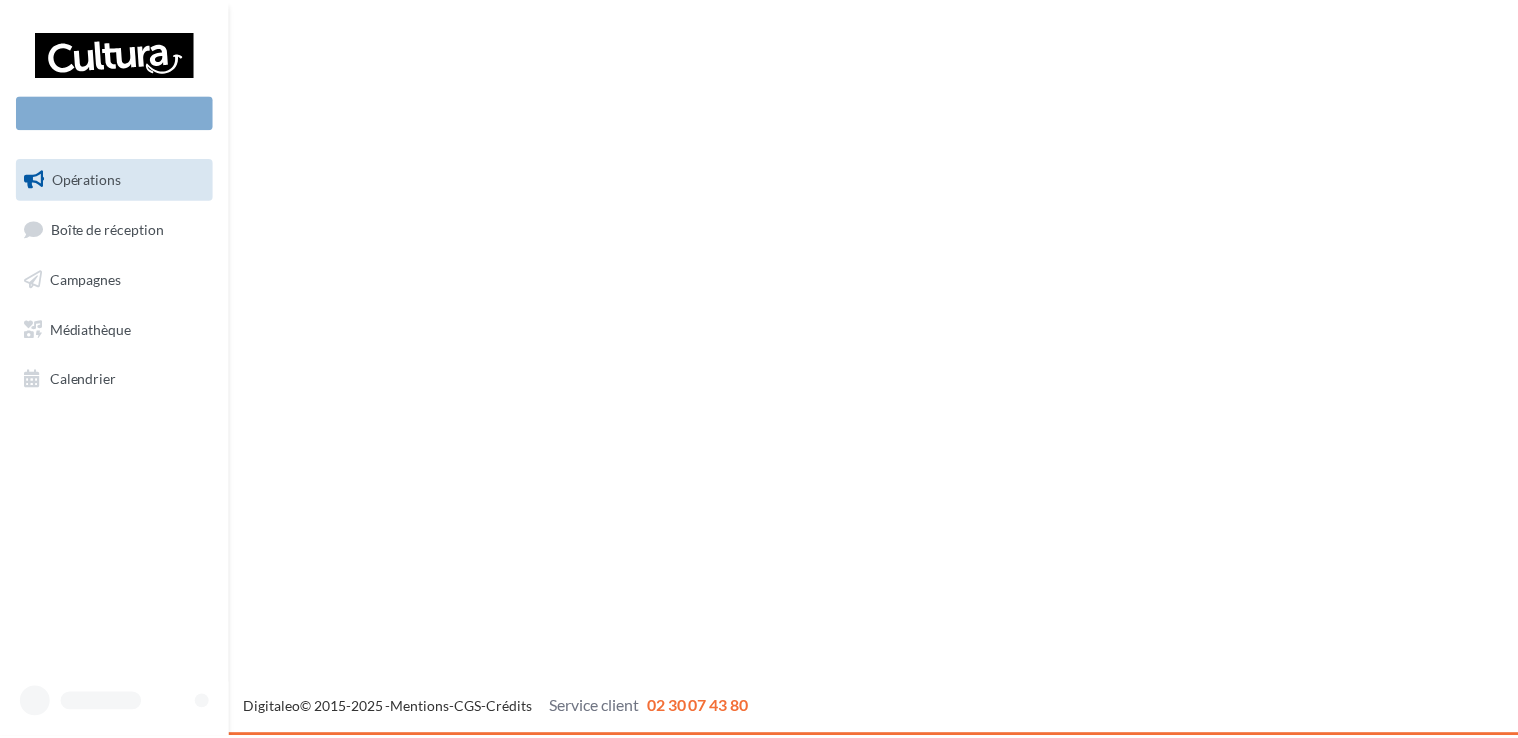 scroll, scrollTop: 0, scrollLeft: 0, axis: both 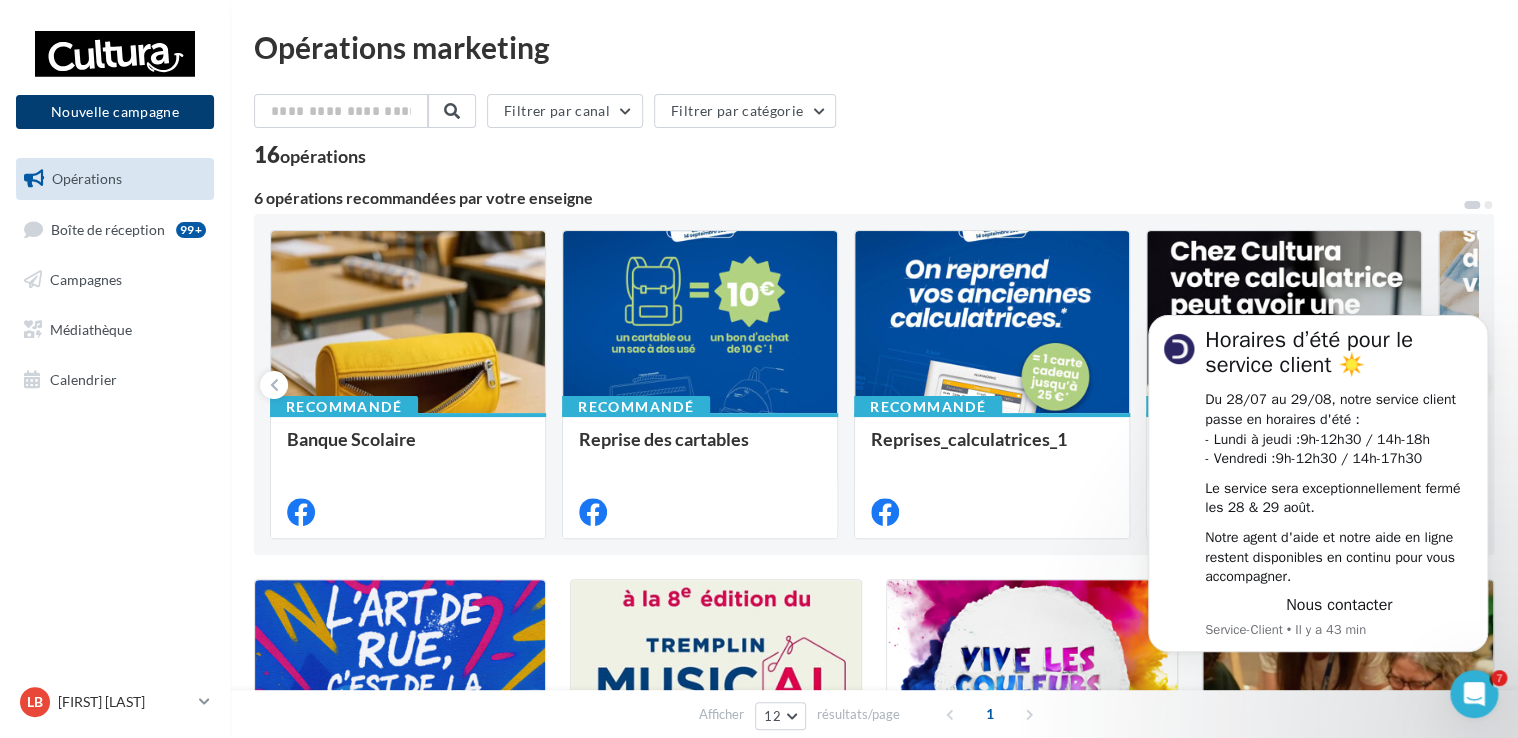 click on "Nouvelle campagne" at bounding box center (115, 112) 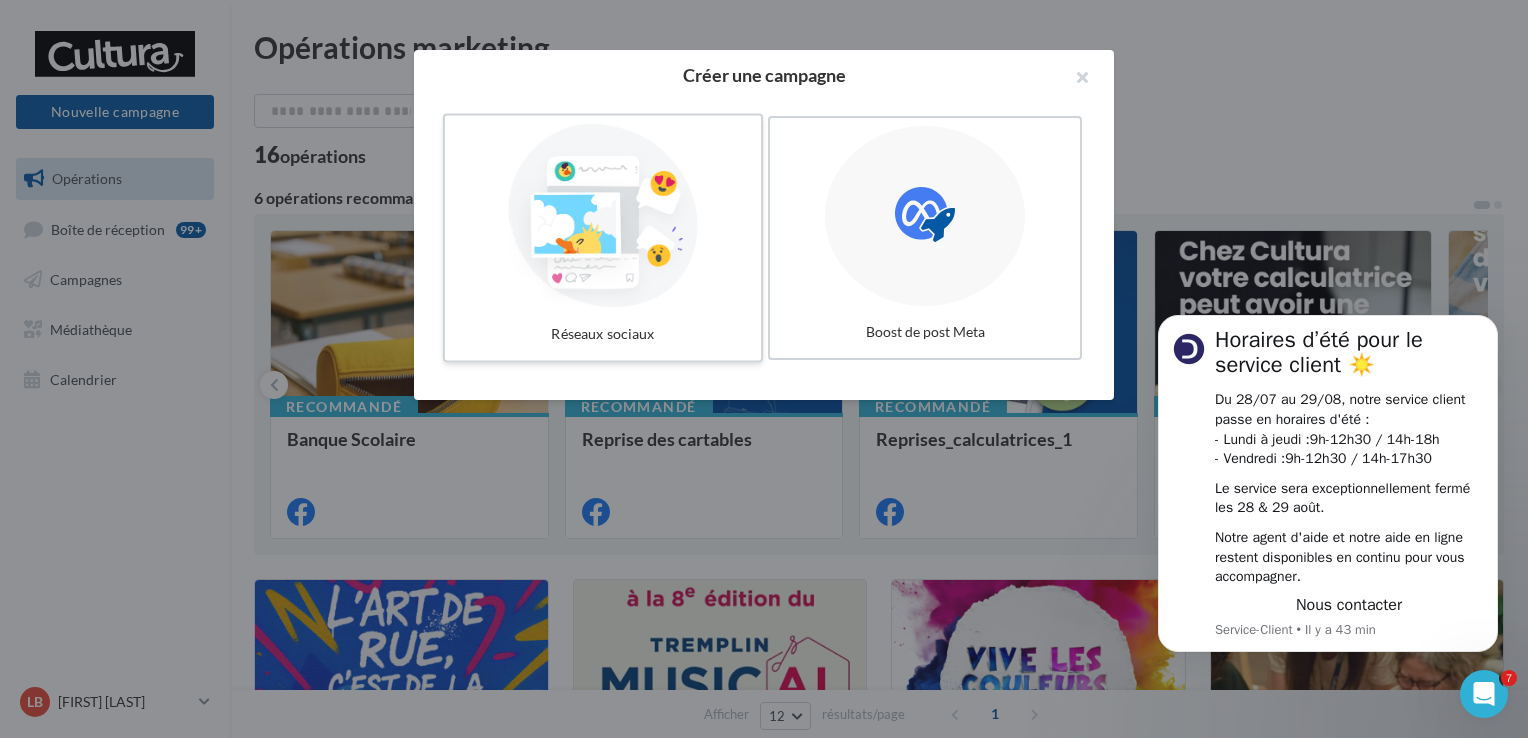 click at bounding box center (603, 216) 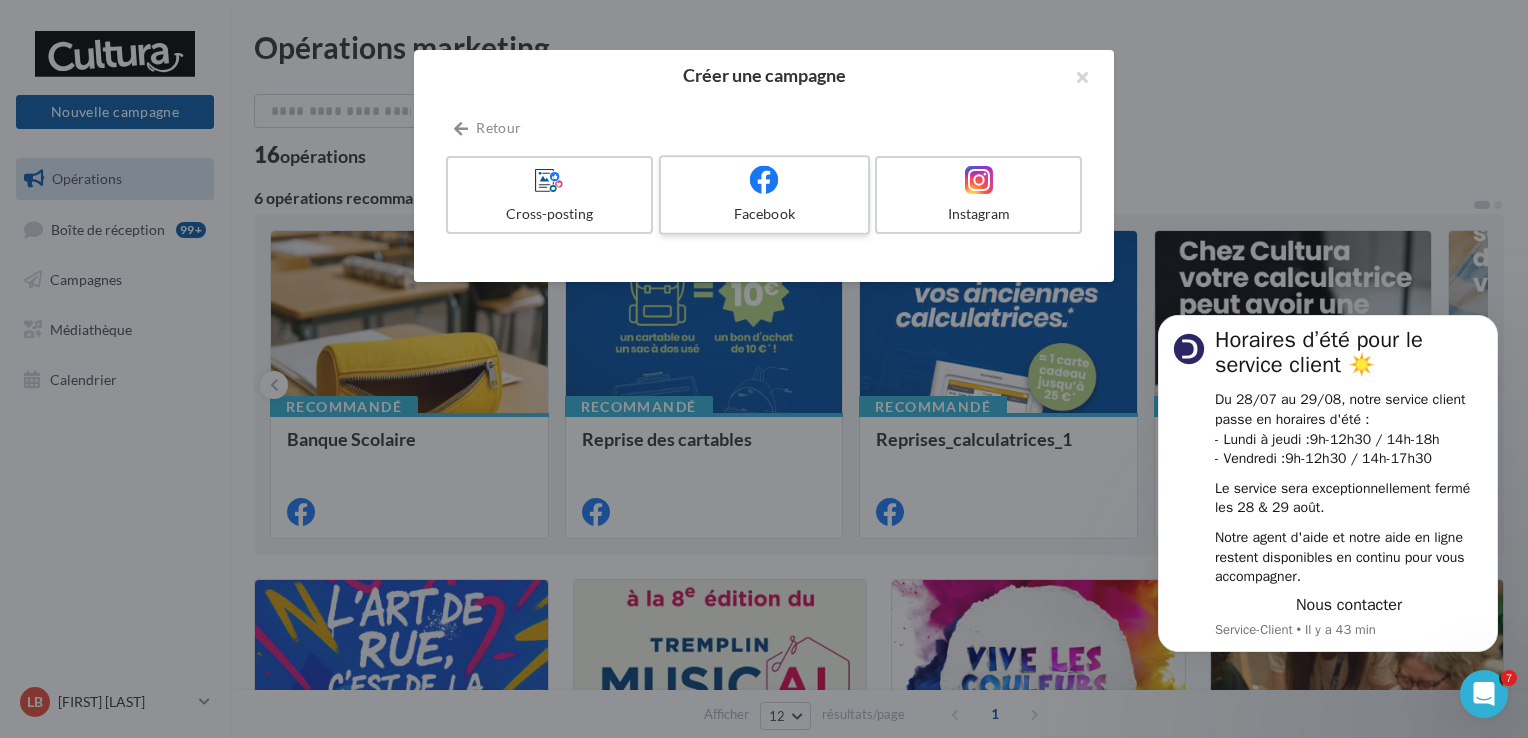 click at bounding box center [764, 179] 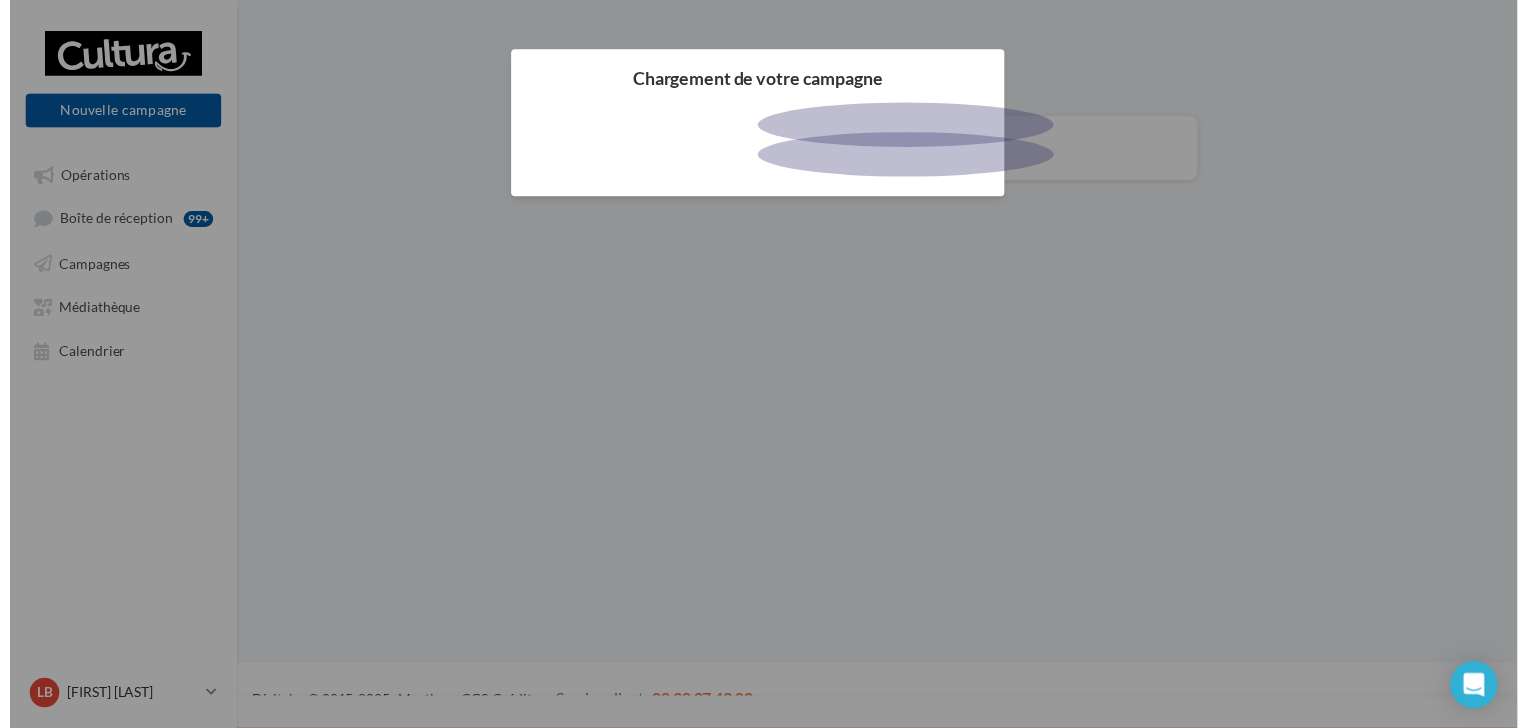 scroll, scrollTop: 0, scrollLeft: 0, axis: both 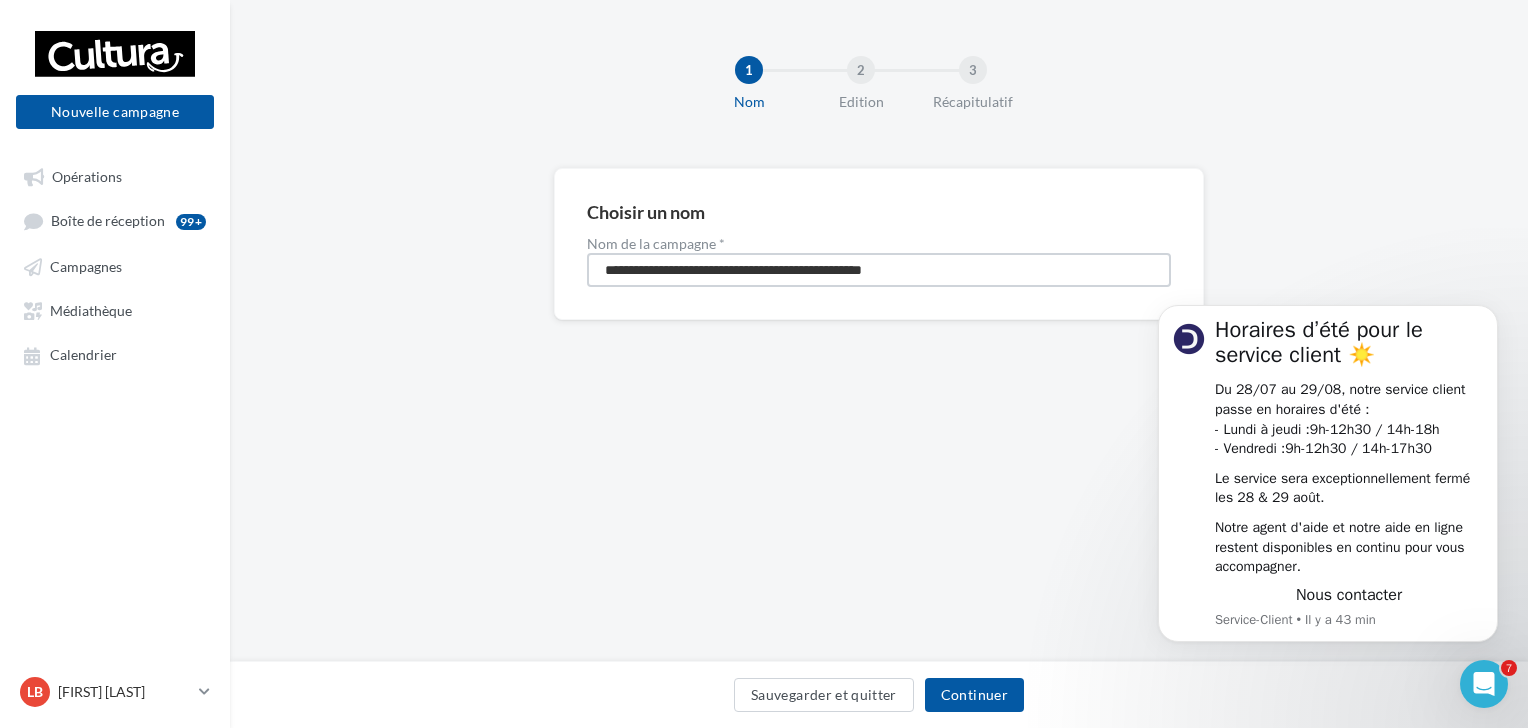 click on "**********" at bounding box center (879, 270) 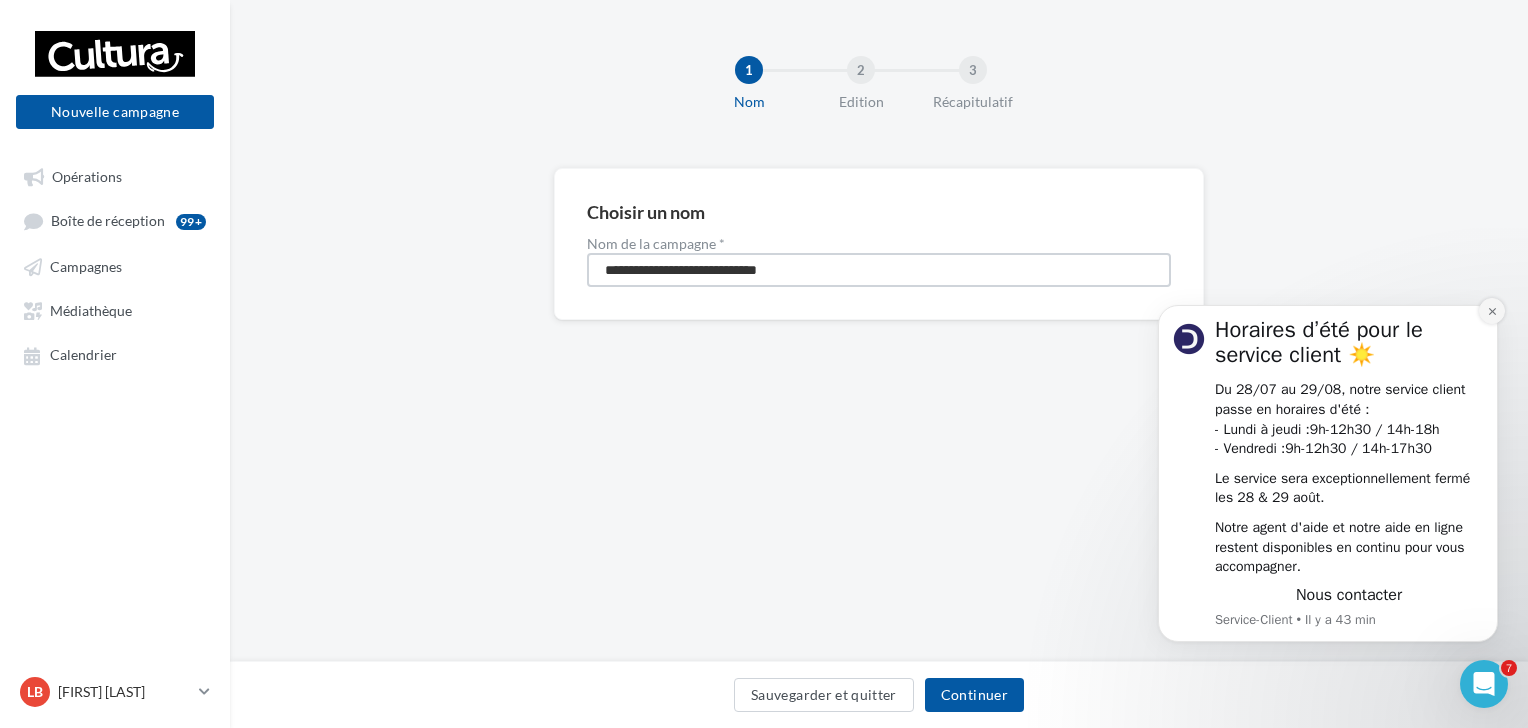 type on "**********" 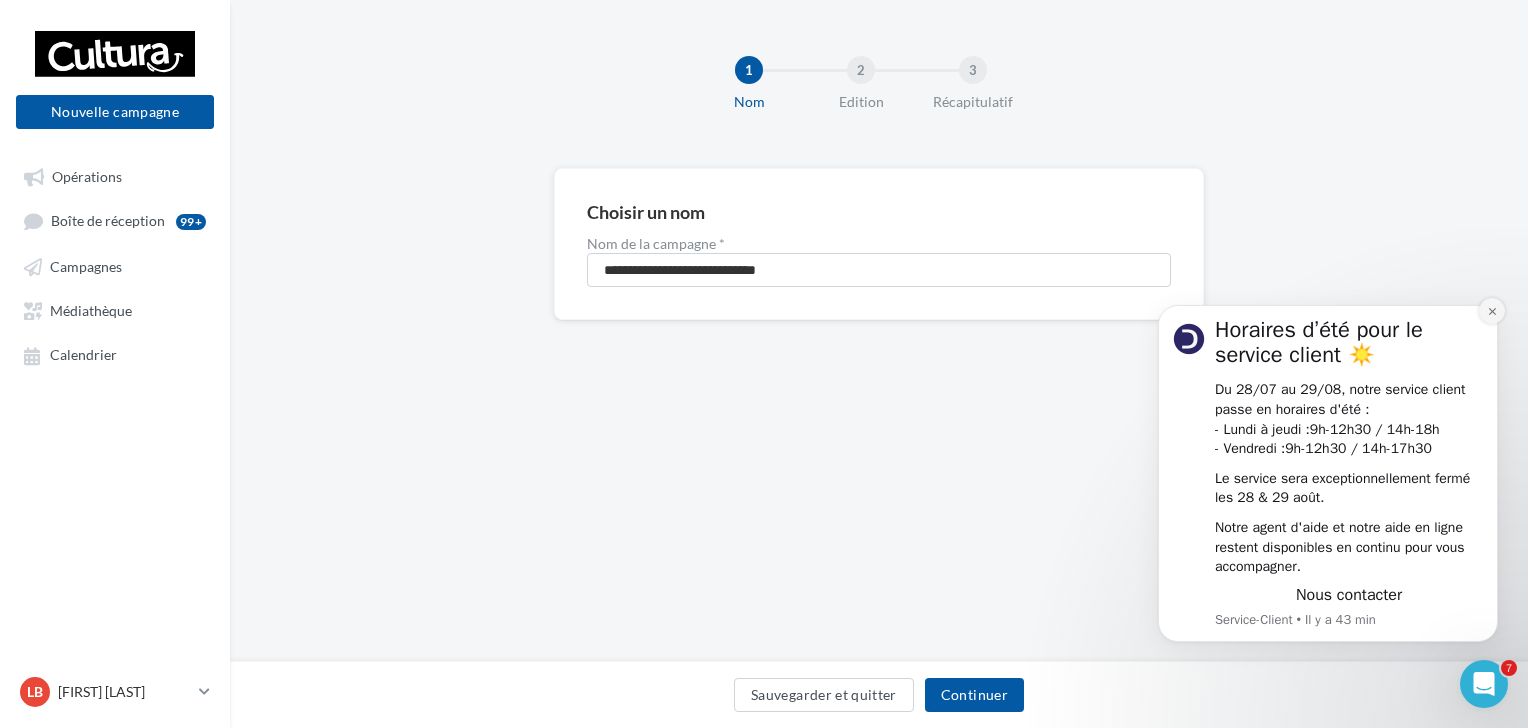click at bounding box center [1492, 311] 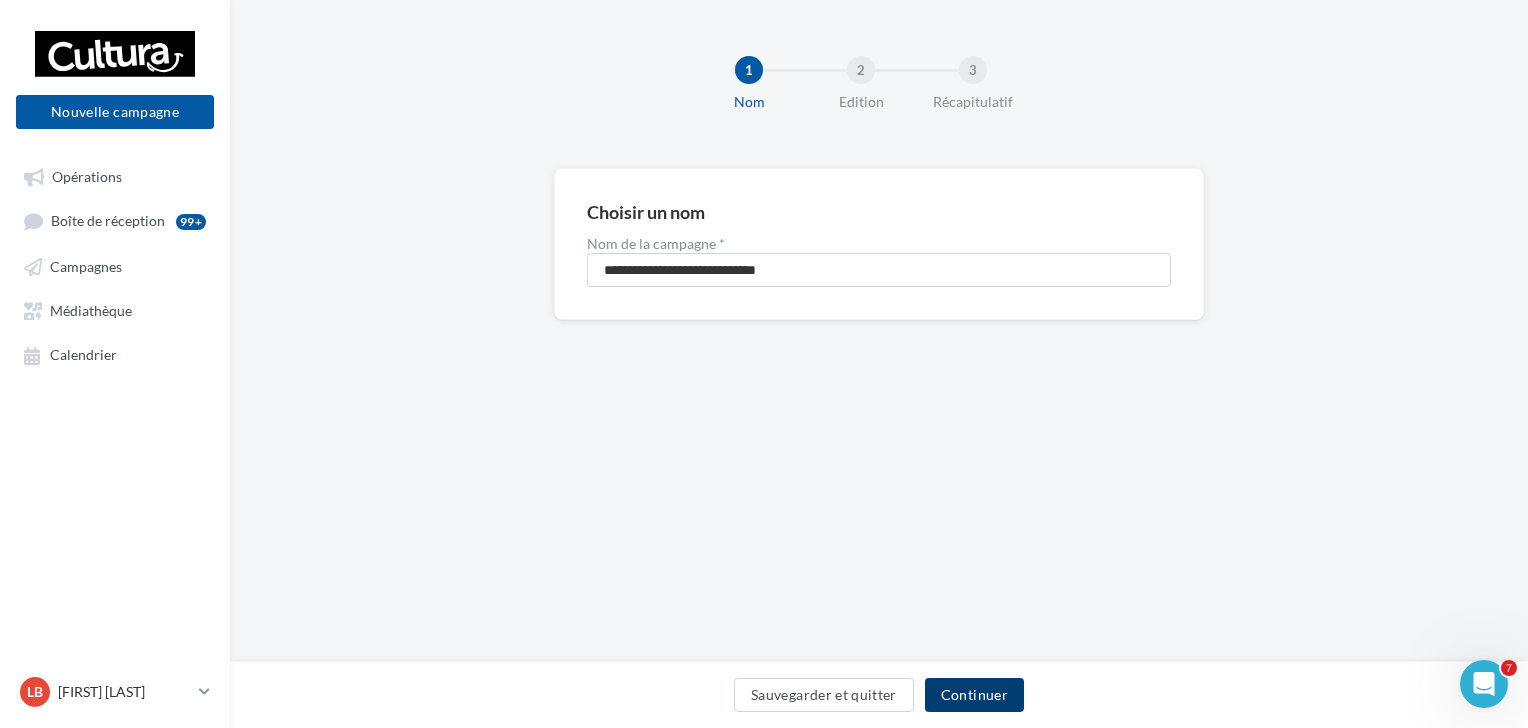 click on "Continuer" at bounding box center (974, 695) 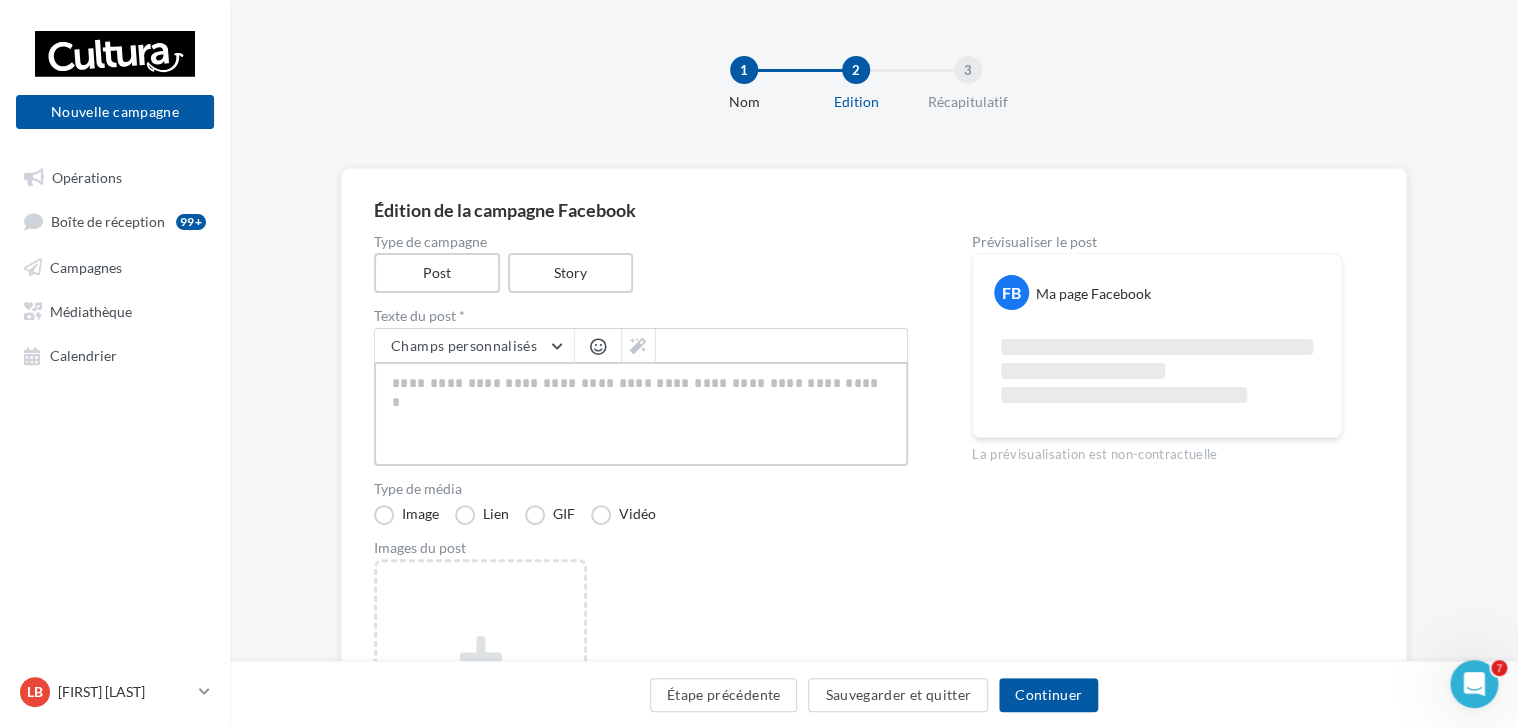 click at bounding box center [641, 414] 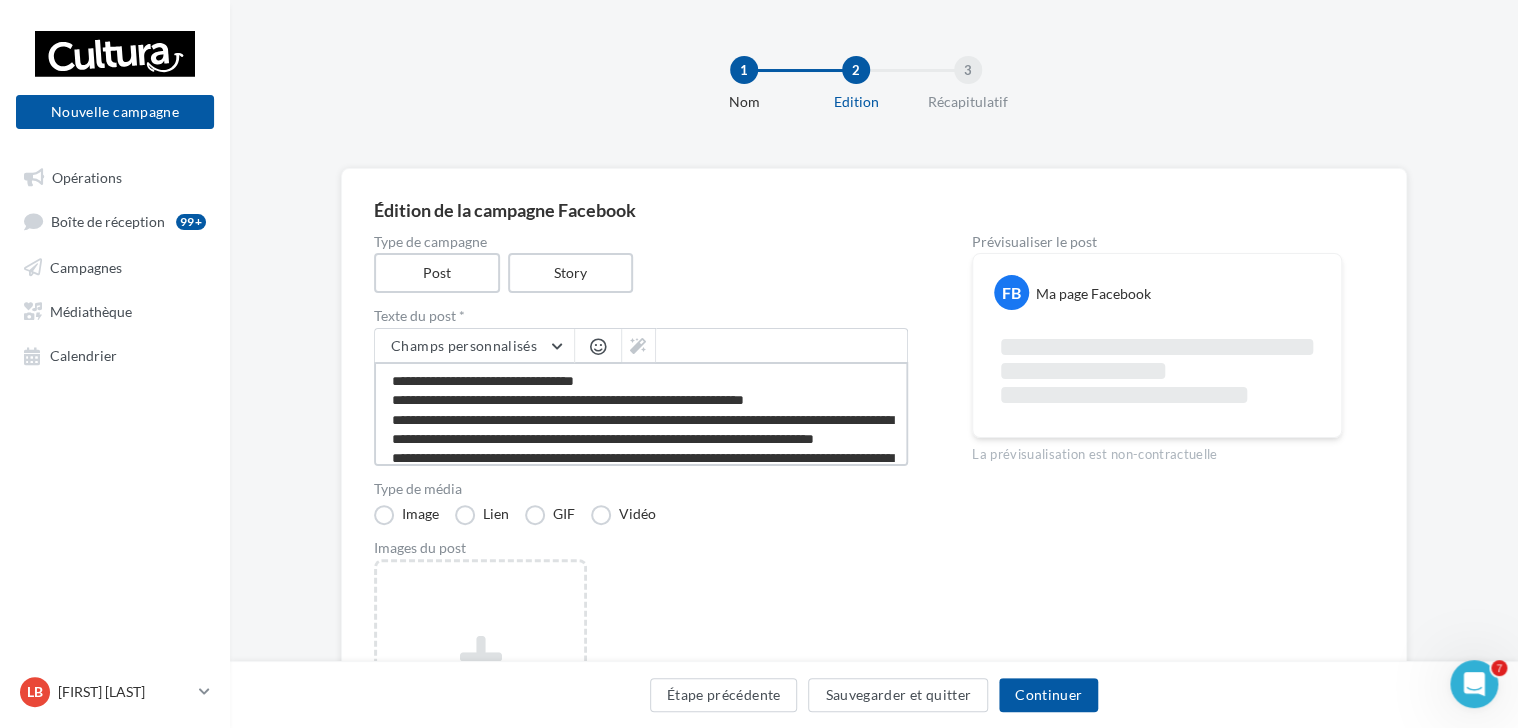 scroll, scrollTop: 106, scrollLeft: 0, axis: vertical 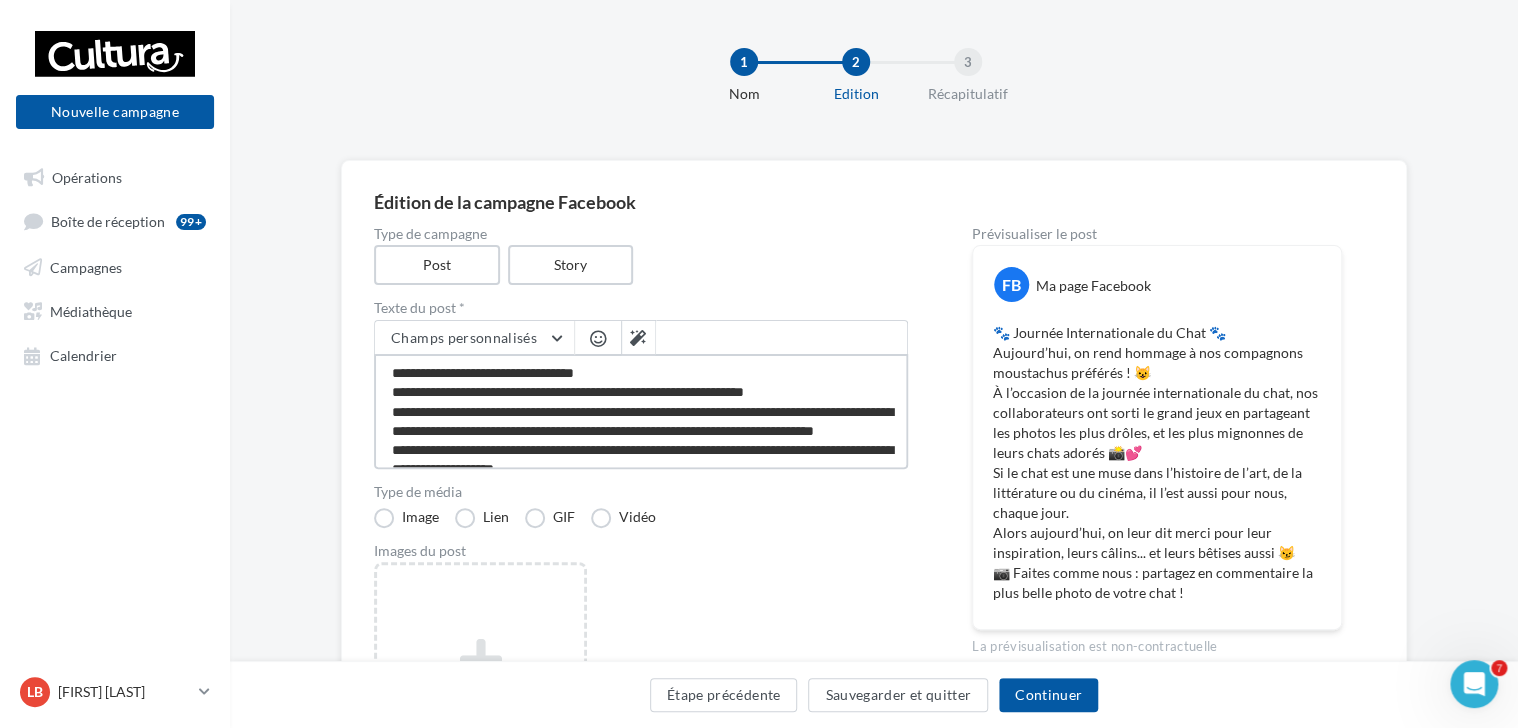 click on "**********" at bounding box center (641, 411) 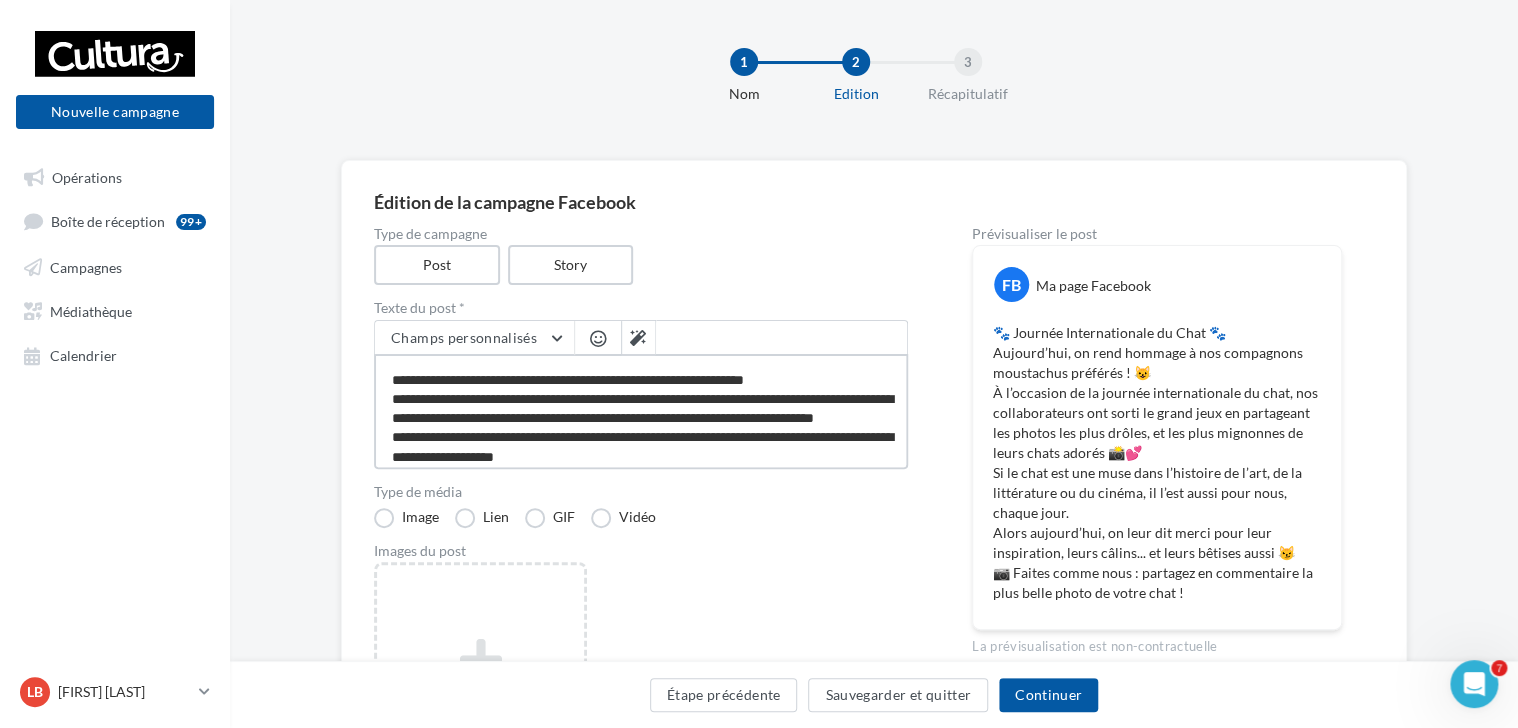 scroll, scrollTop: 35, scrollLeft: 0, axis: vertical 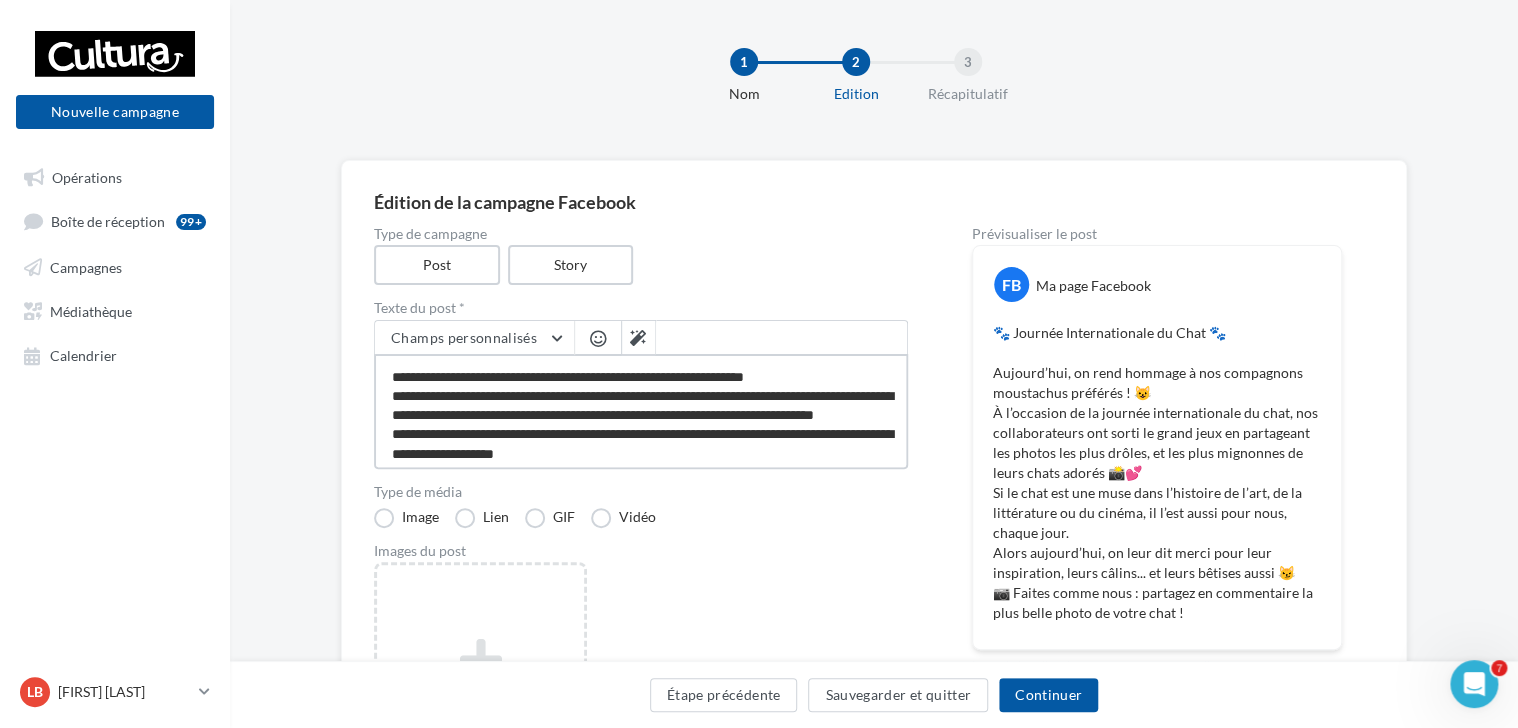 click on "**********" at bounding box center (641, 411) 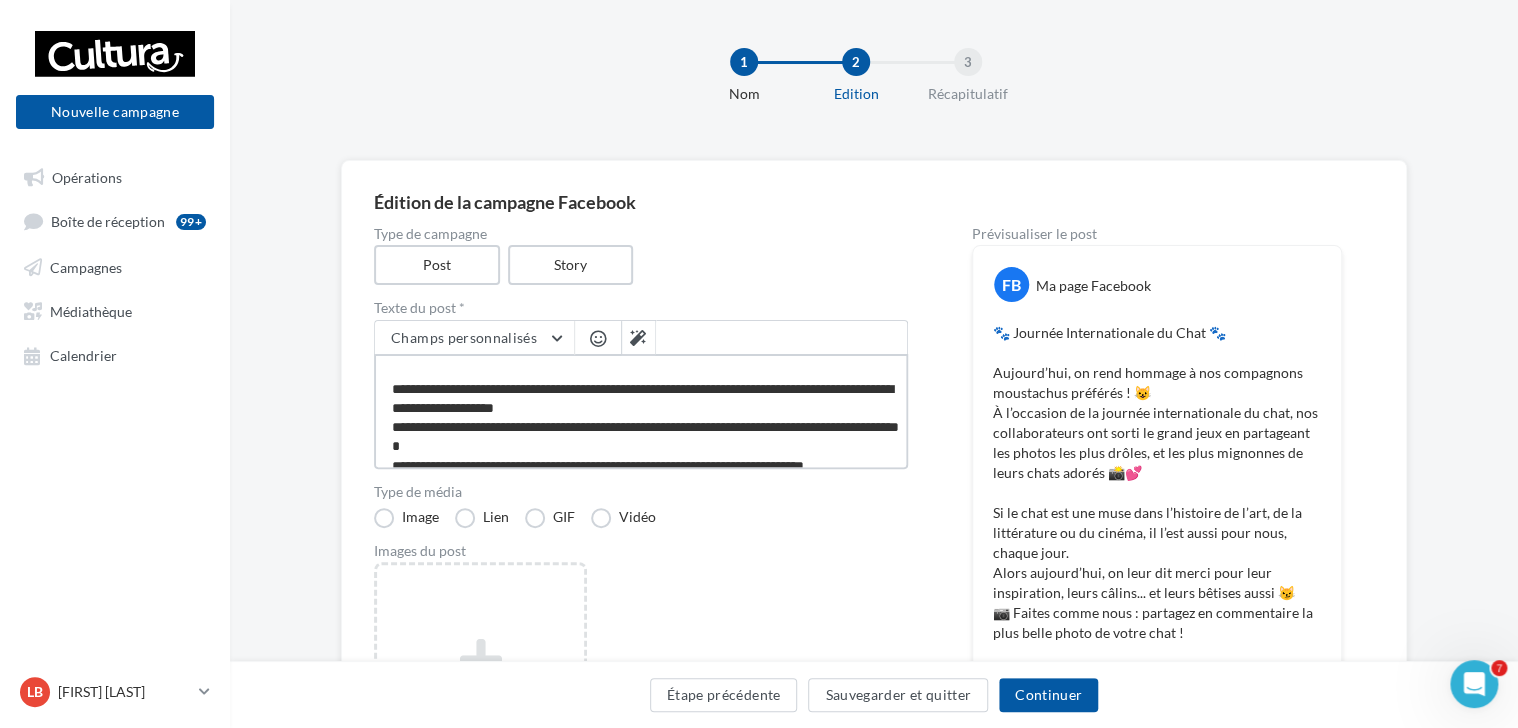 scroll, scrollTop: 106, scrollLeft: 0, axis: vertical 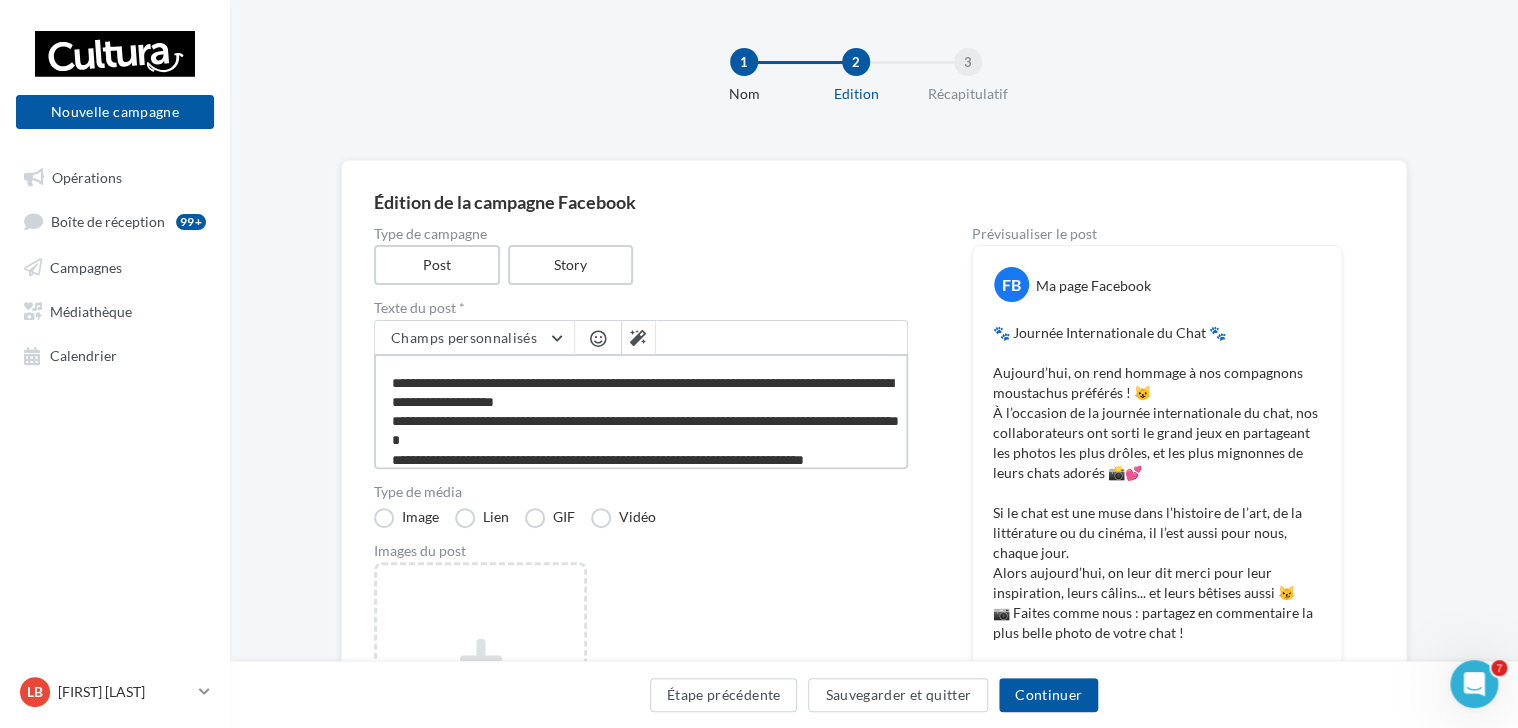 click on "**********" at bounding box center [641, 411] 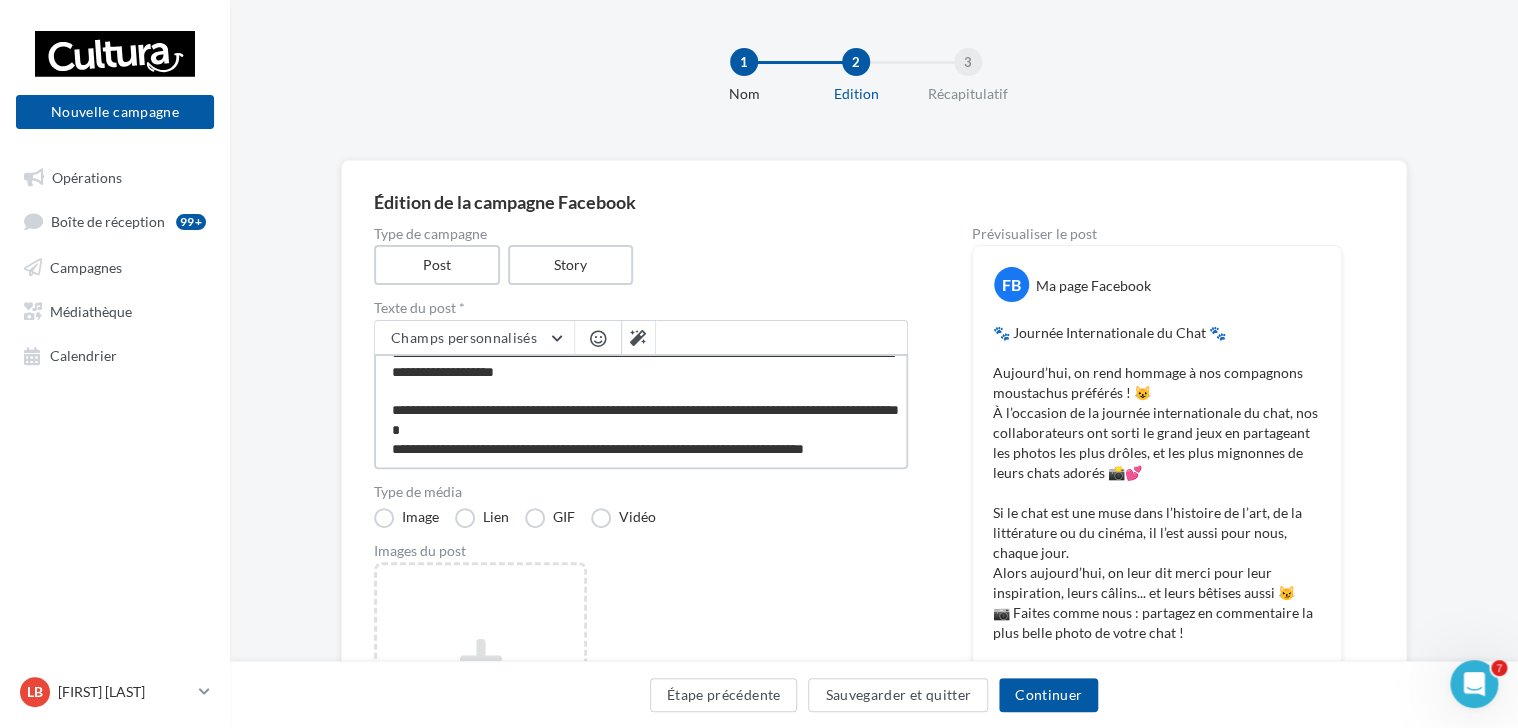 scroll, scrollTop: 173, scrollLeft: 0, axis: vertical 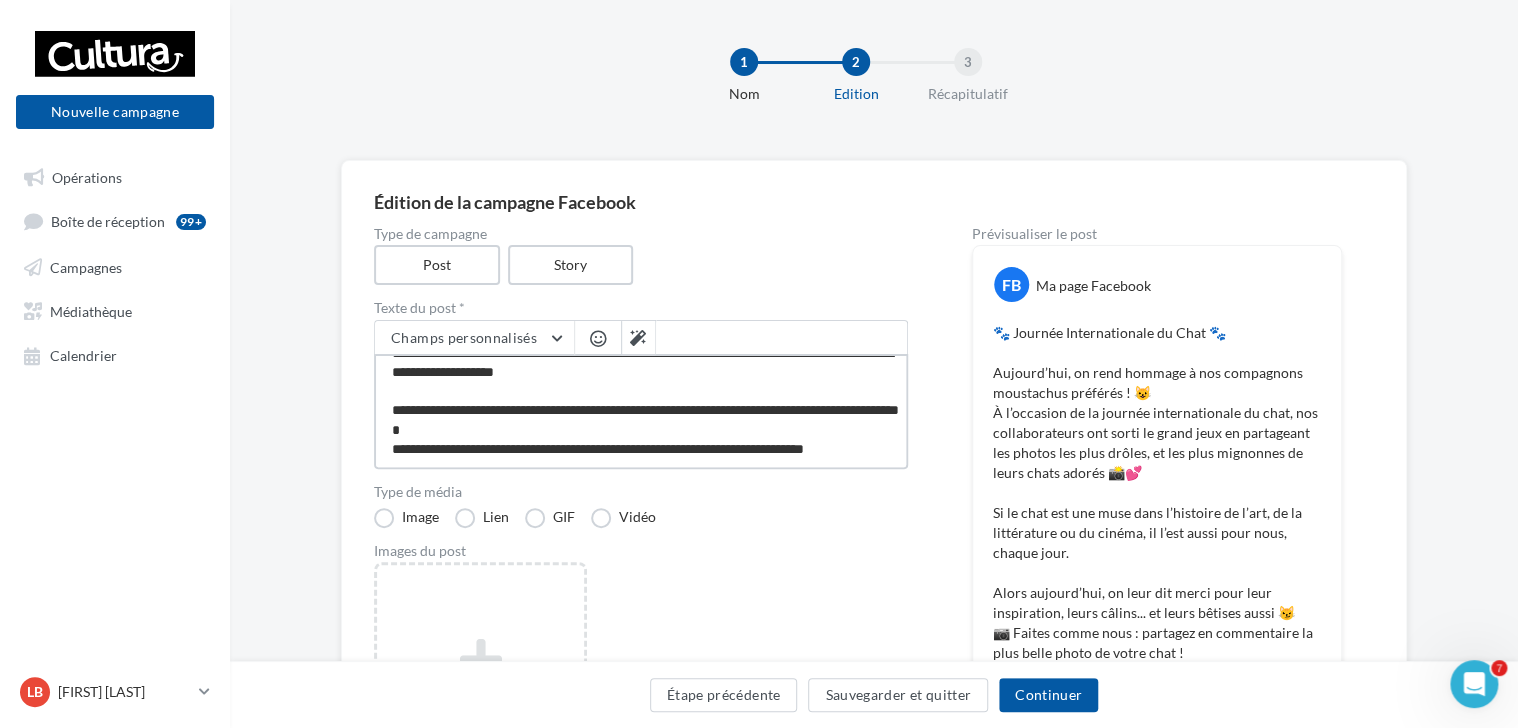 type on "**********" 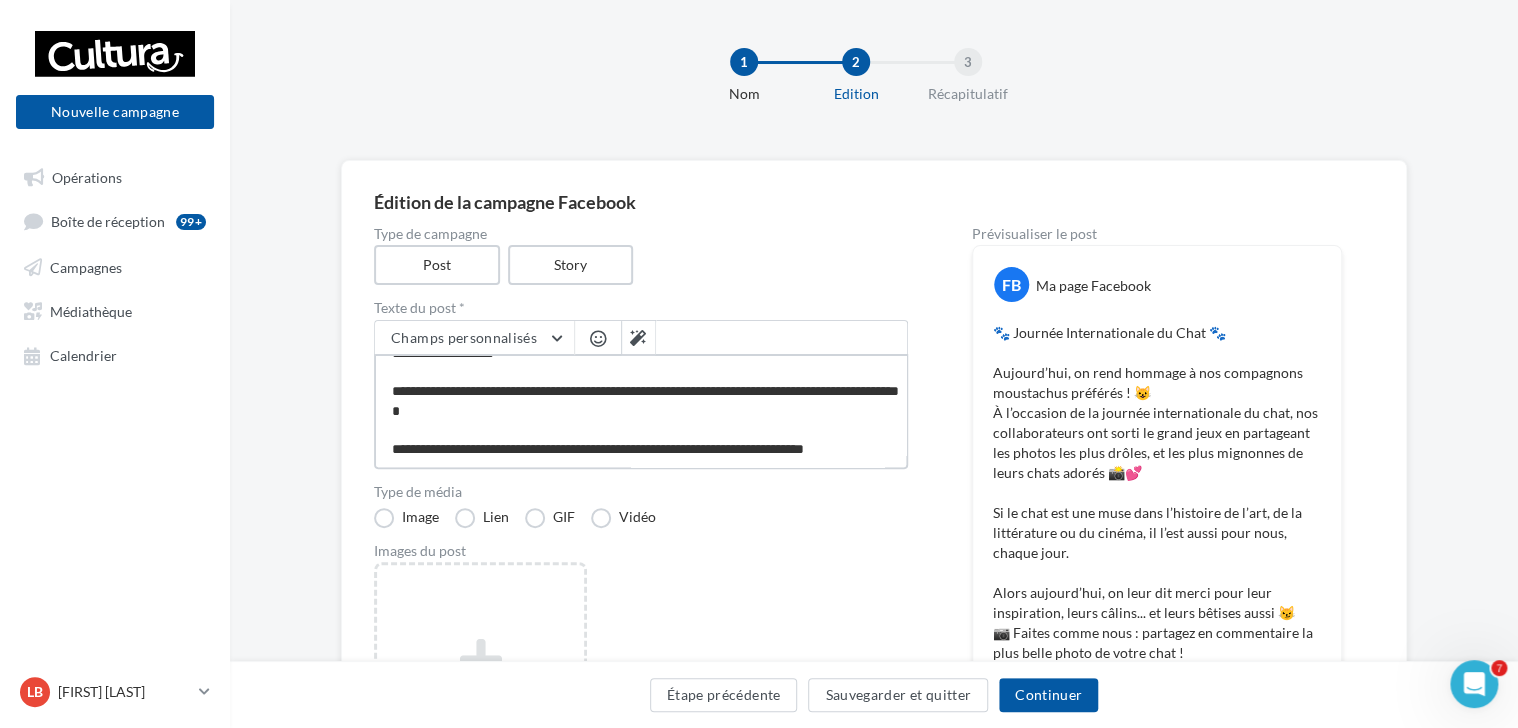 scroll, scrollTop: 192, scrollLeft: 0, axis: vertical 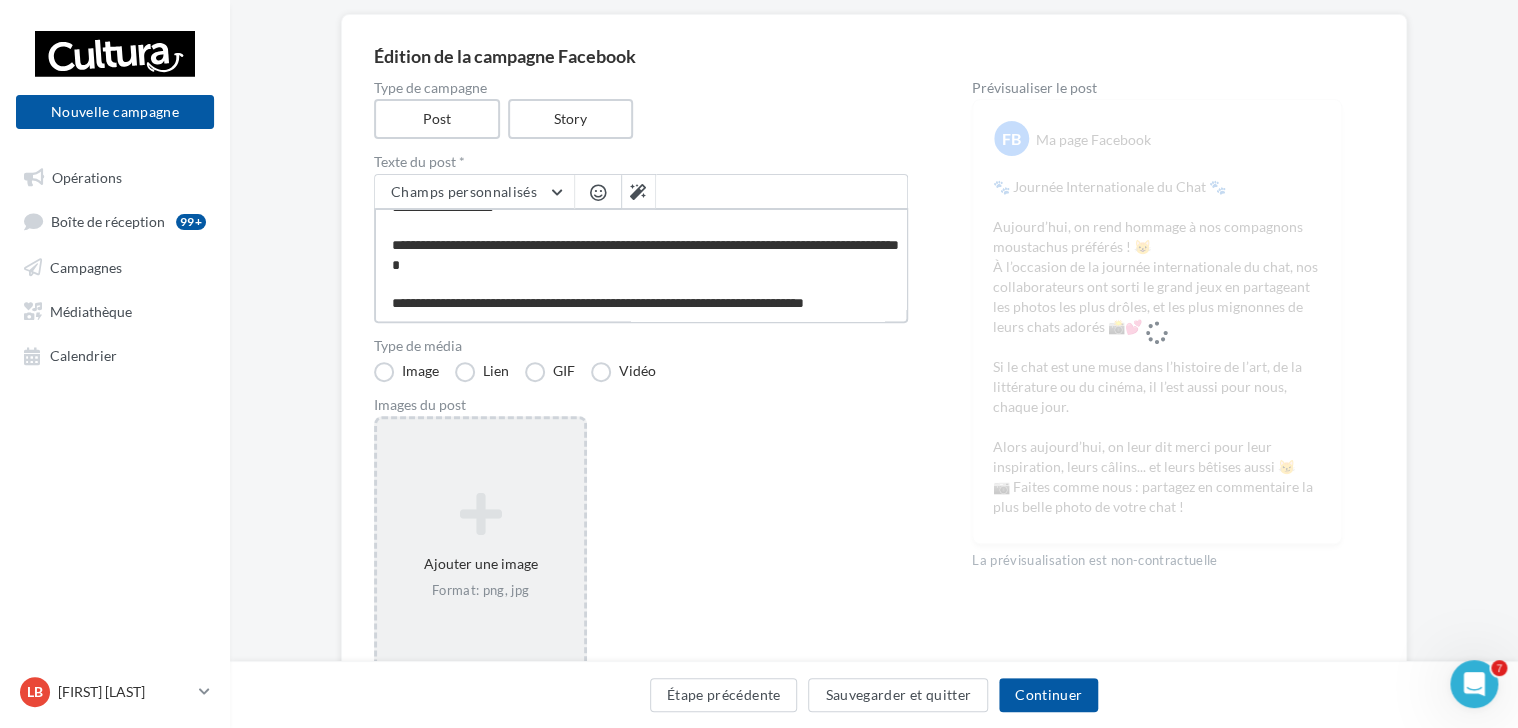 type on "**********" 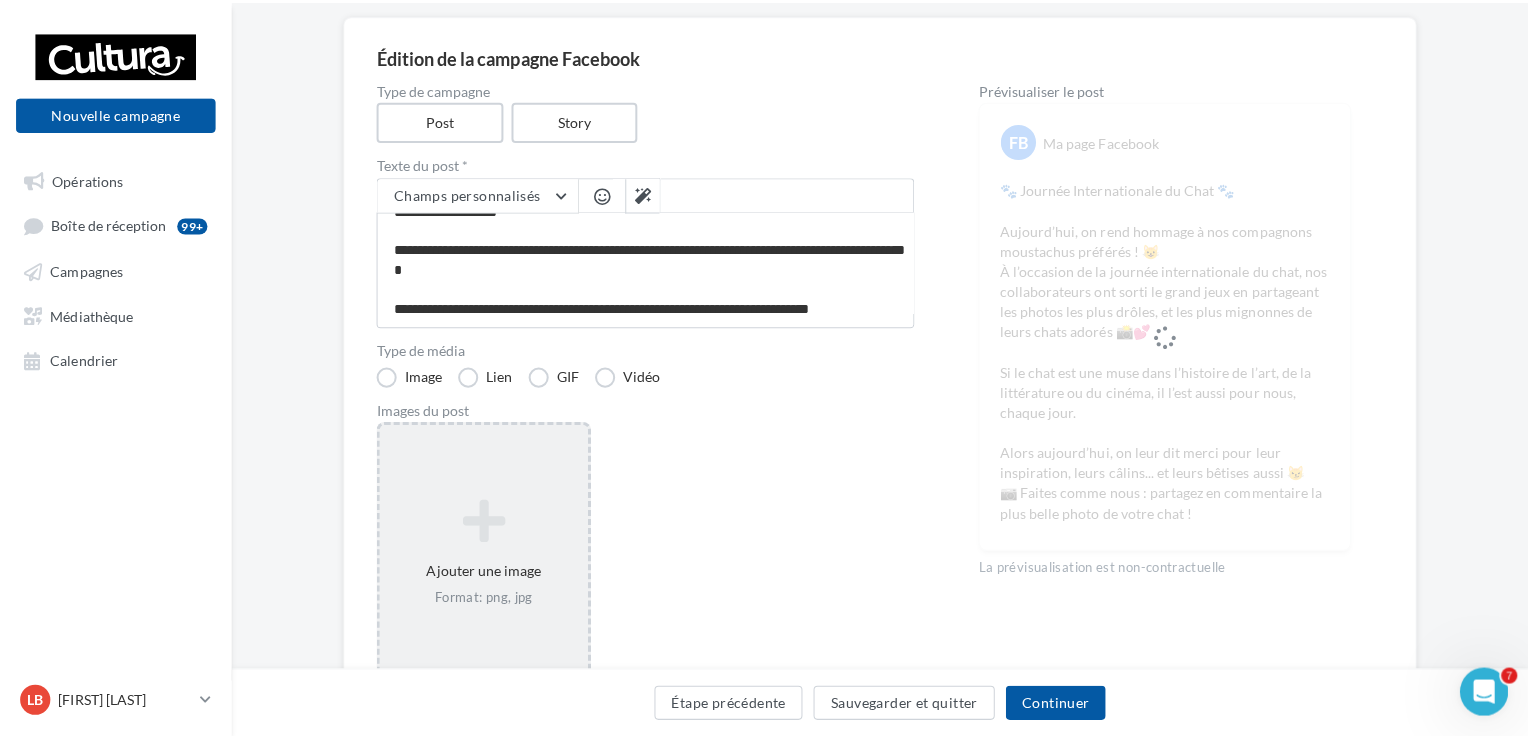 scroll, scrollTop: 191, scrollLeft: 0, axis: vertical 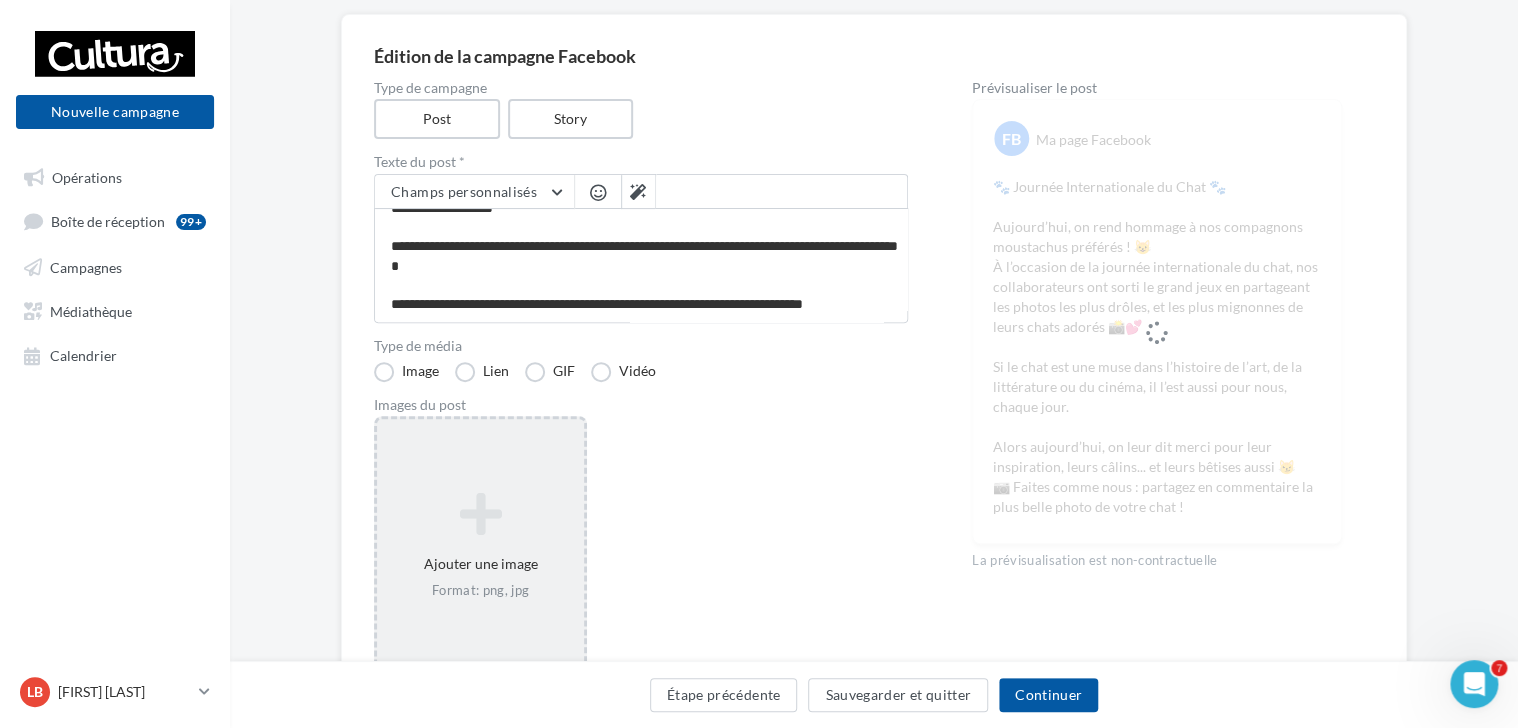 click at bounding box center [480, 514] 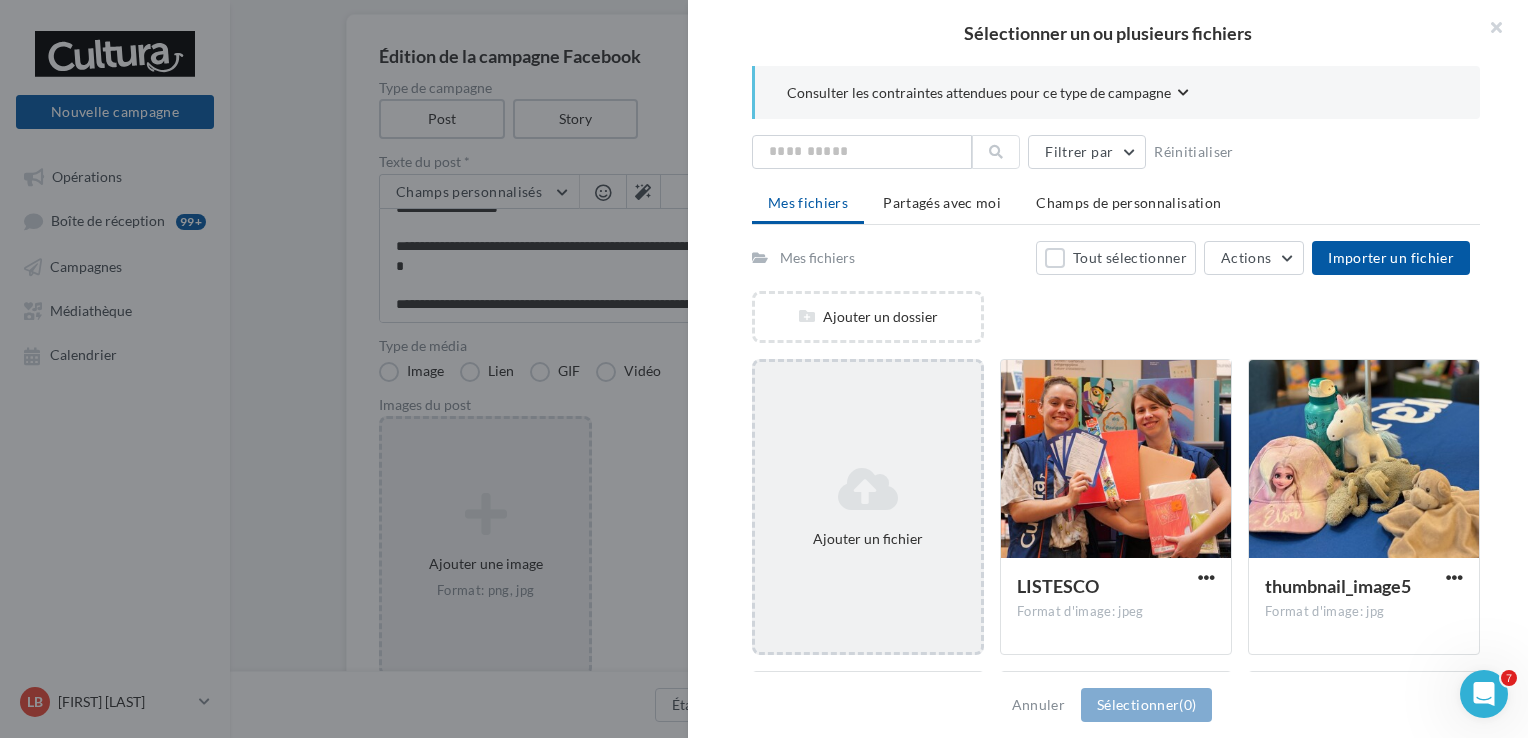 click on "Ajouter un fichier" at bounding box center (868, 539) 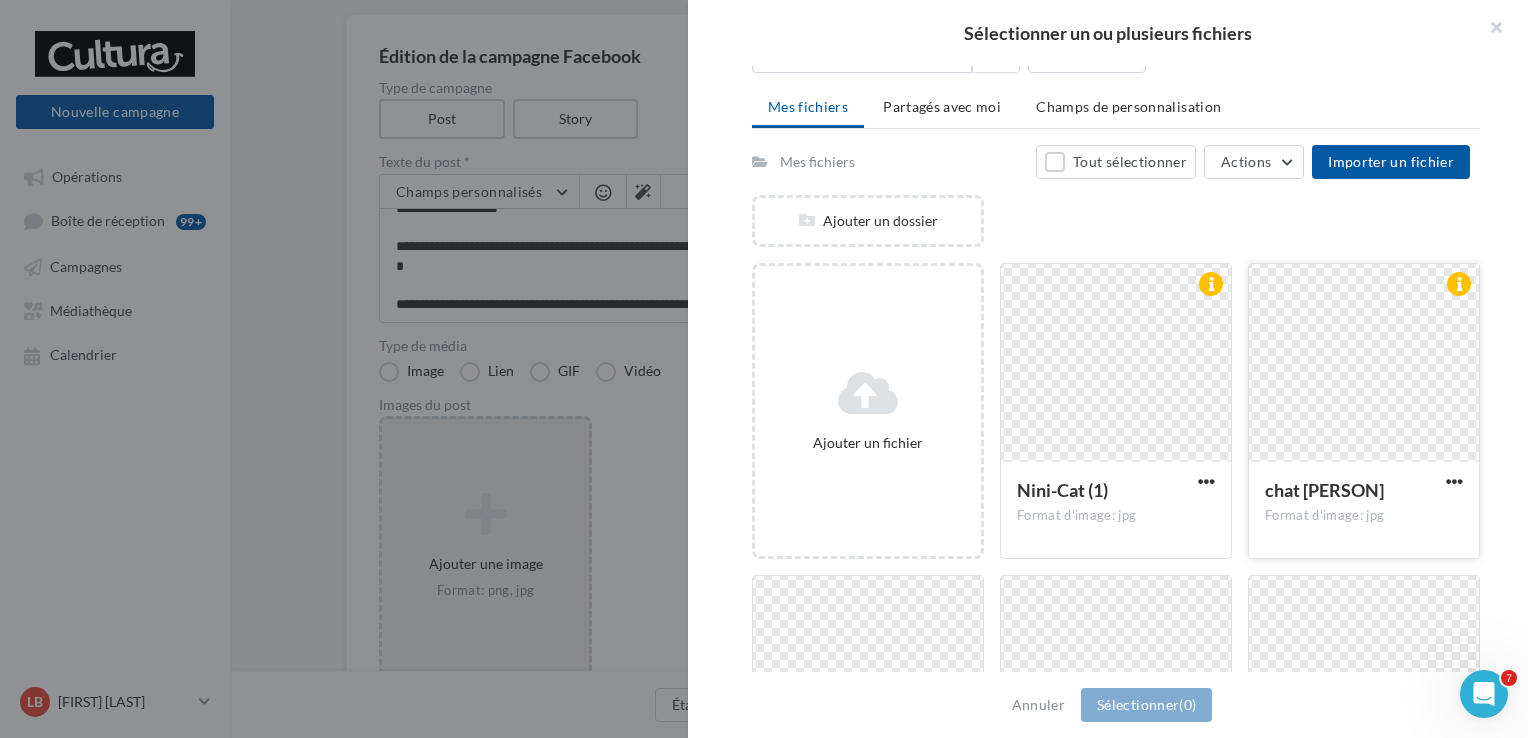 scroll, scrollTop: 95, scrollLeft: 0, axis: vertical 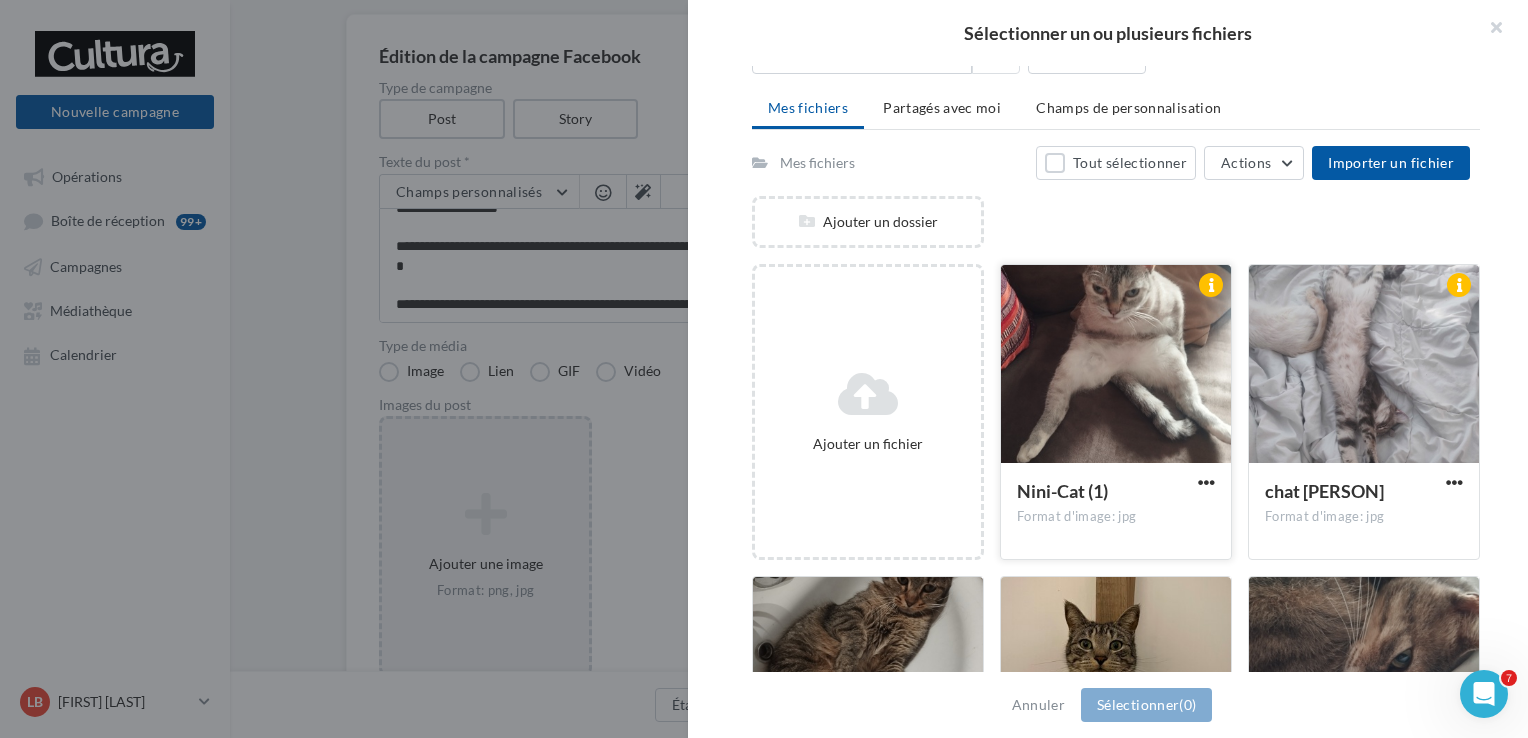 click at bounding box center (1116, 365) 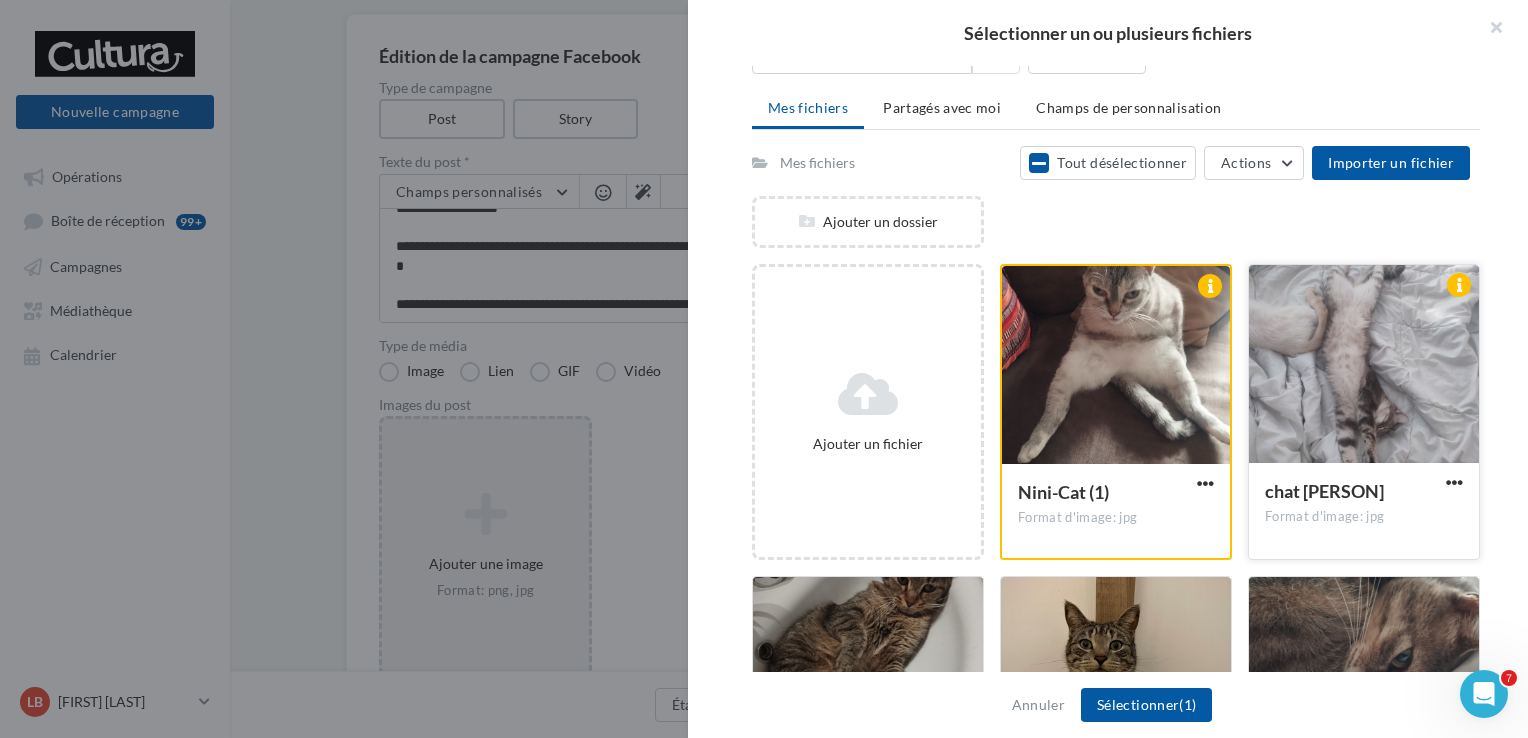 click at bounding box center [1364, 365] 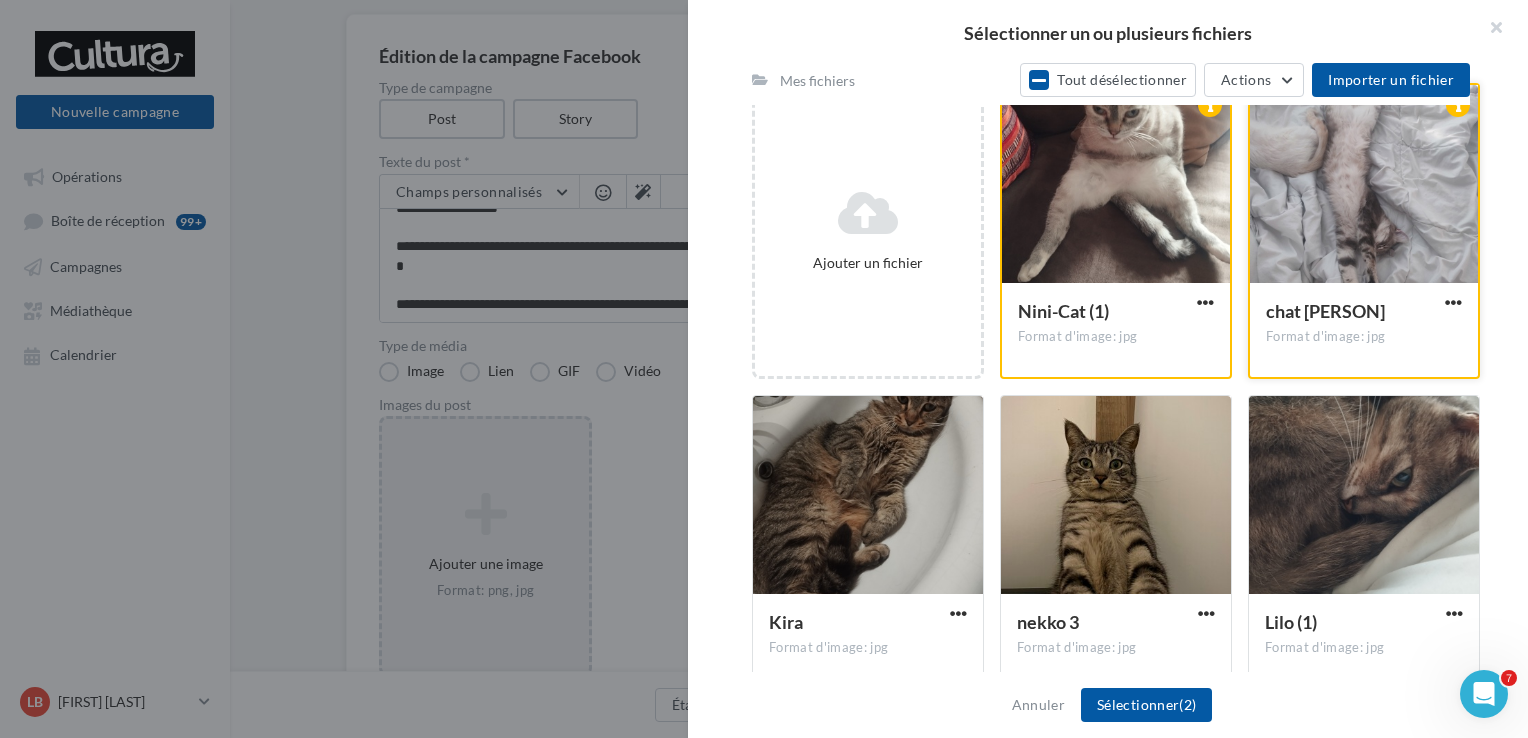 scroll, scrollTop: 347, scrollLeft: 0, axis: vertical 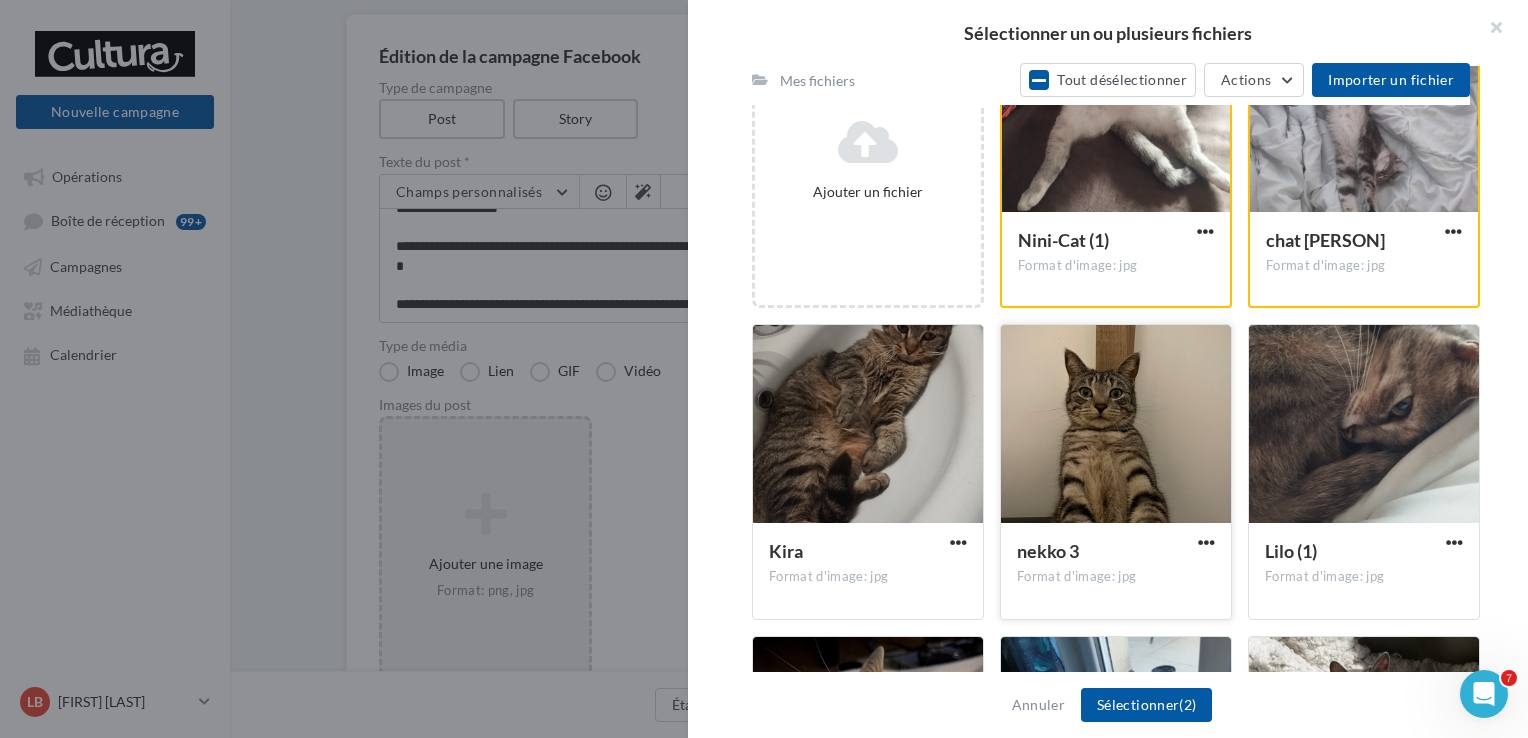 click at bounding box center [1116, 425] 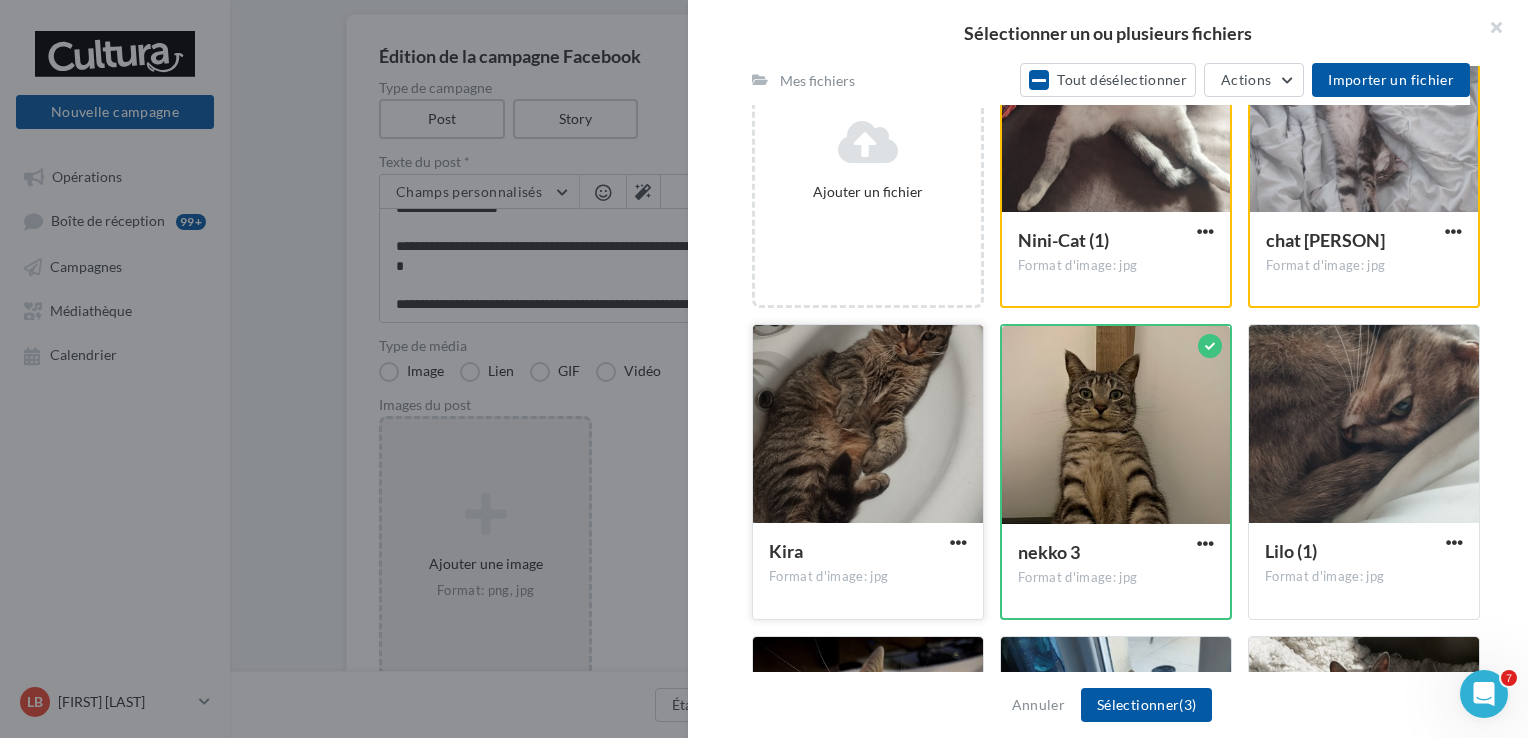 click at bounding box center [868, 425] 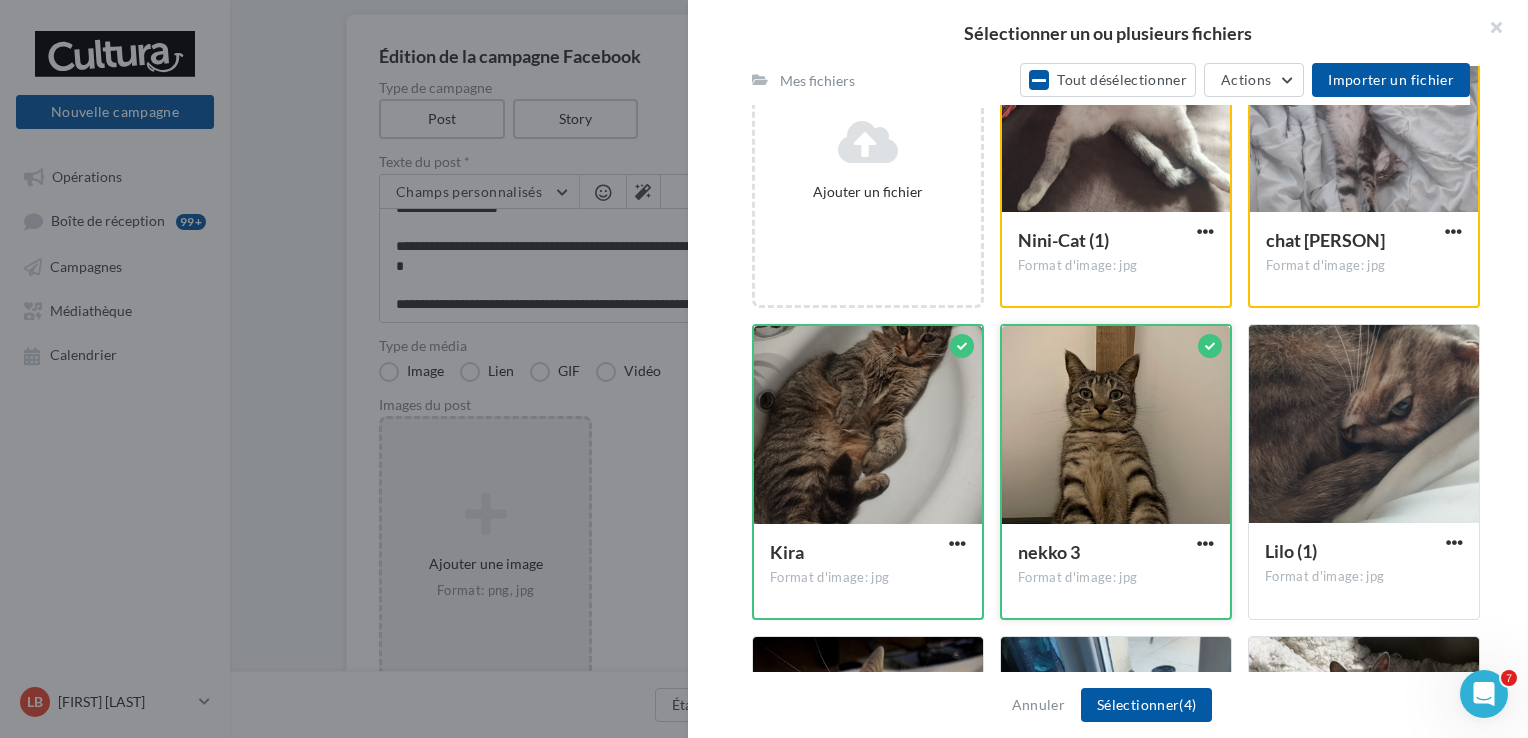 scroll, scrollTop: 208, scrollLeft: 0, axis: vertical 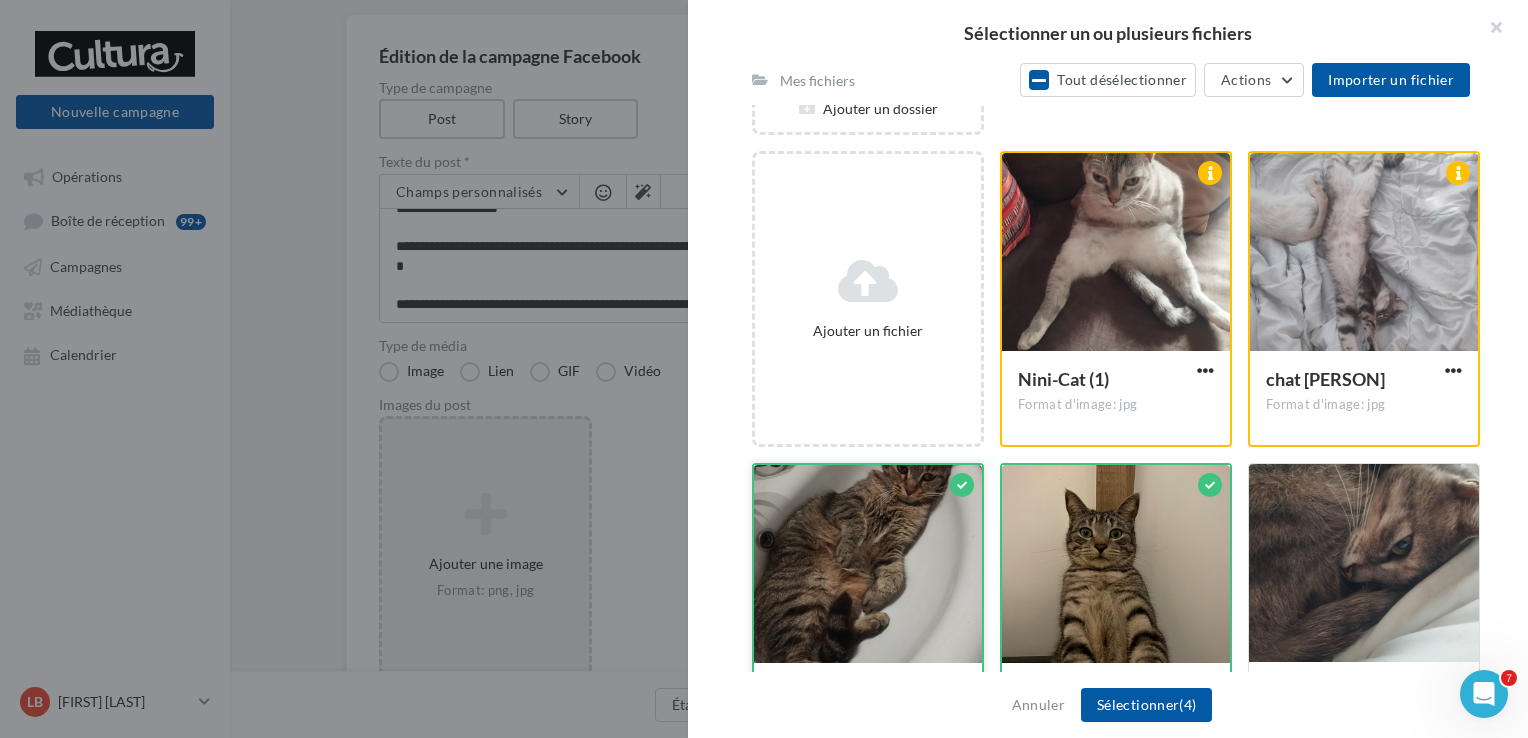 click at bounding box center [868, 565] 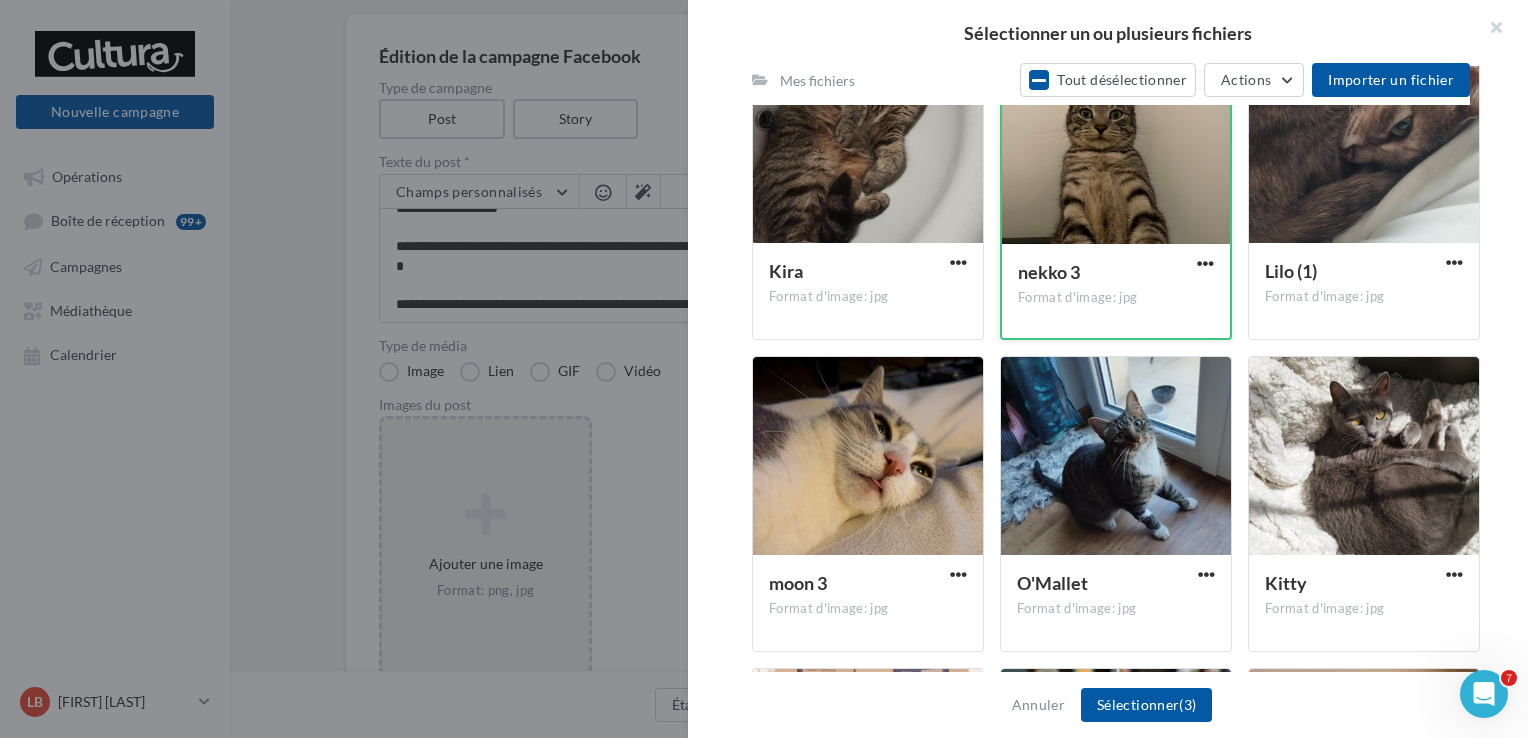 scroll, scrollTop: 631, scrollLeft: 0, axis: vertical 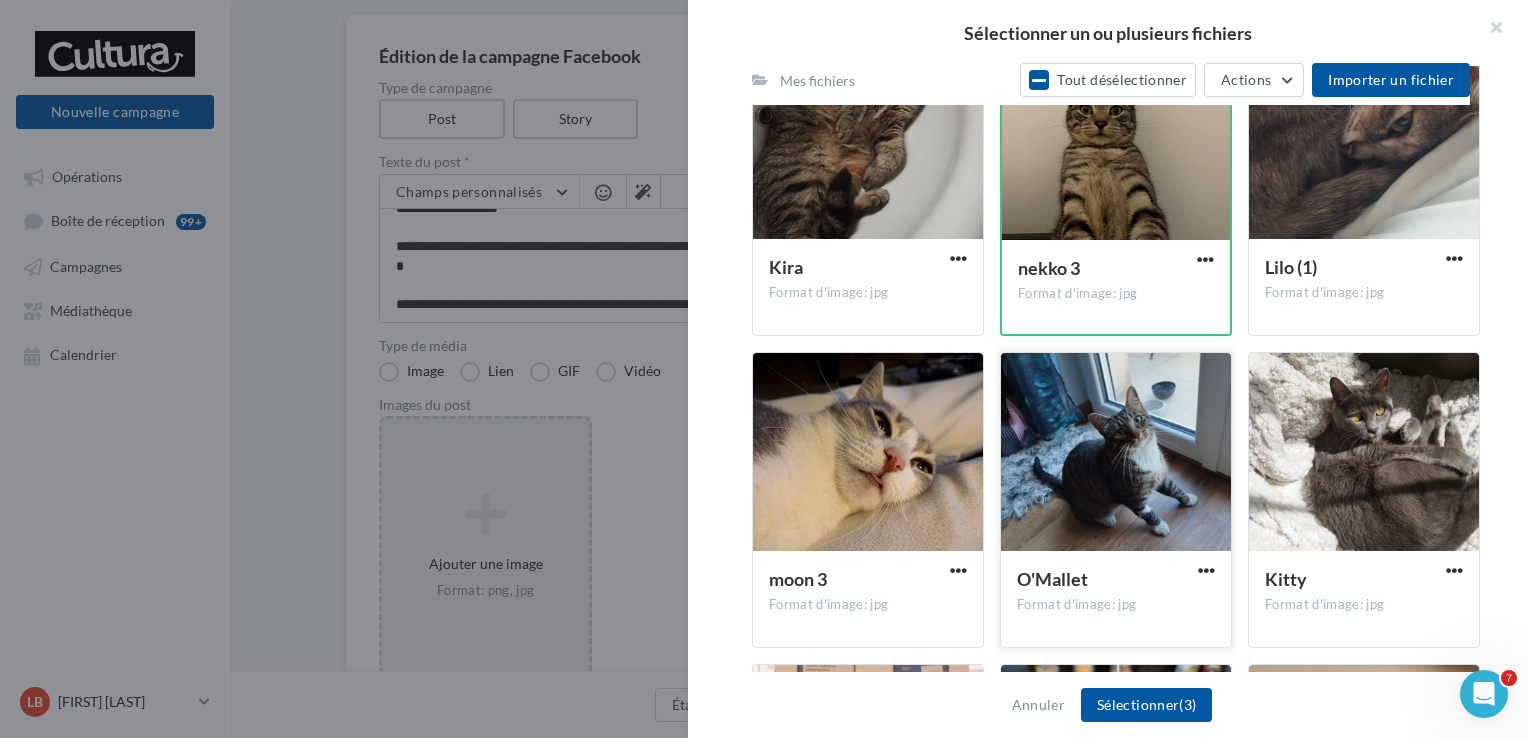 click at bounding box center (1116, 453) 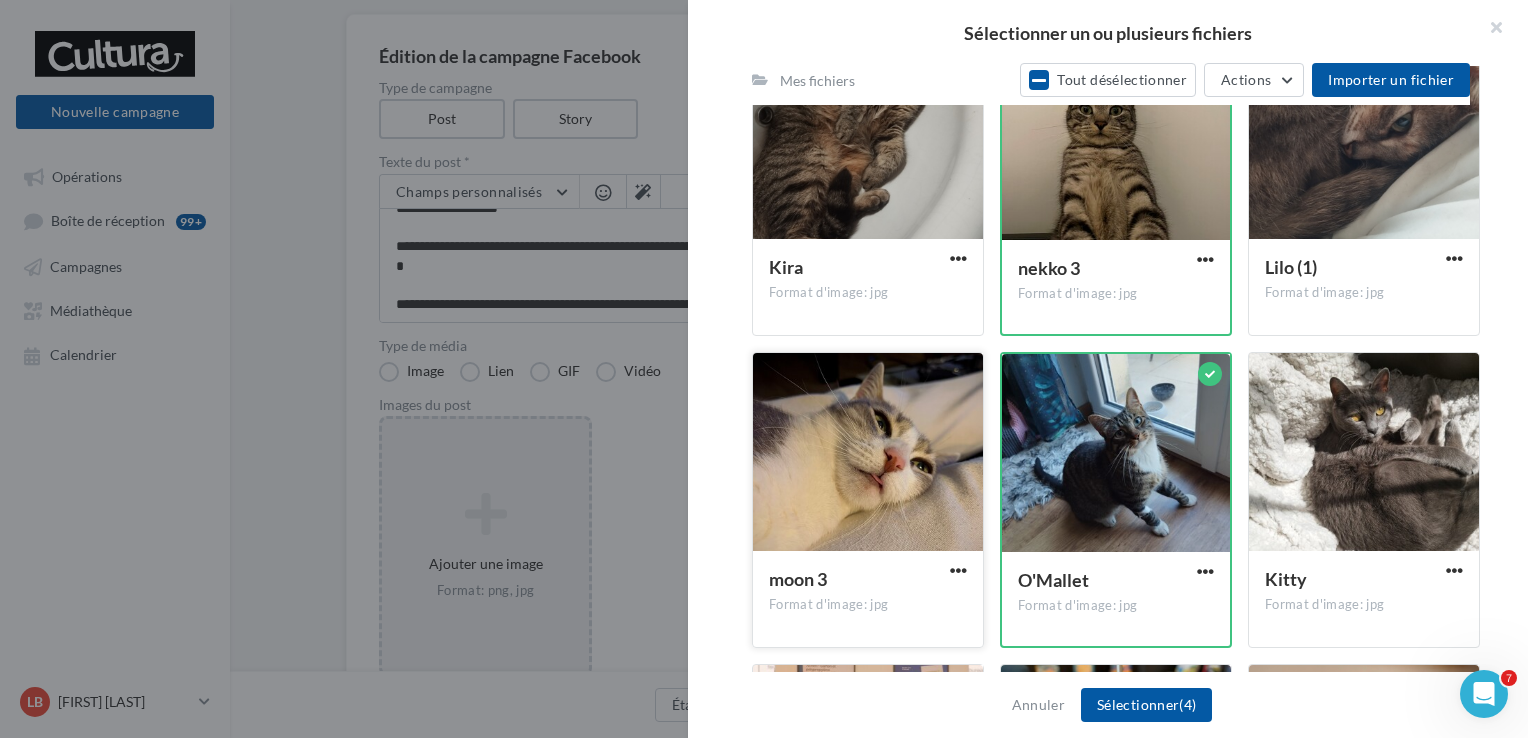 click at bounding box center (868, 453) 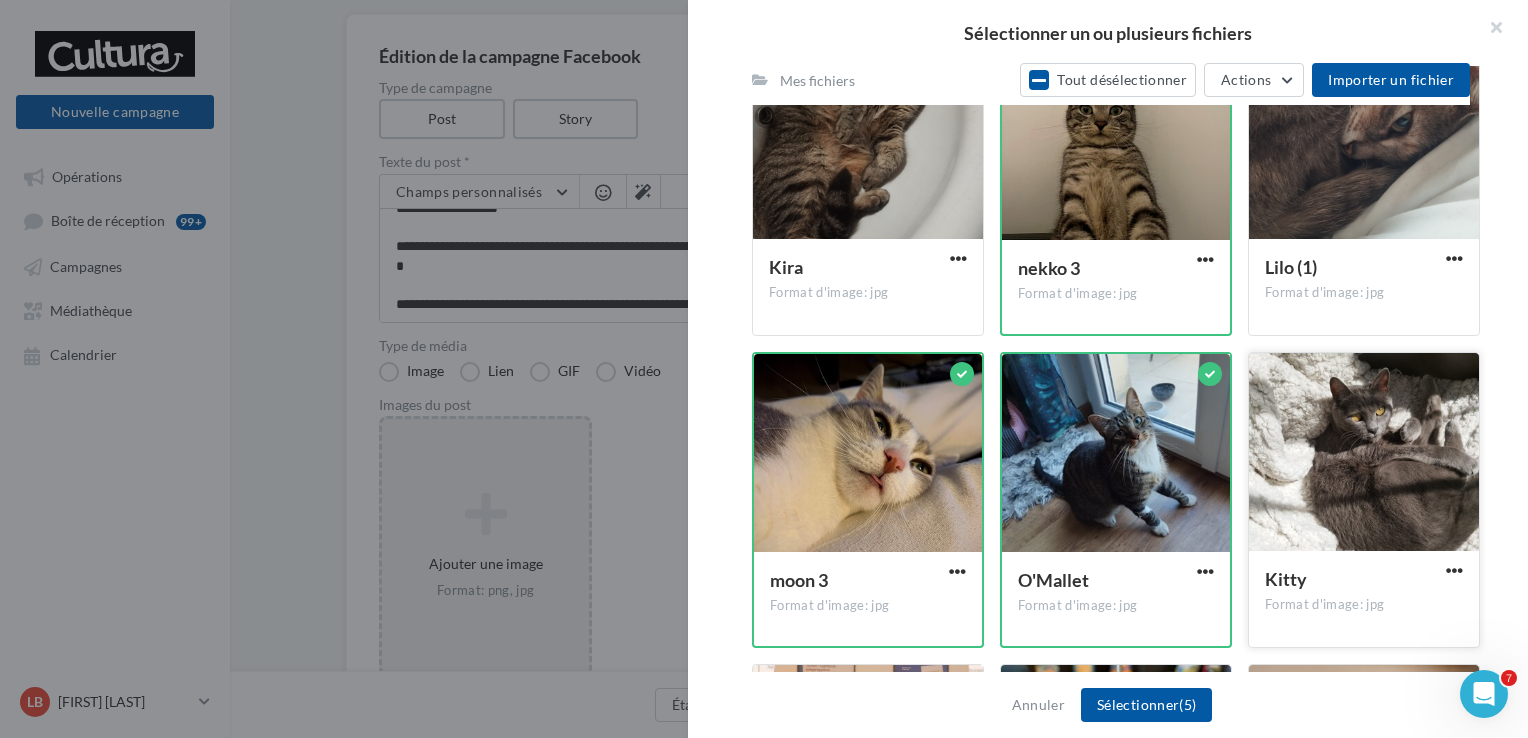 click at bounding box center [1364, 453] 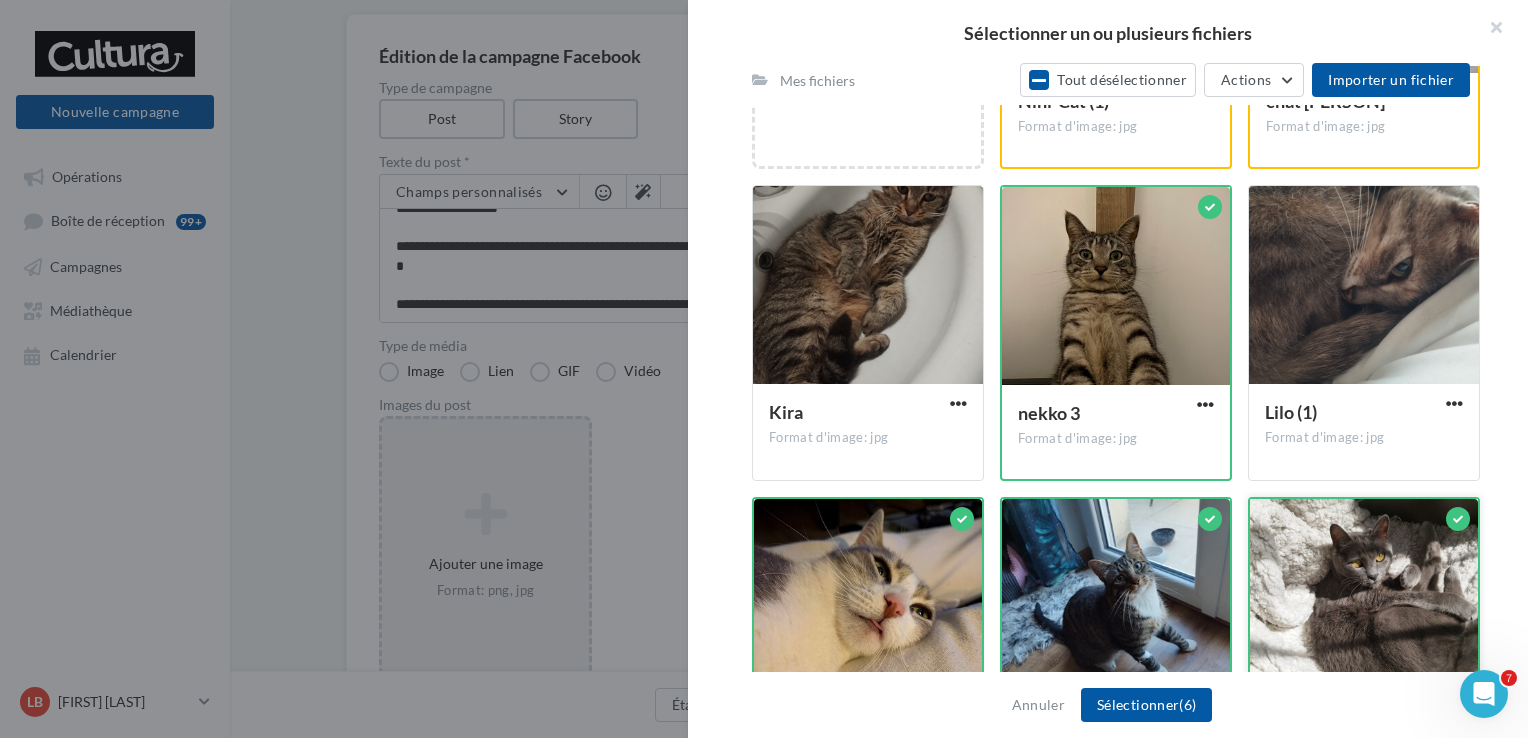 scroll, scrollTop: 484, scrollLeft: 0, axis: vertical 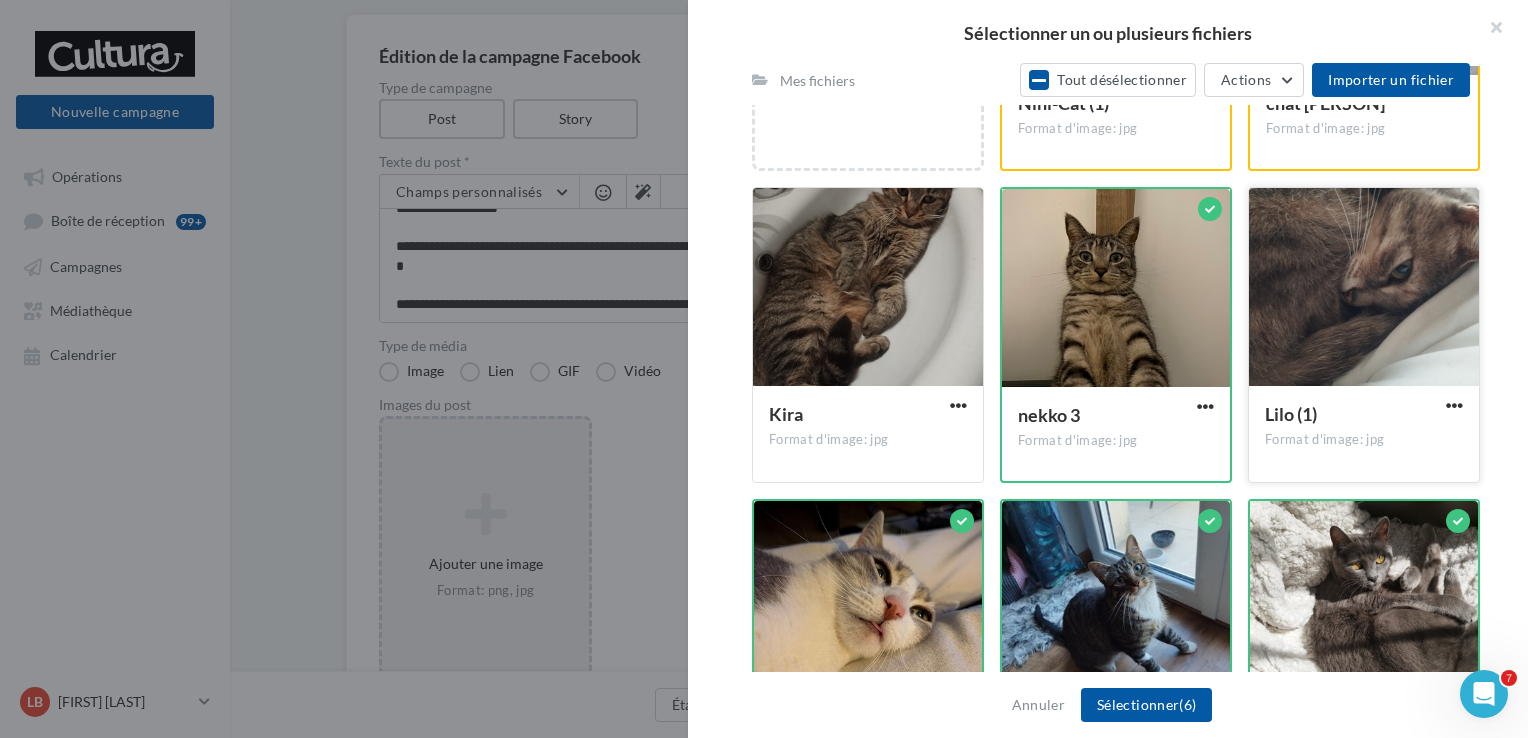click at bounding box center (1364, 288) 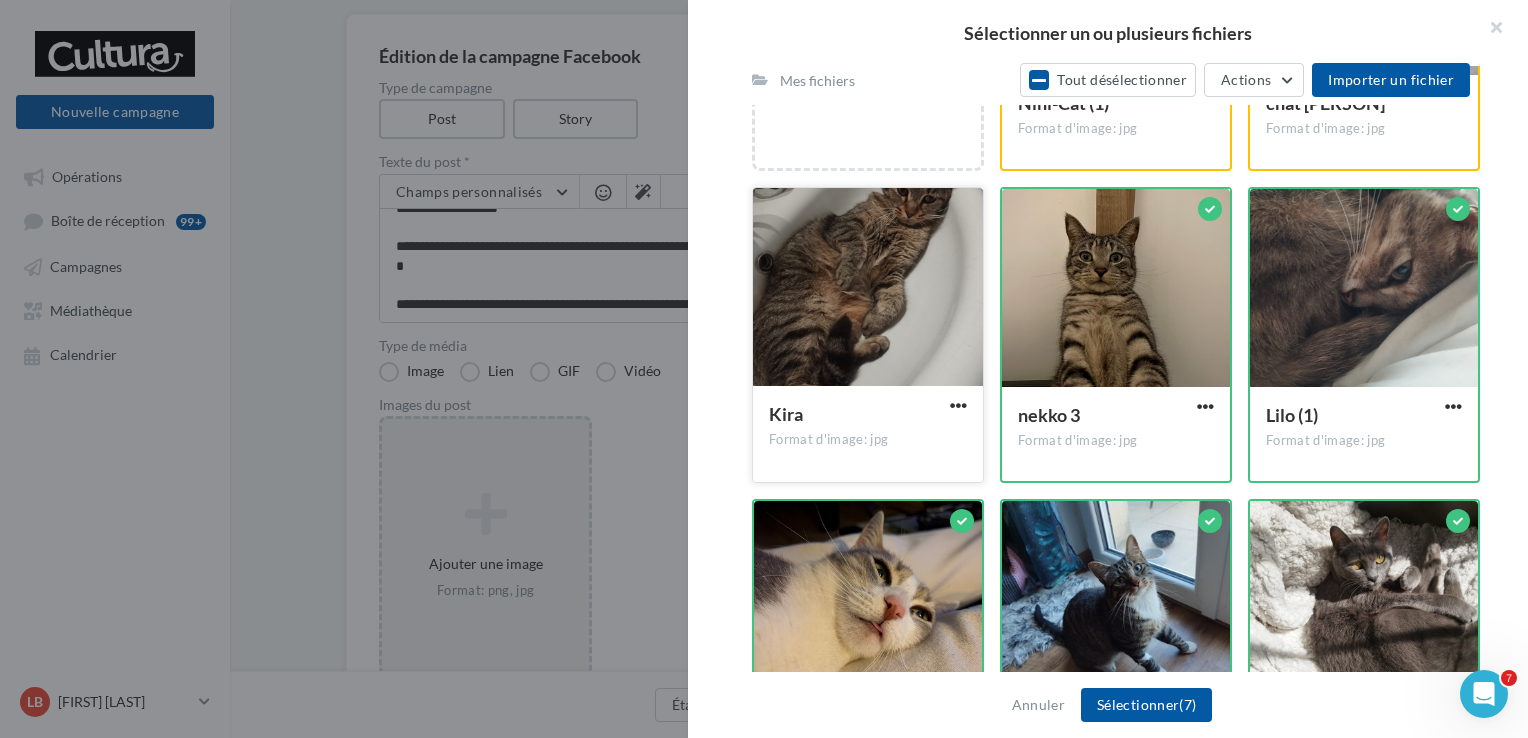 click at bounding box center [868, 288] 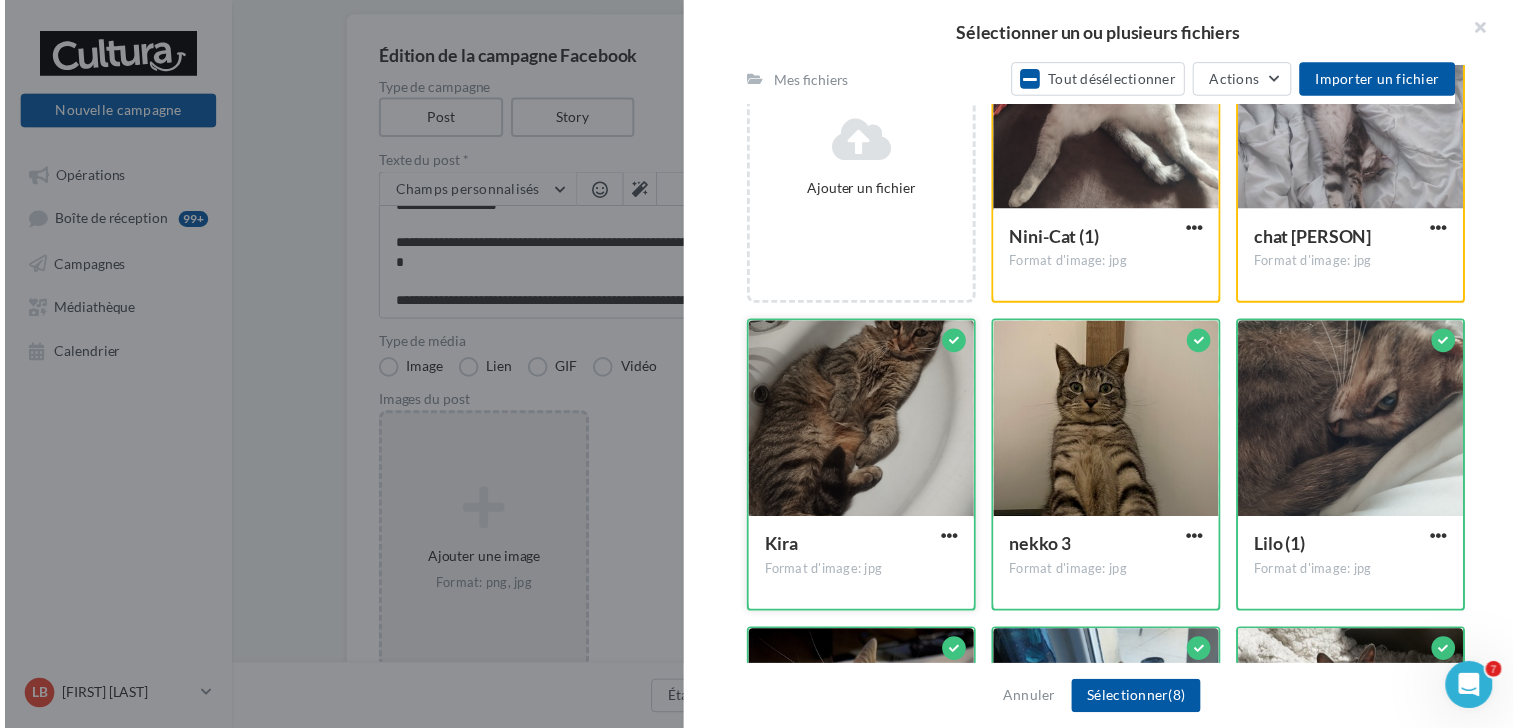 scroll, scrollTop: 366, scrollLeft: 0, axis: vertical 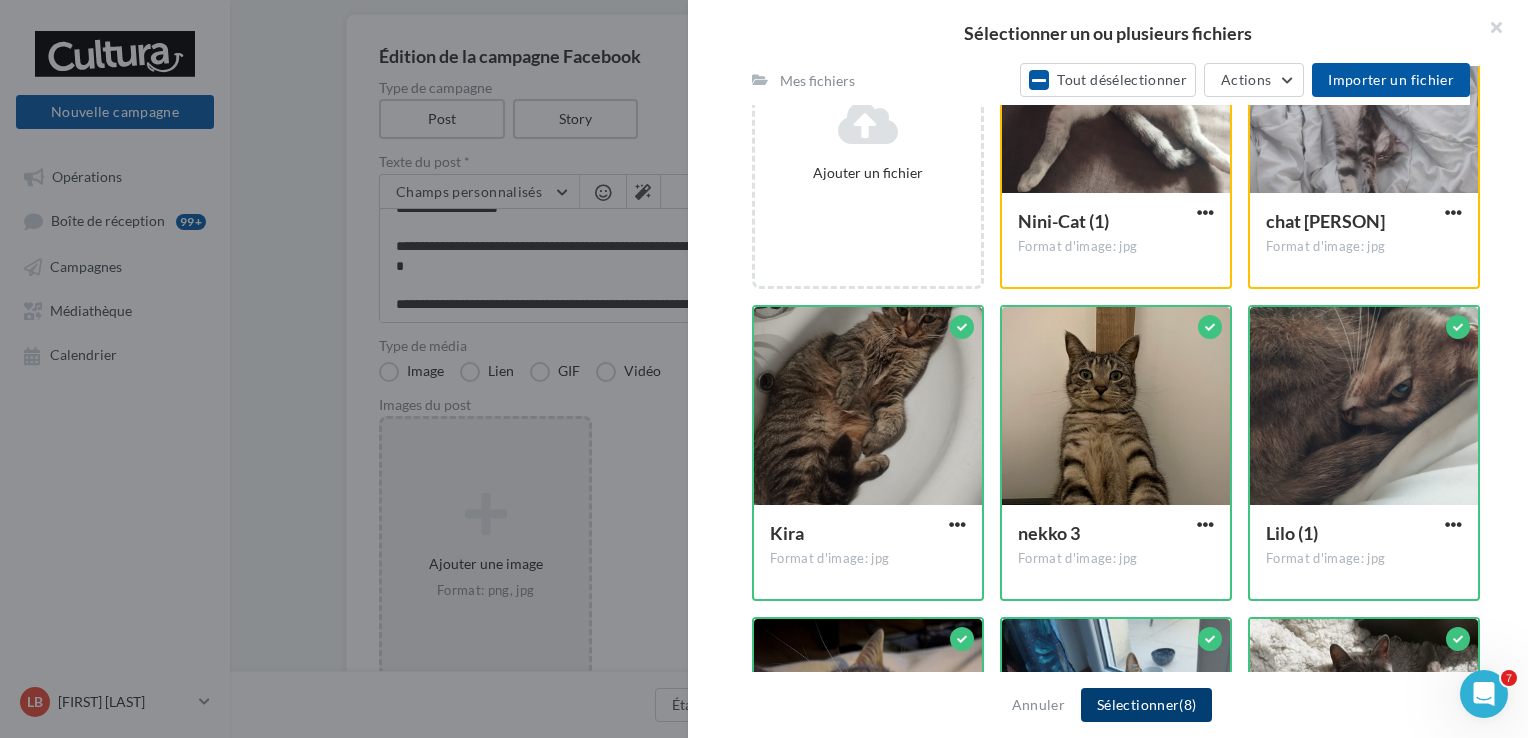 click on "Sélectionner   (8)" at bounding box center (1146, 705) 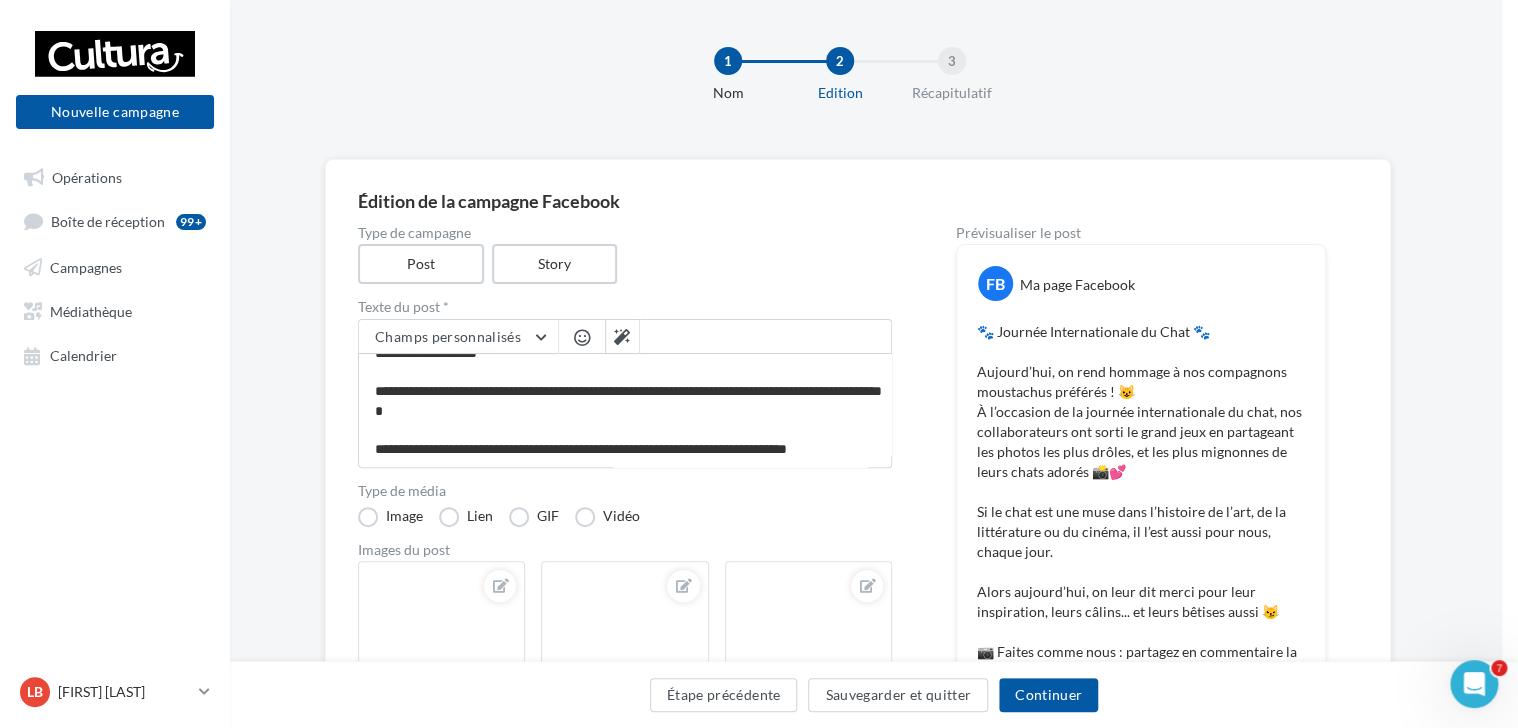 scroll, scrollTop: 0, scrollLeft: 18, axis: horizontal 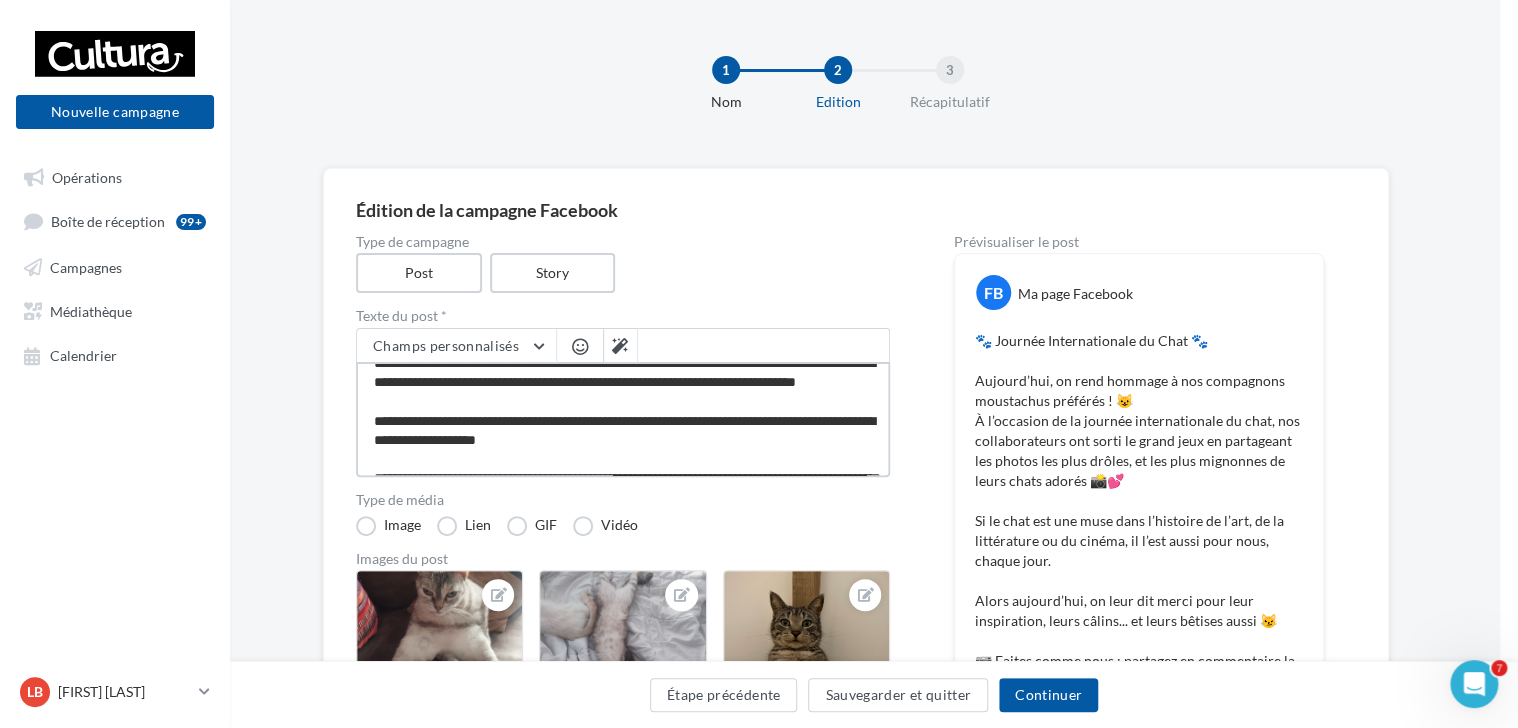 click on "**********" at bounding box center (623, 419) 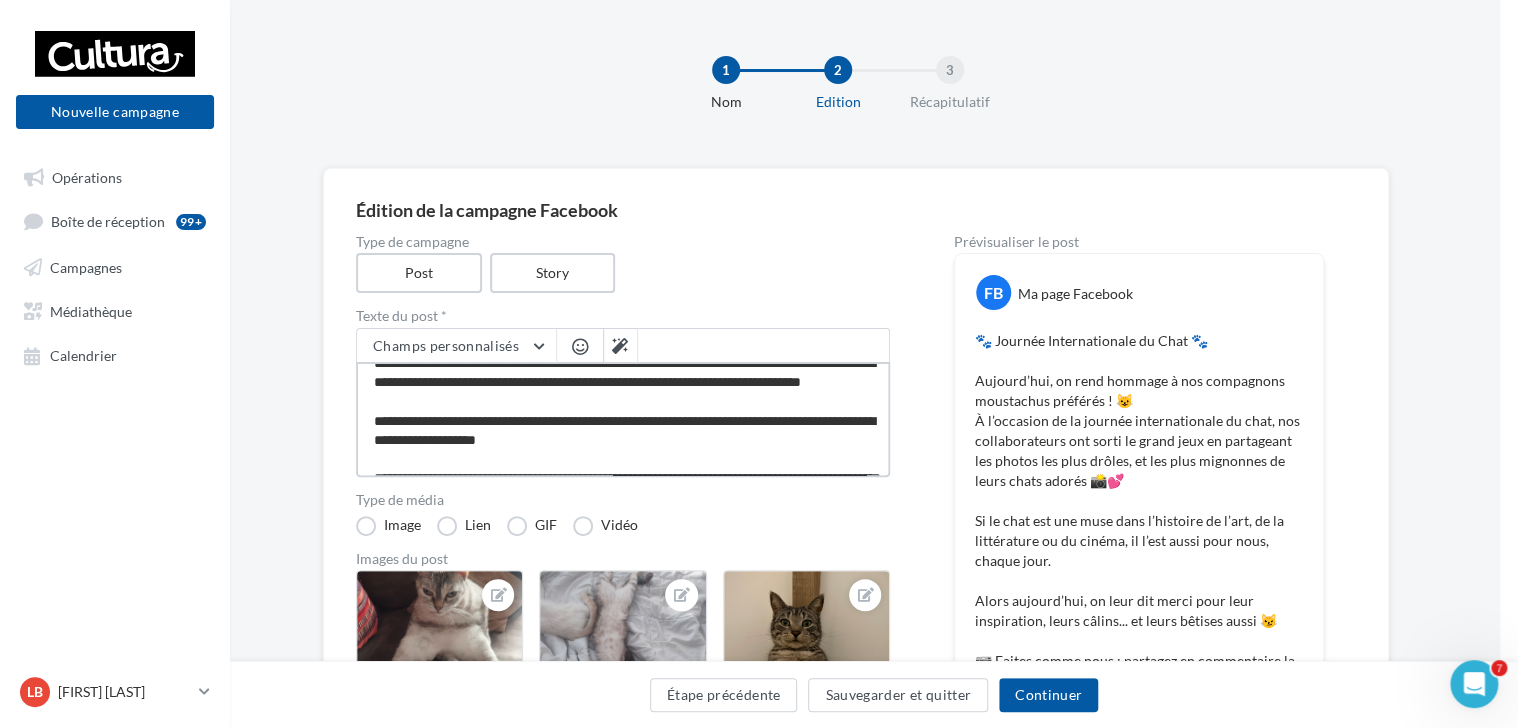 type on "**********" 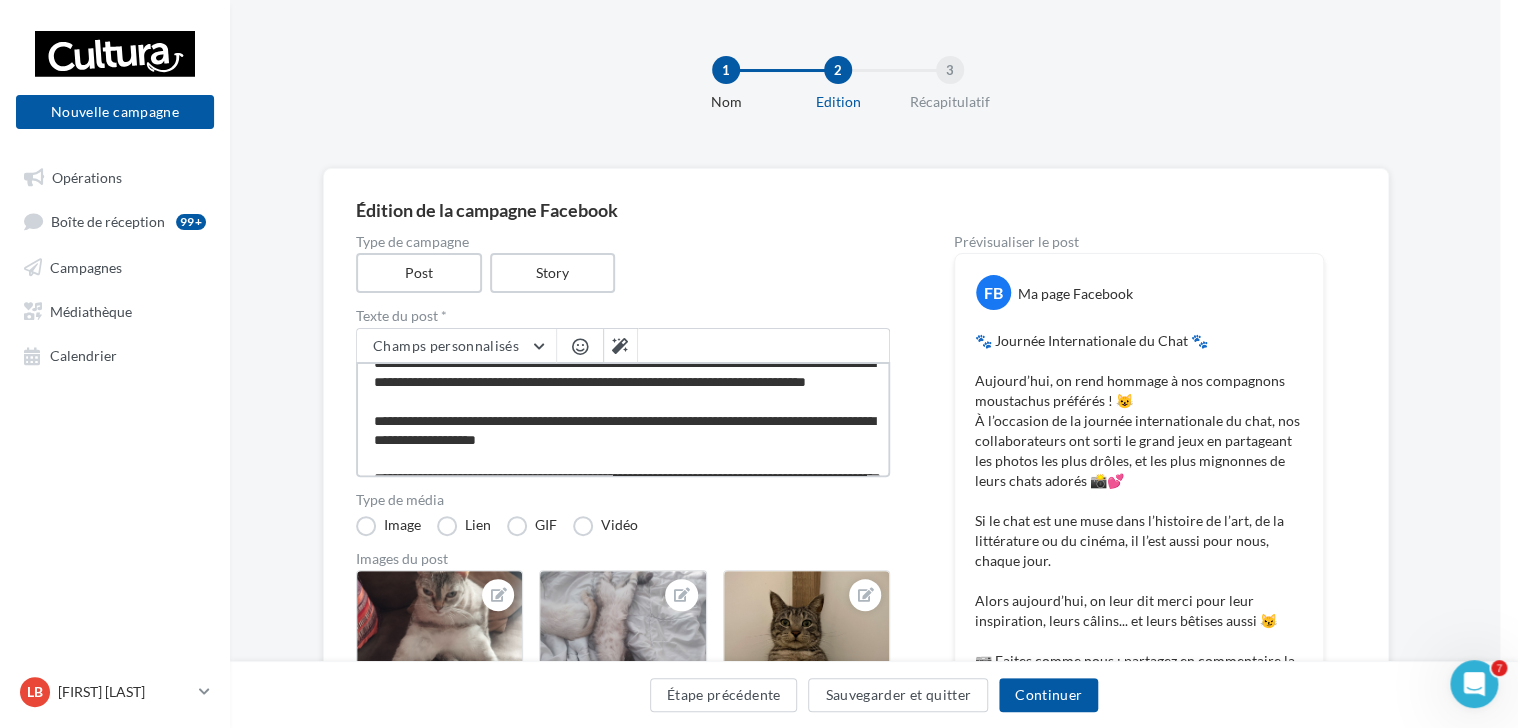 type on "**********" 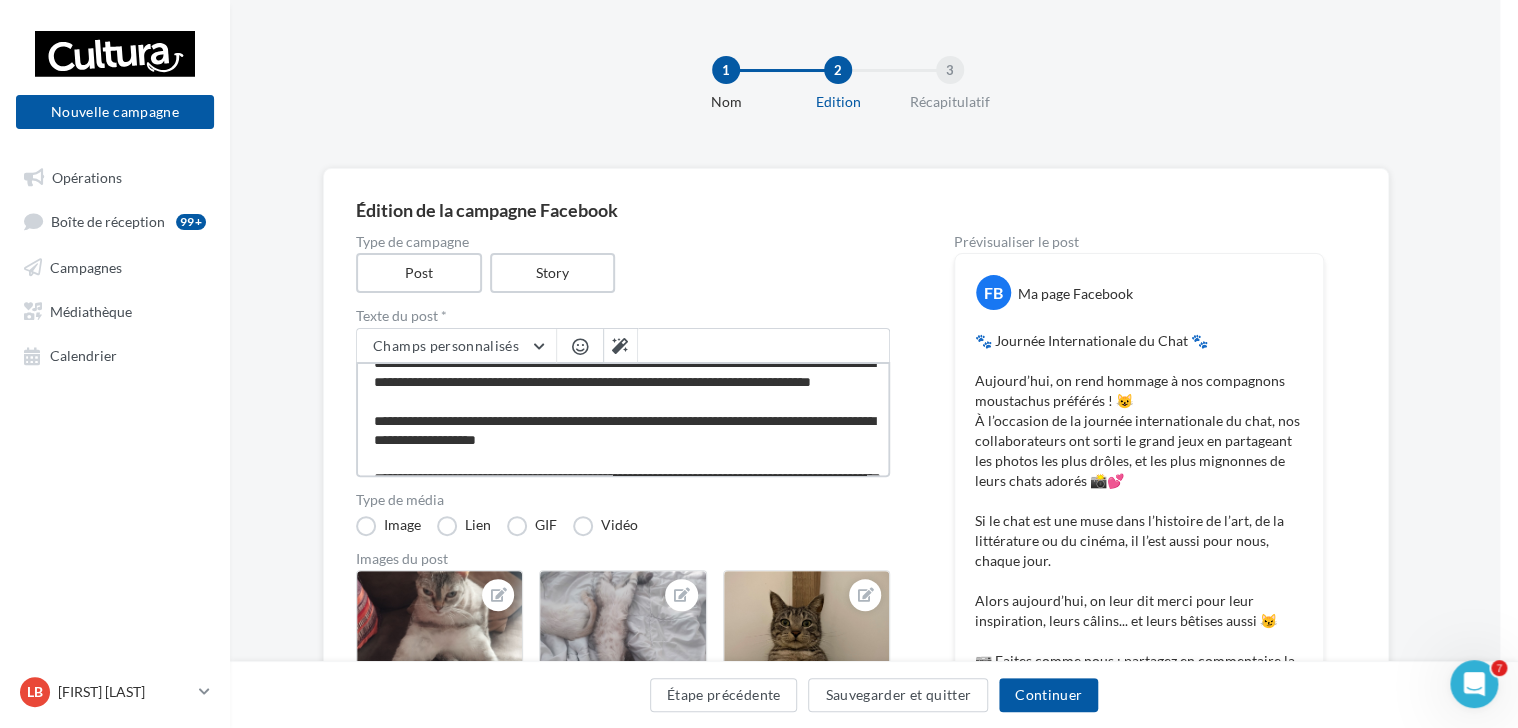 type on "**********" 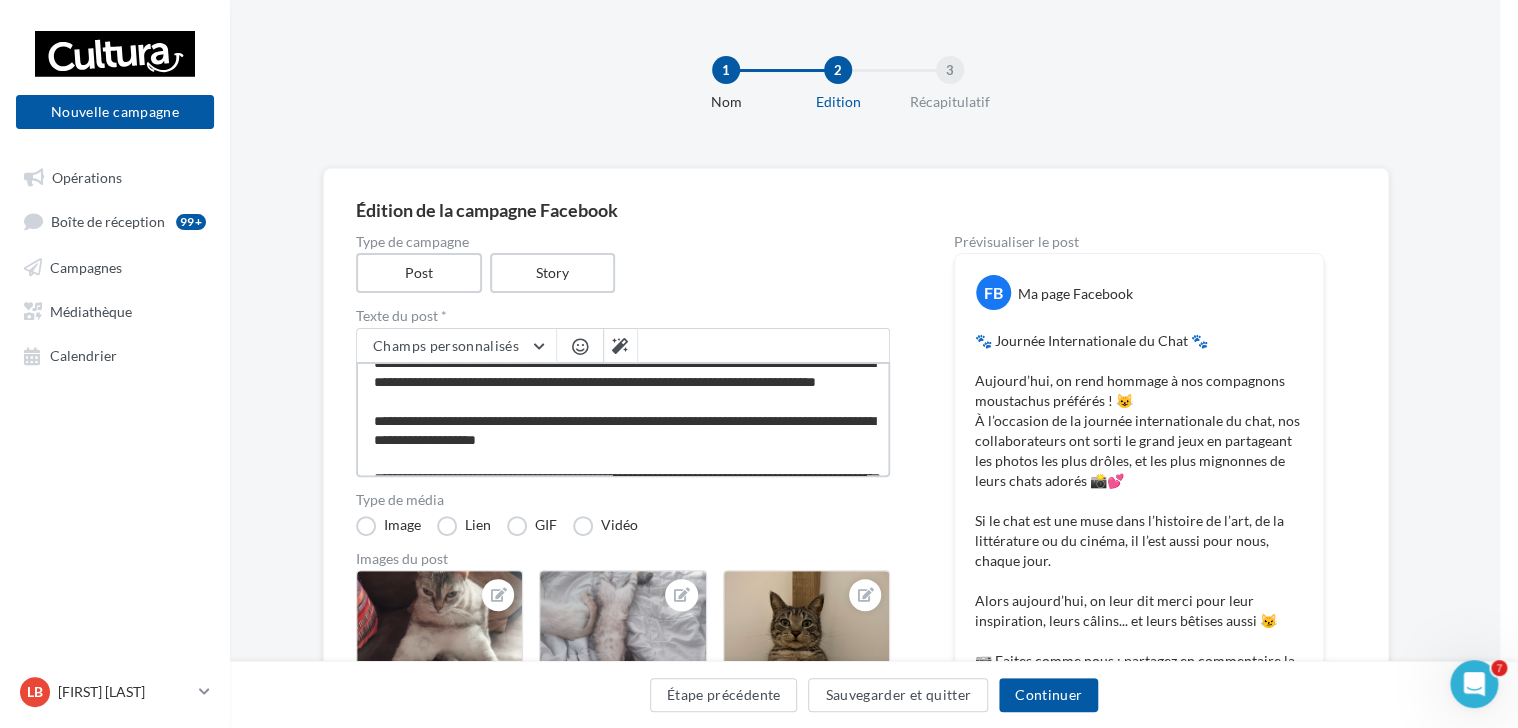 type on "**********" 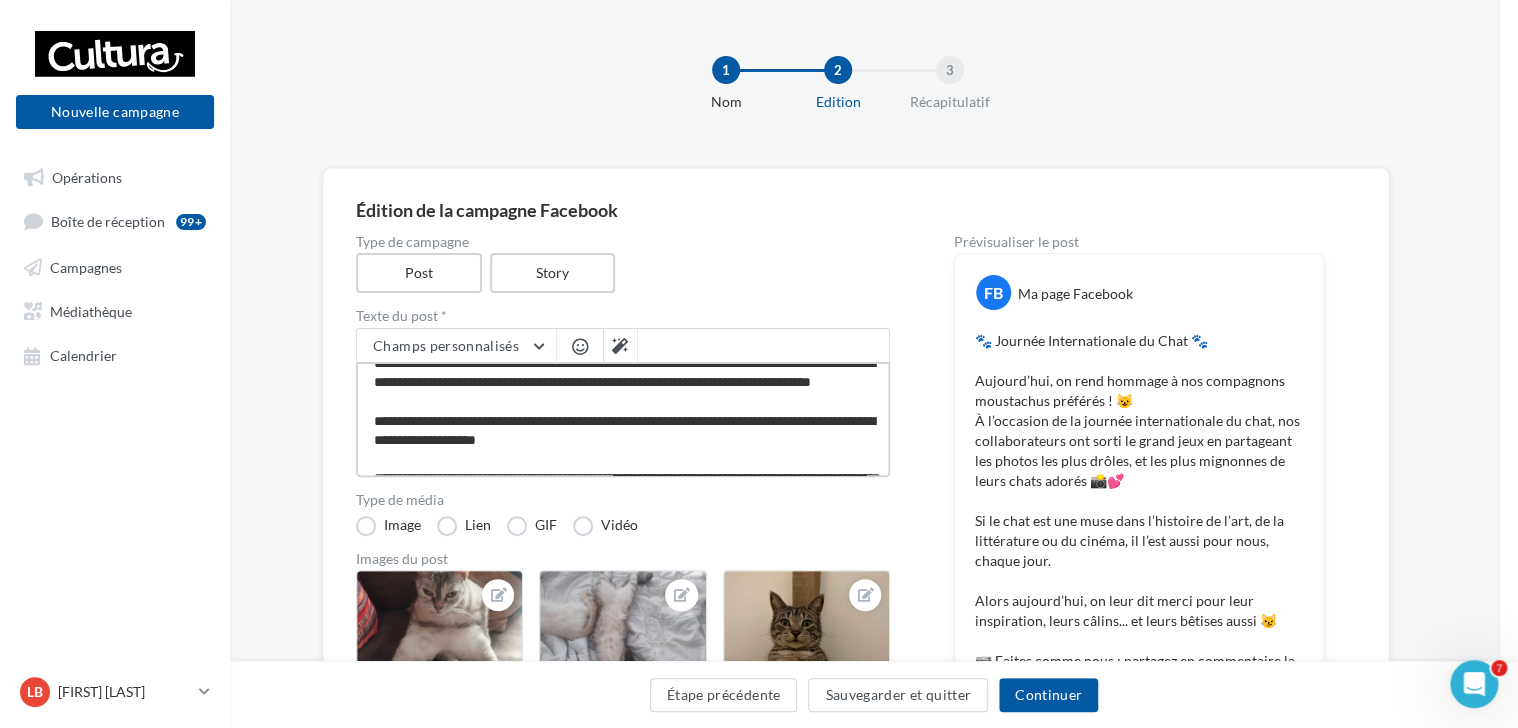 type on "**********" 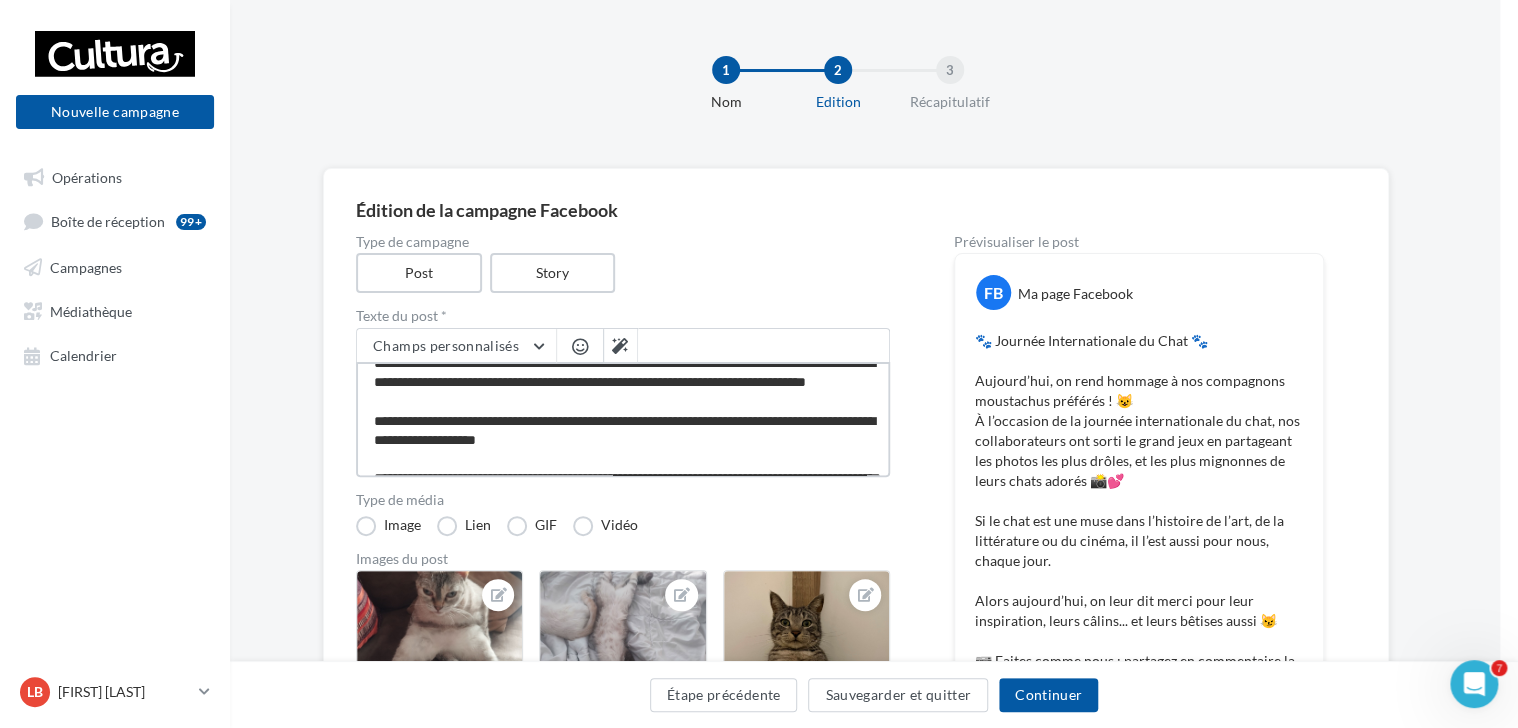 type on "**********" 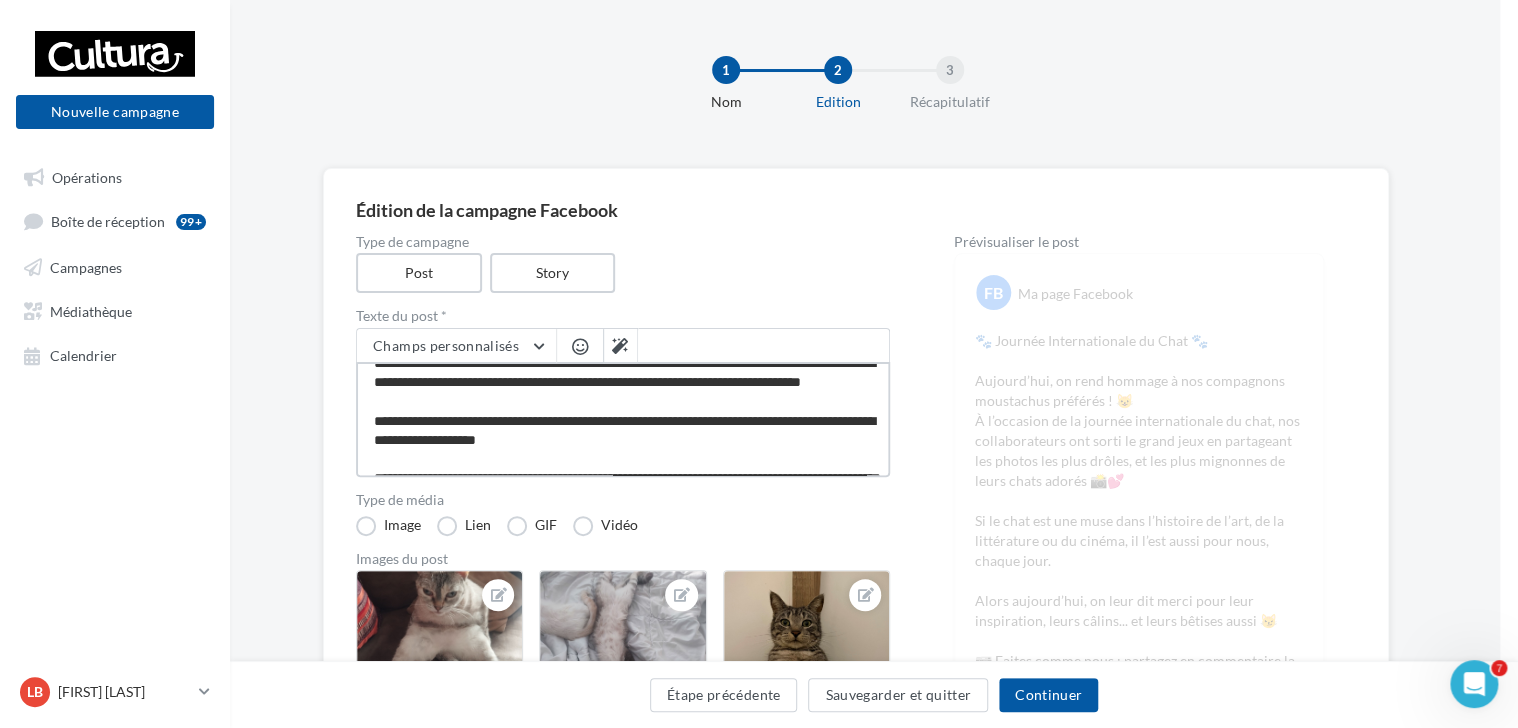 type on "**********" 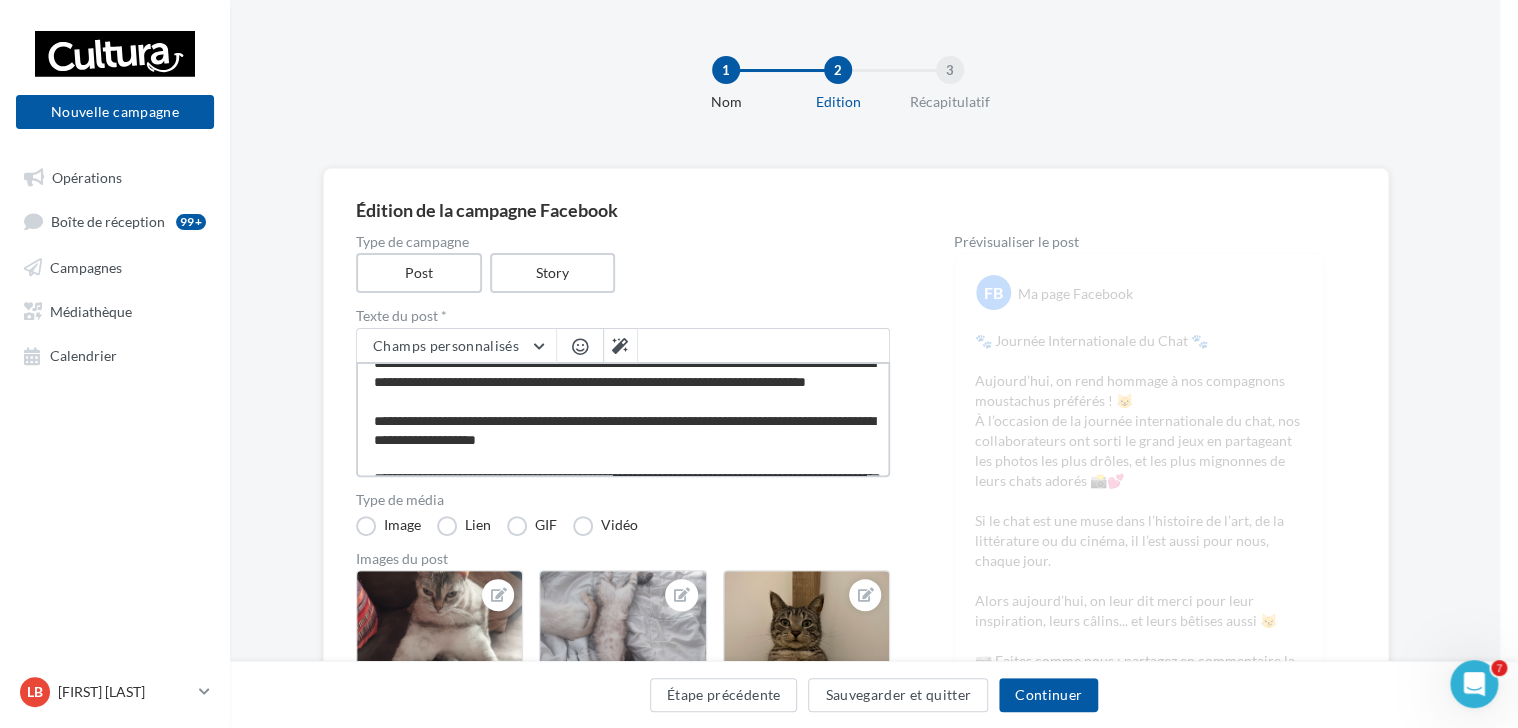 type on "**********" 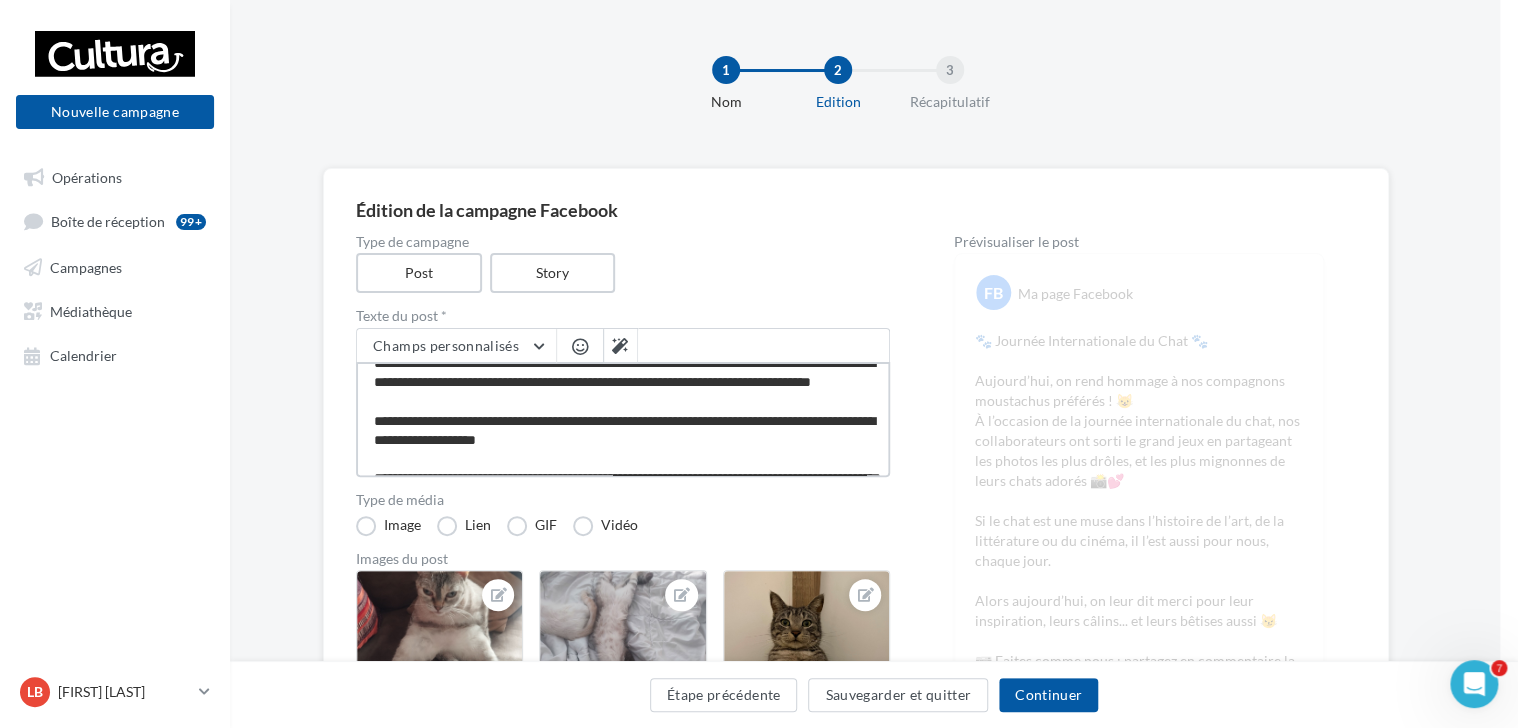 type on "**********" 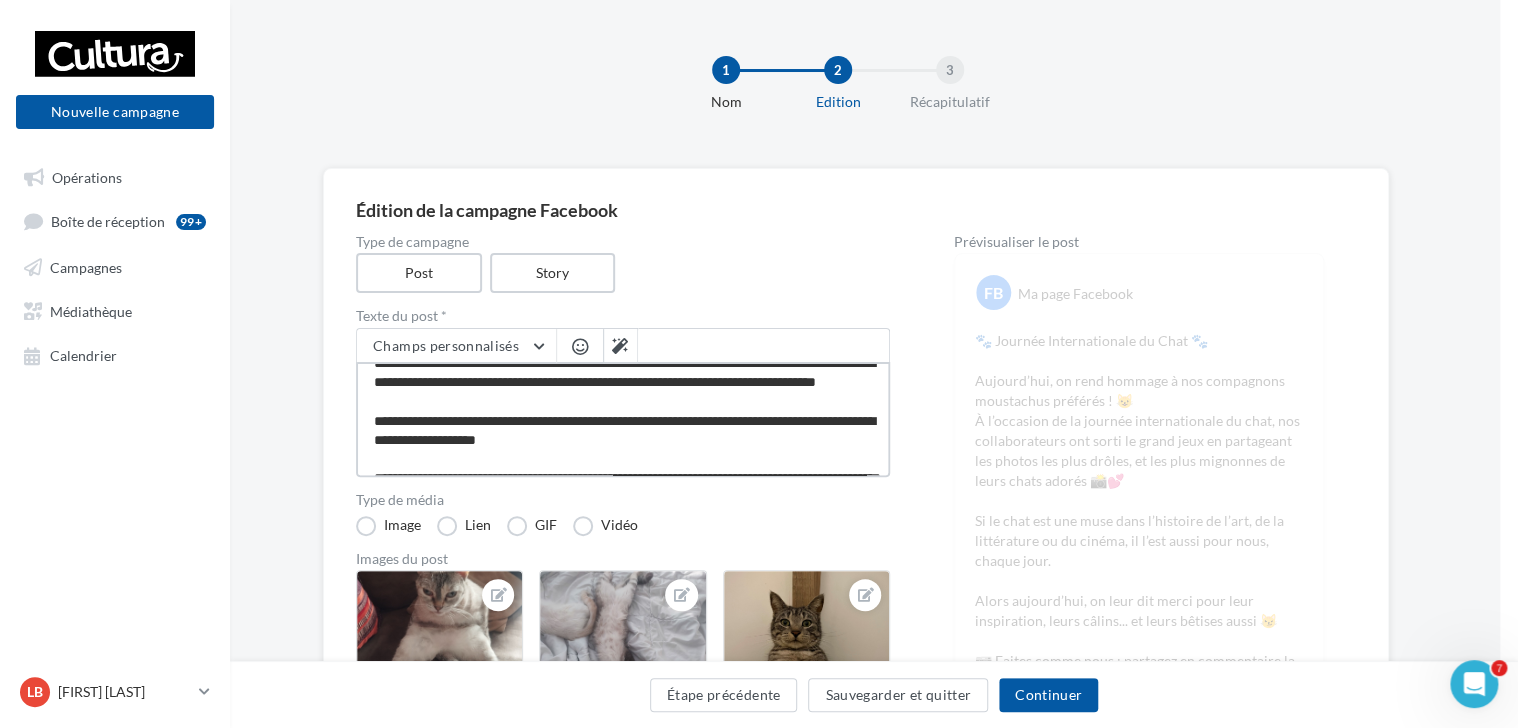 type on "**********" 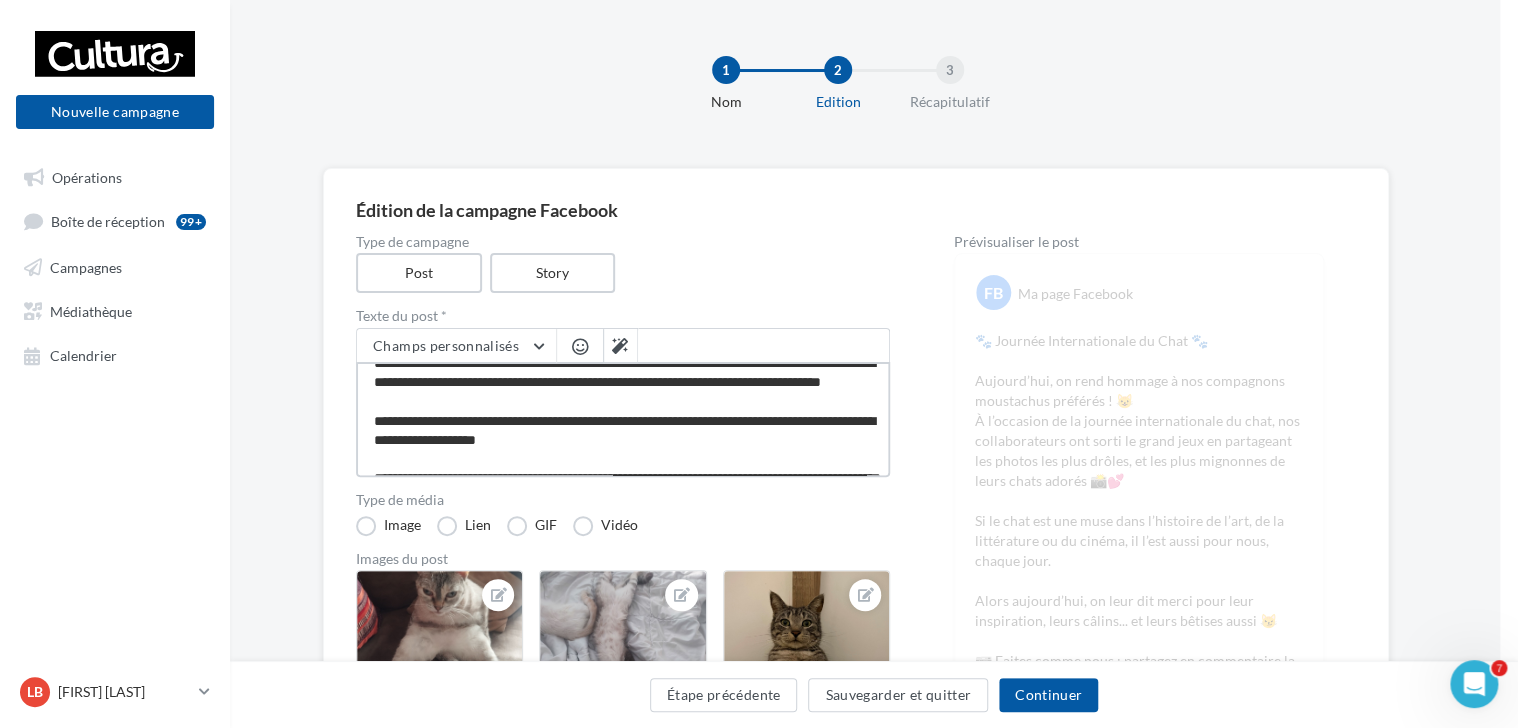 type on "**********" 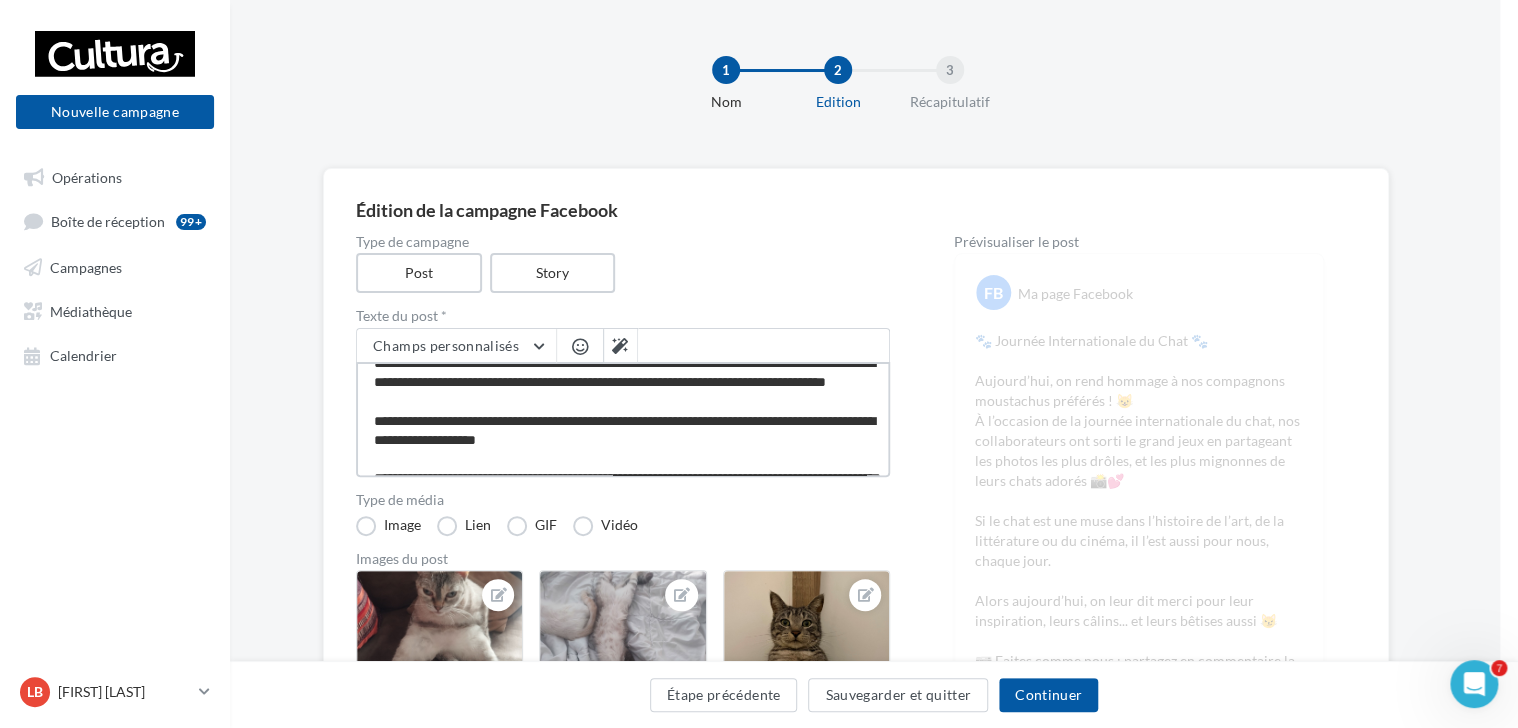 type on "**********" 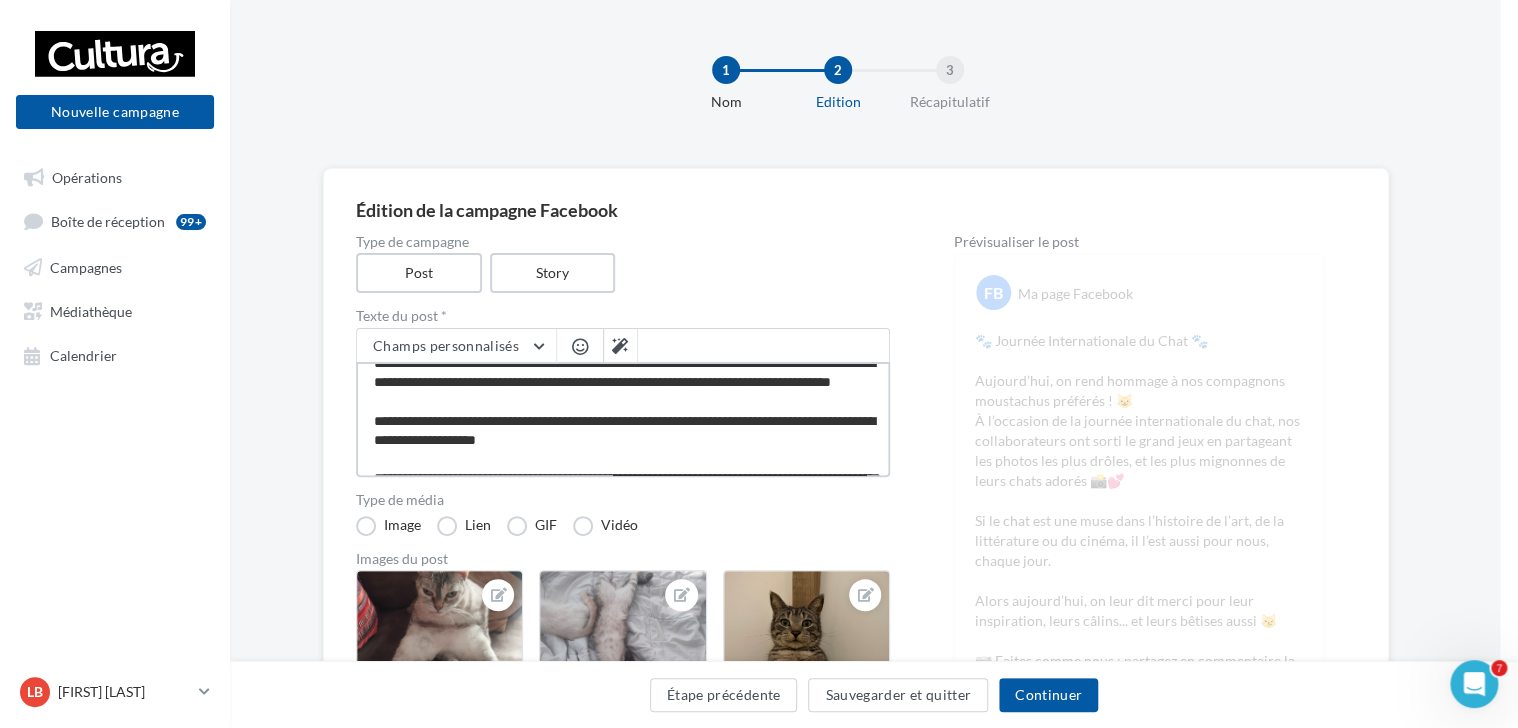 type on "**********" 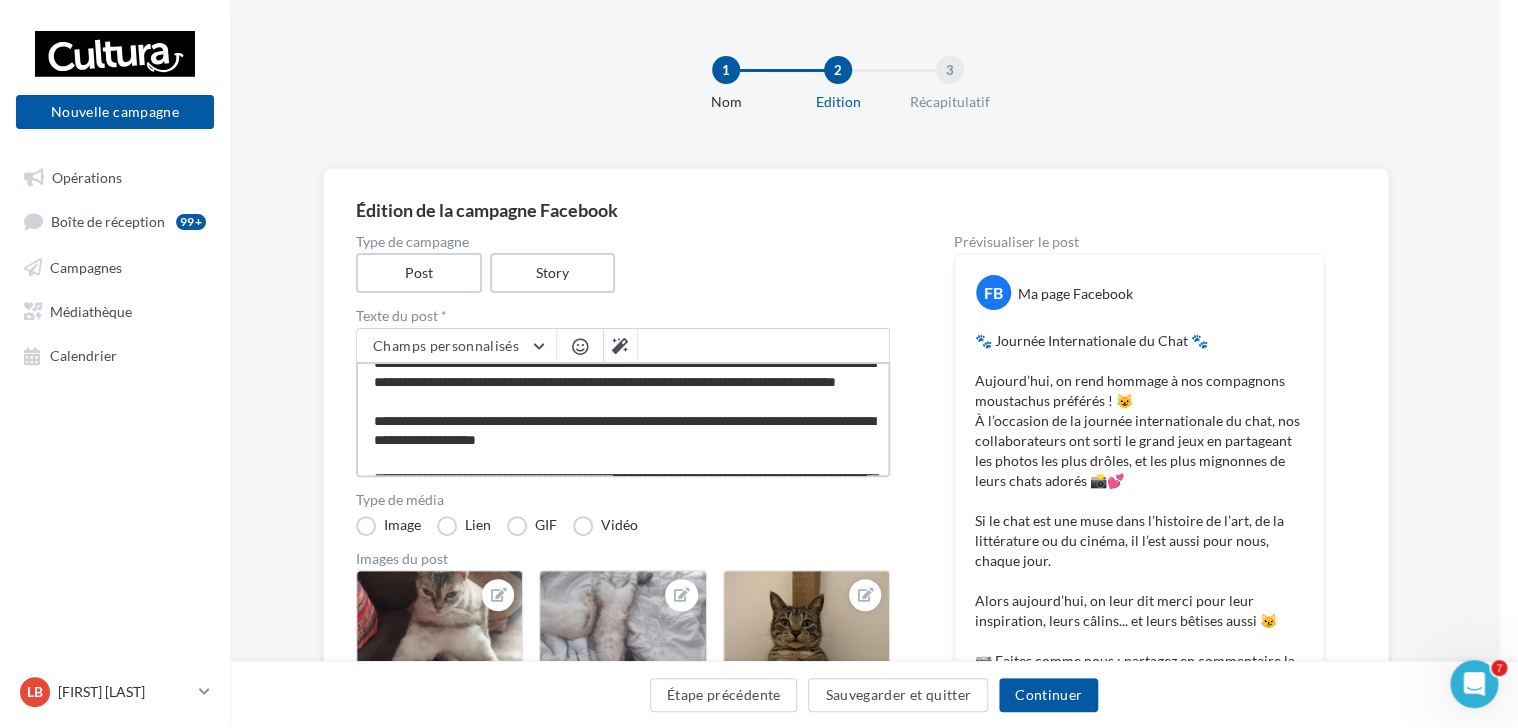 type on "**********" 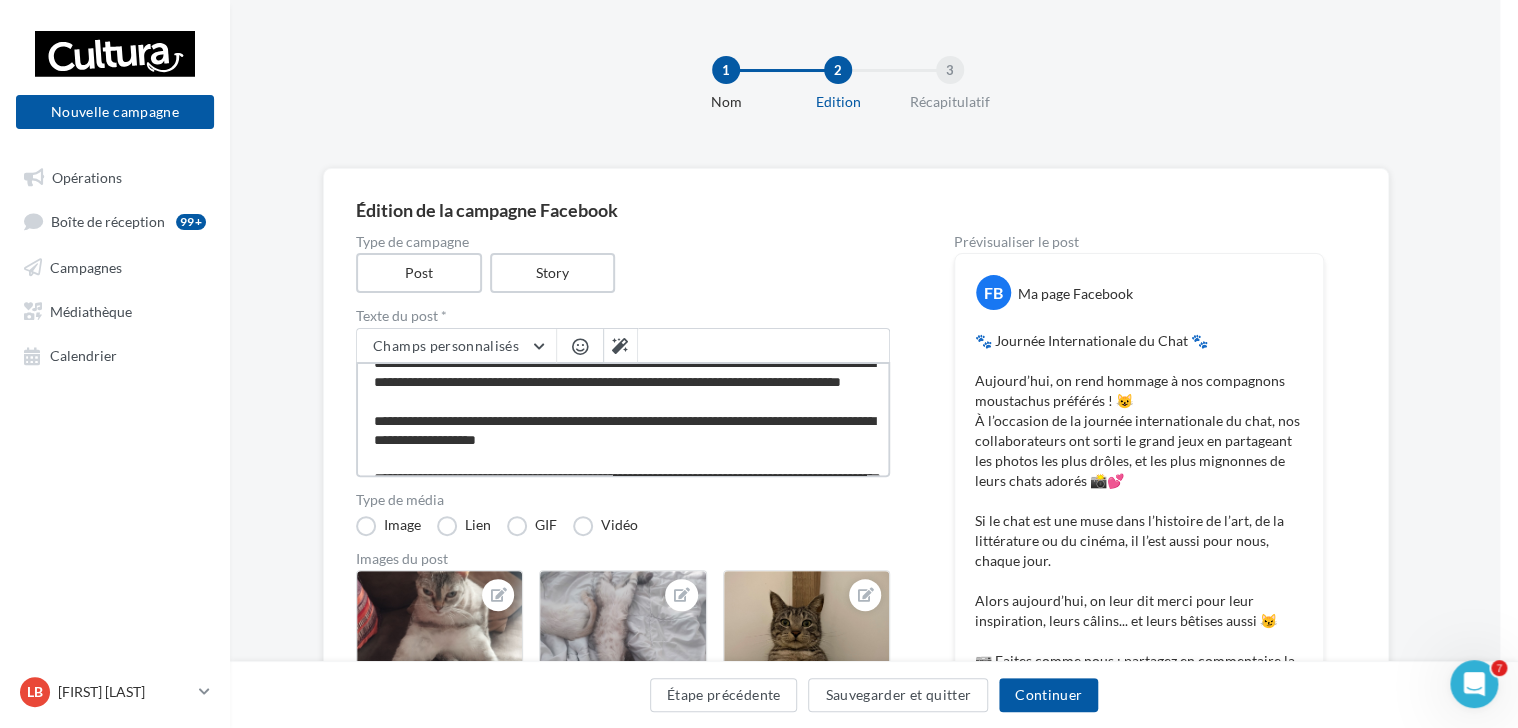 type on "**********" 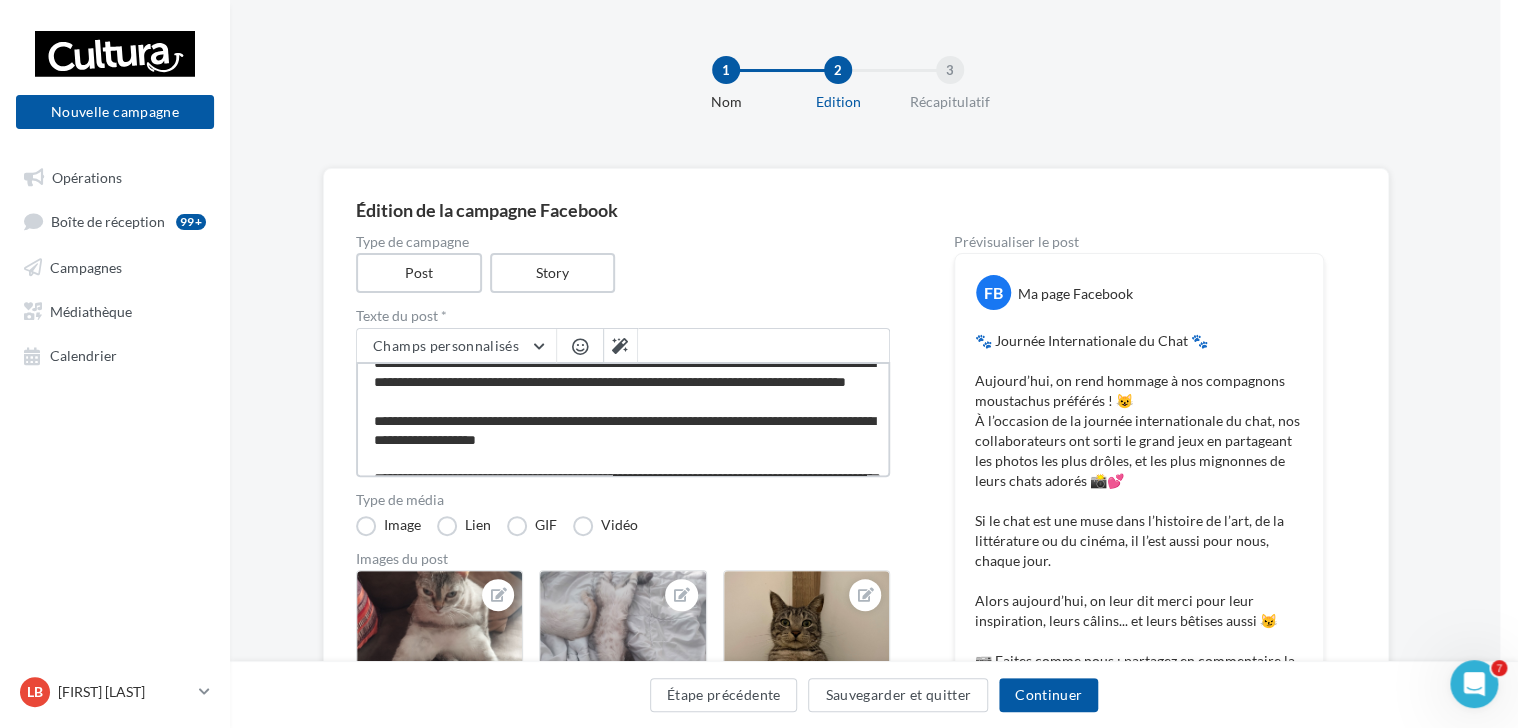 type on "**********" 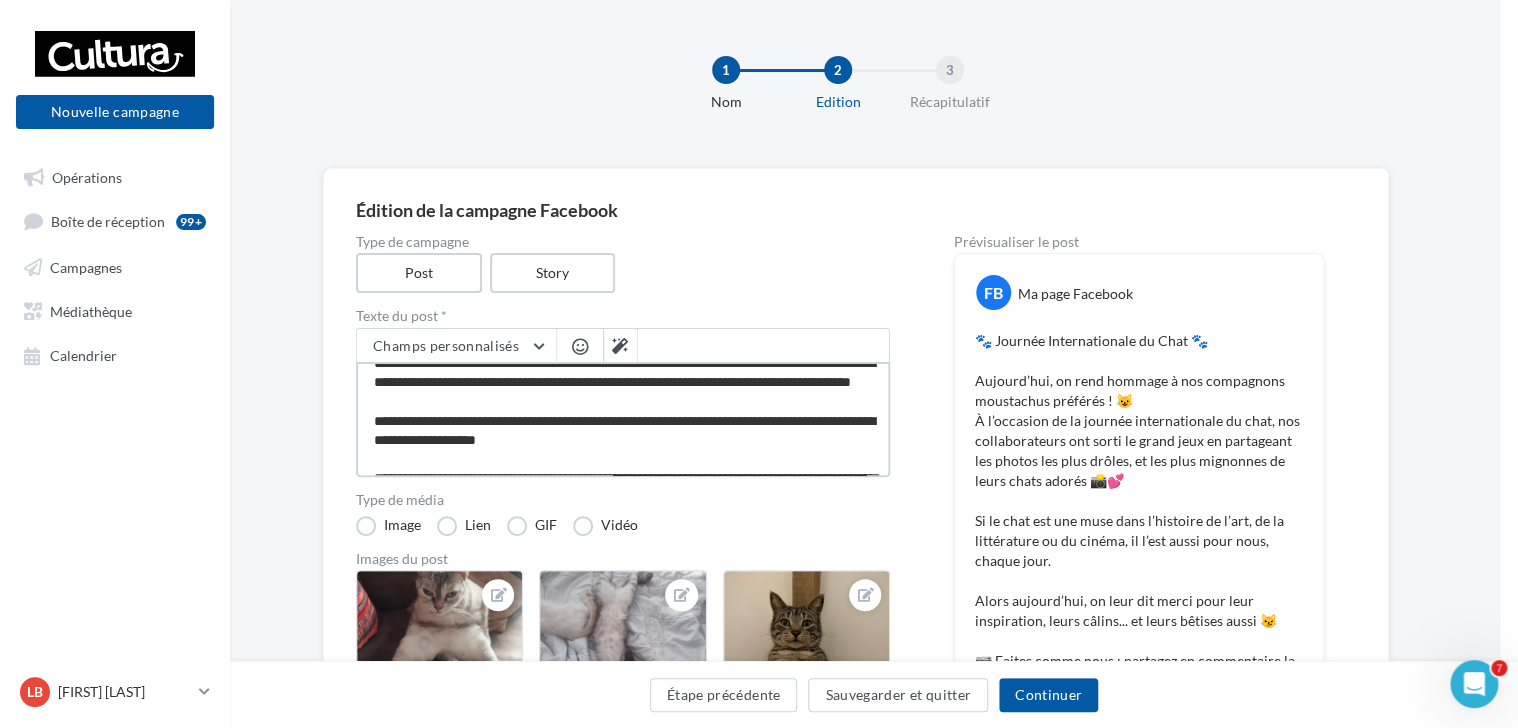 type on "**********" 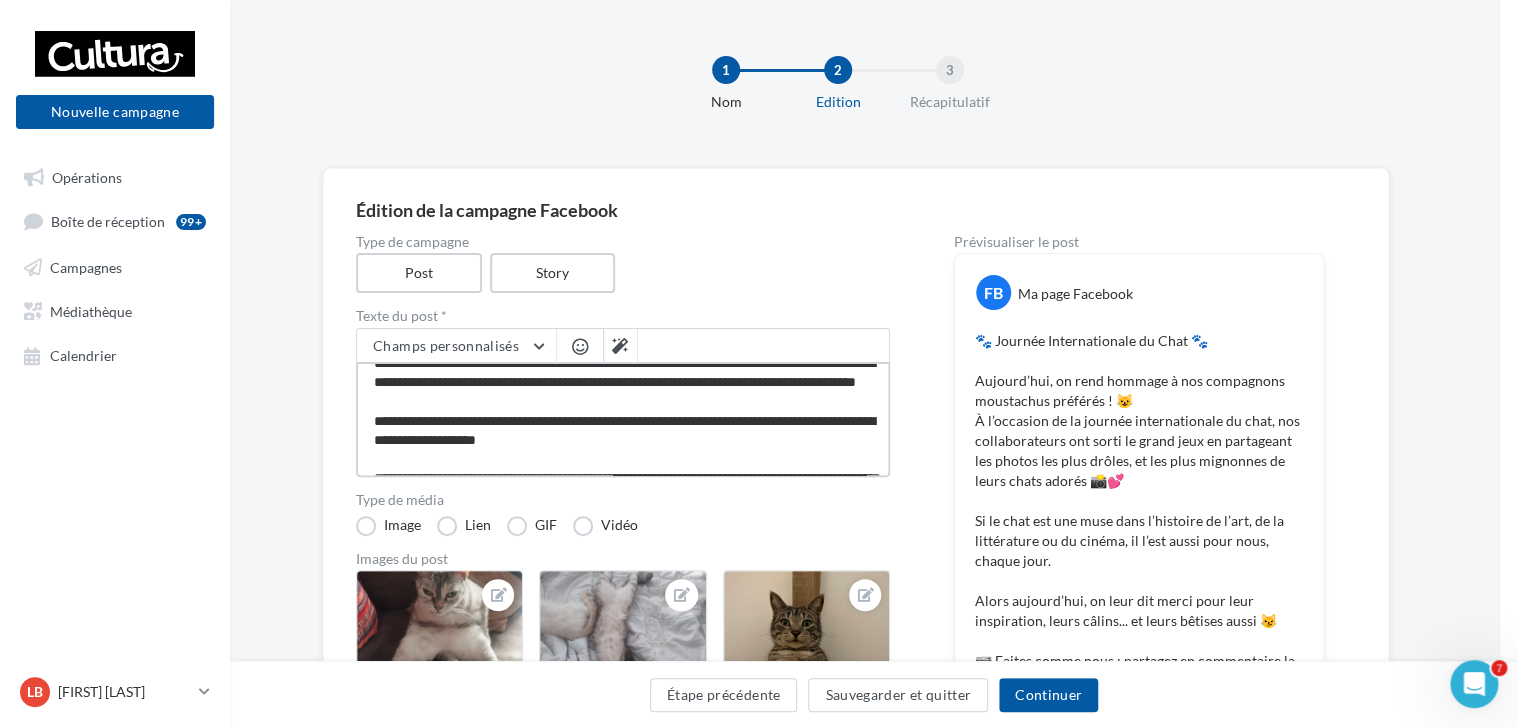 type on "**********" 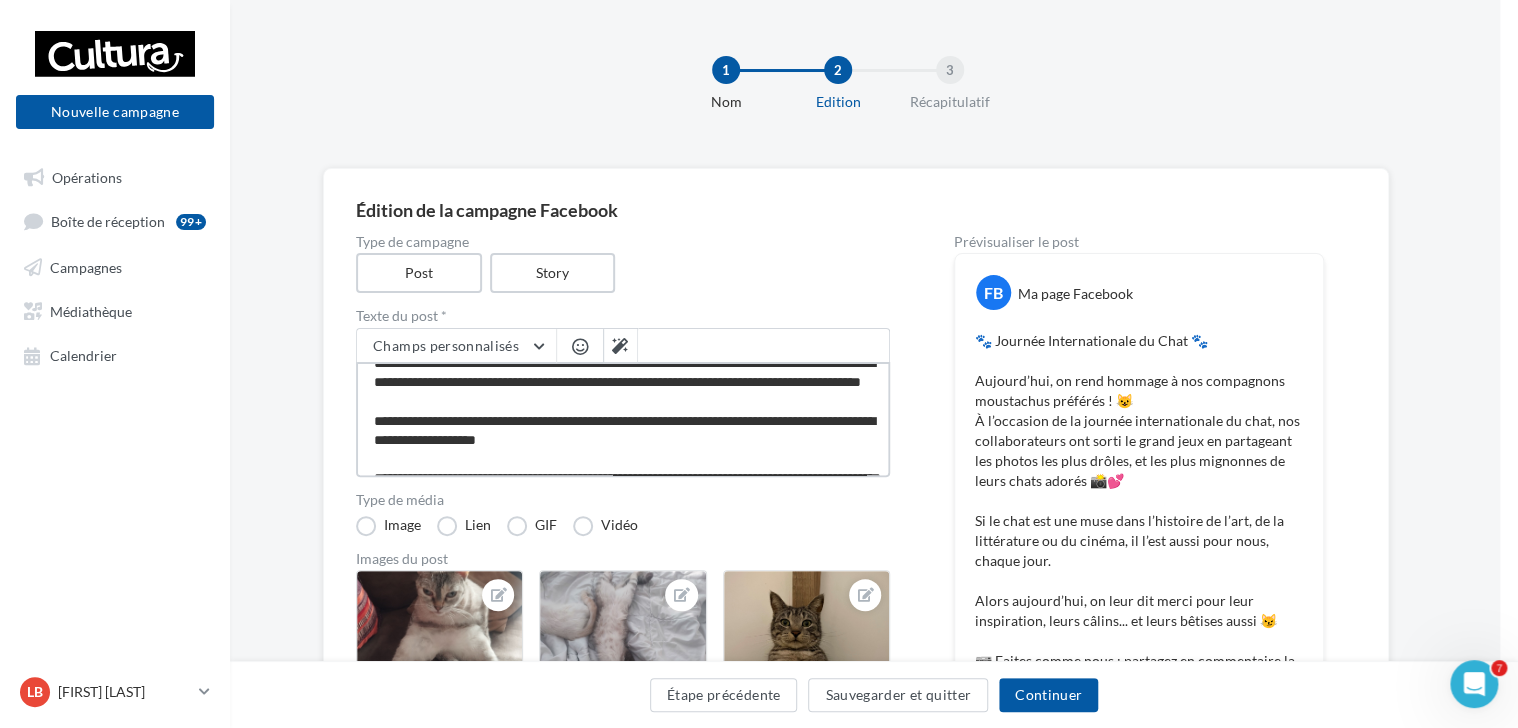 type on "**********" 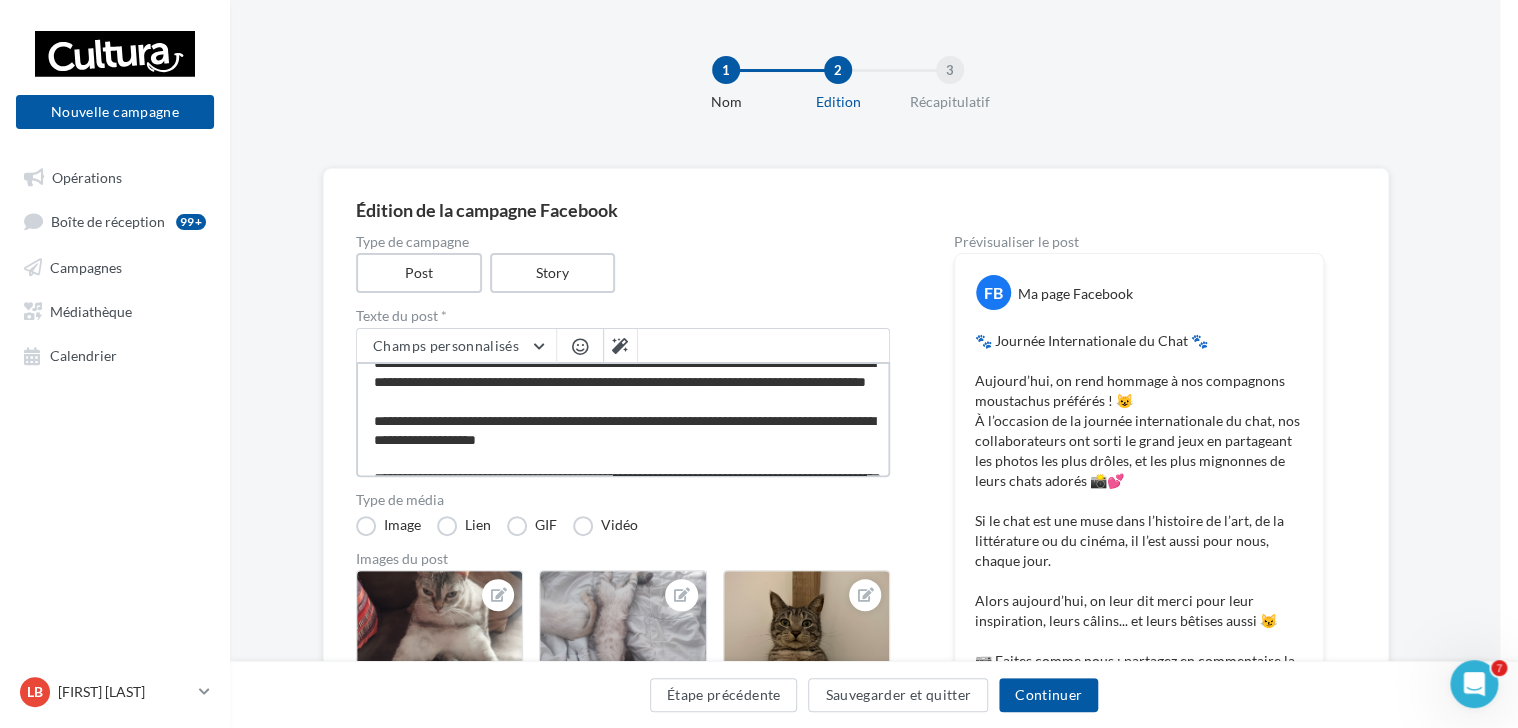 type on "**********" 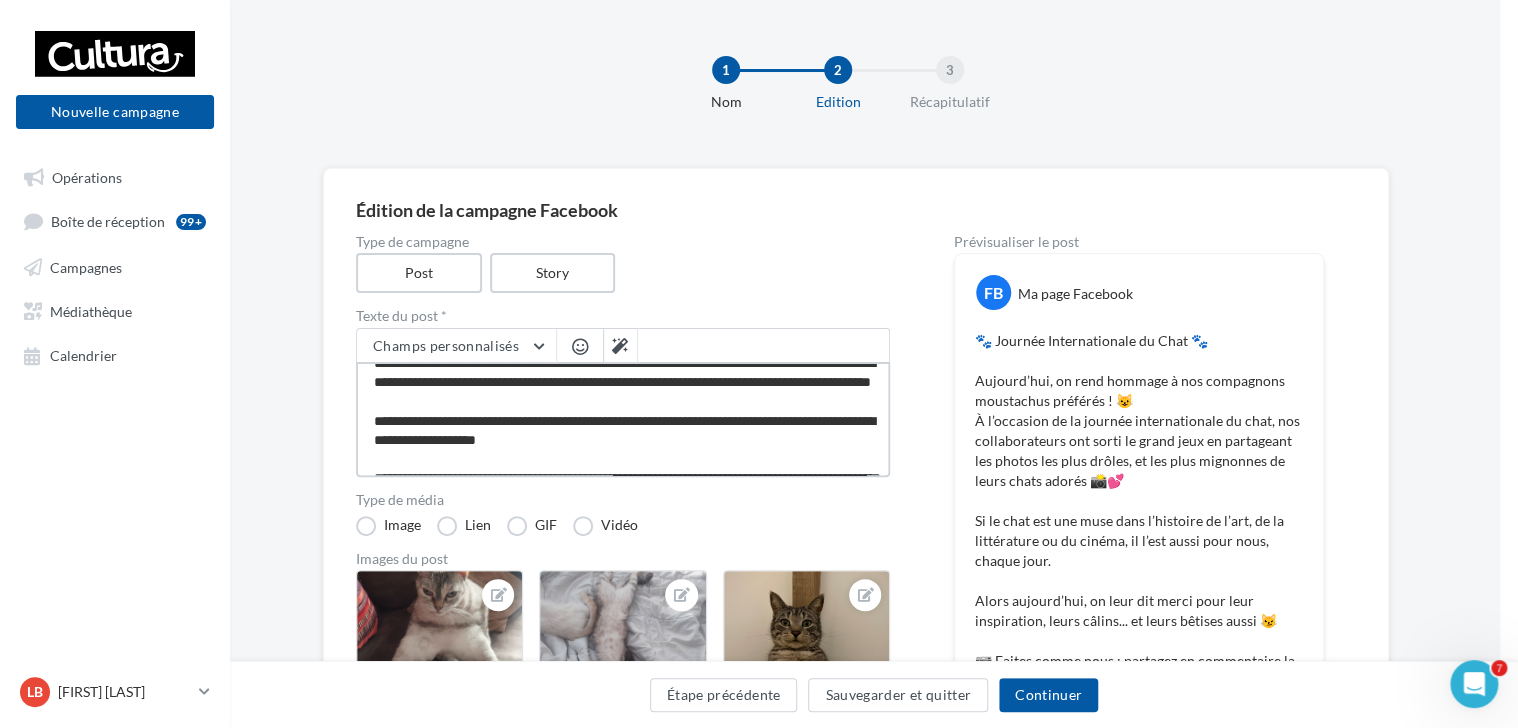 type on "**********" 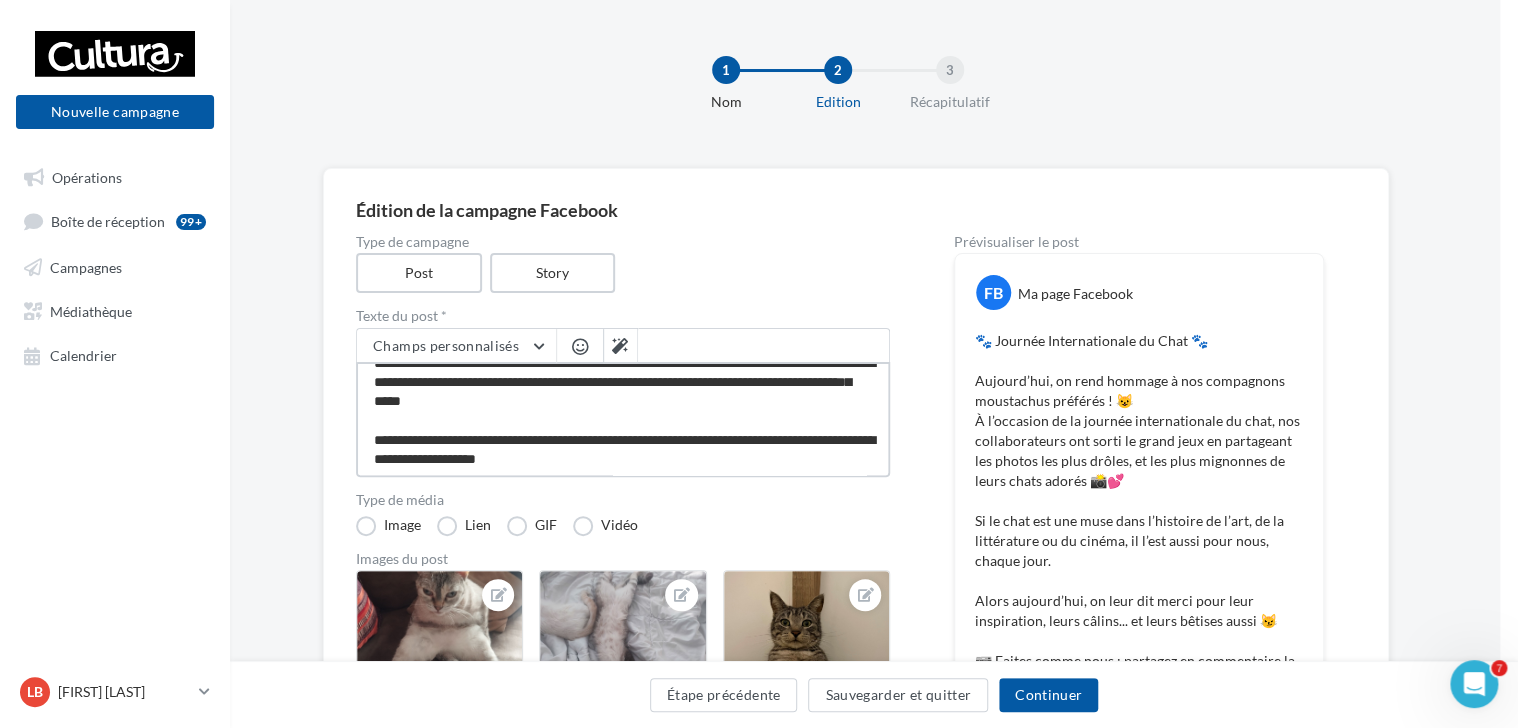 type on "**********" 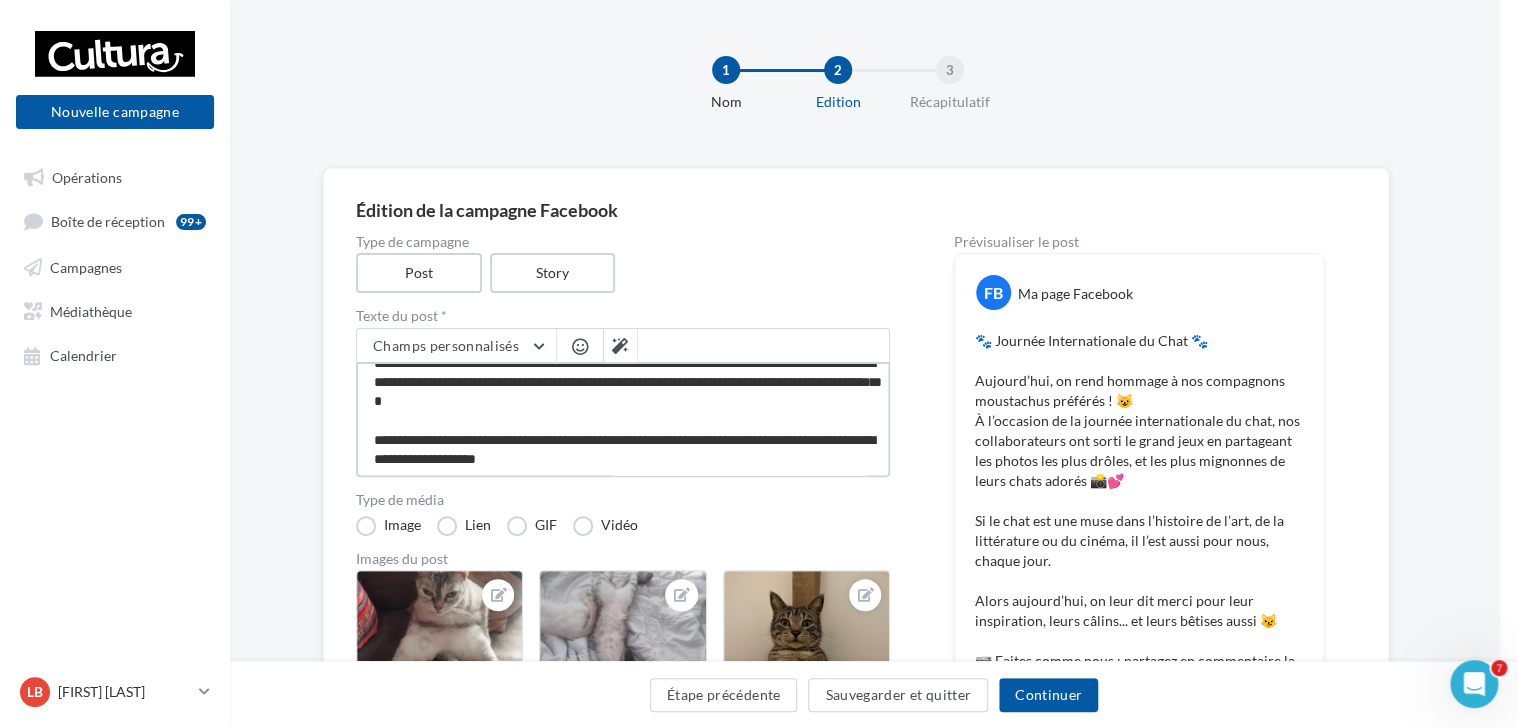 type on "**********" 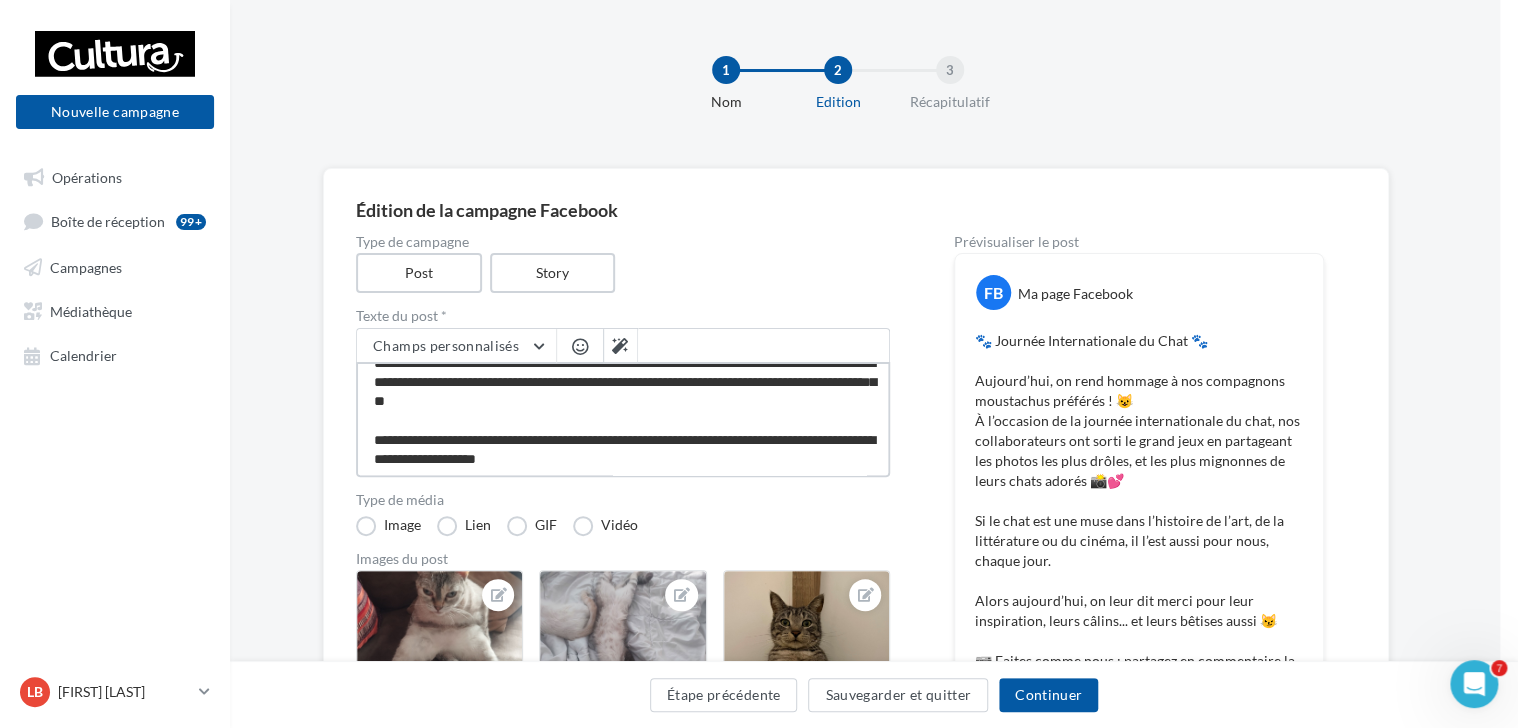 type on "**********" 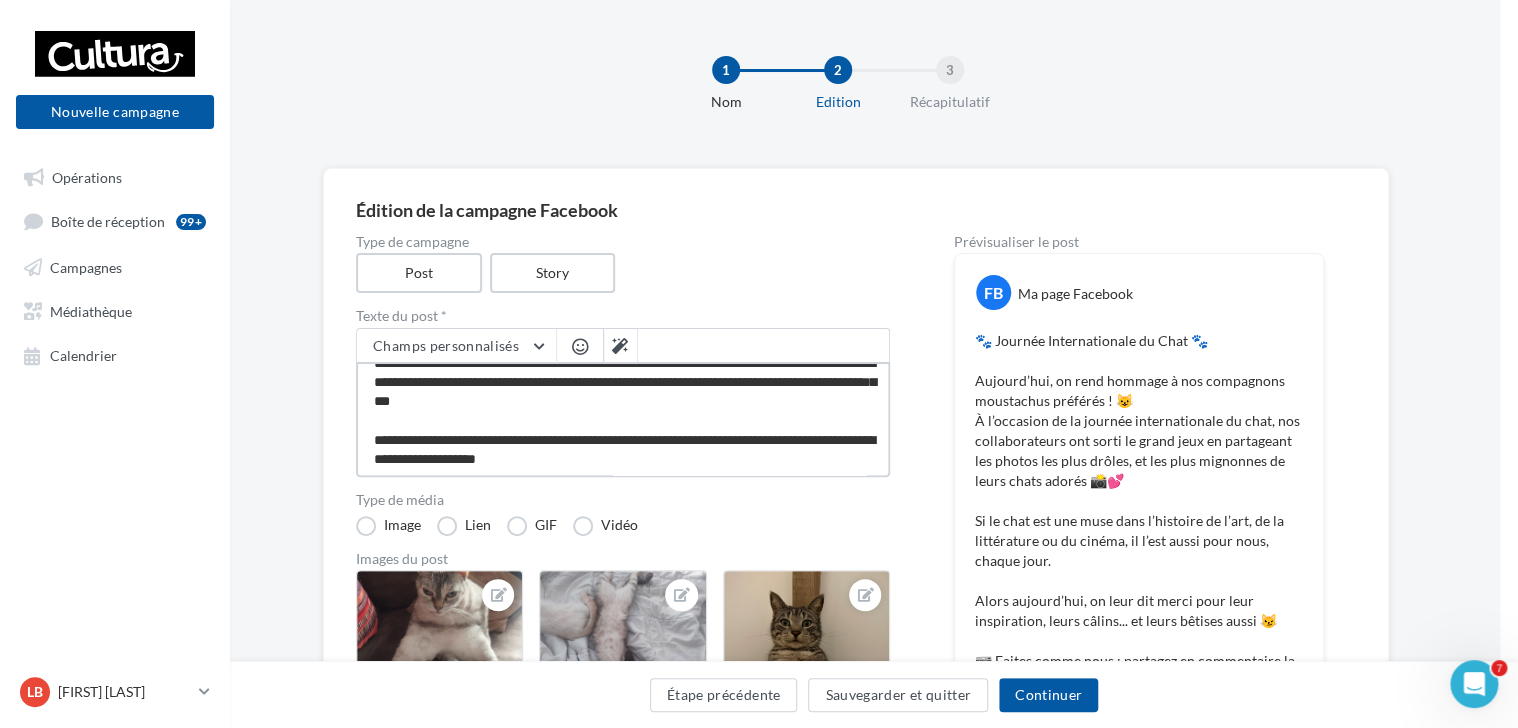 type on "**********" 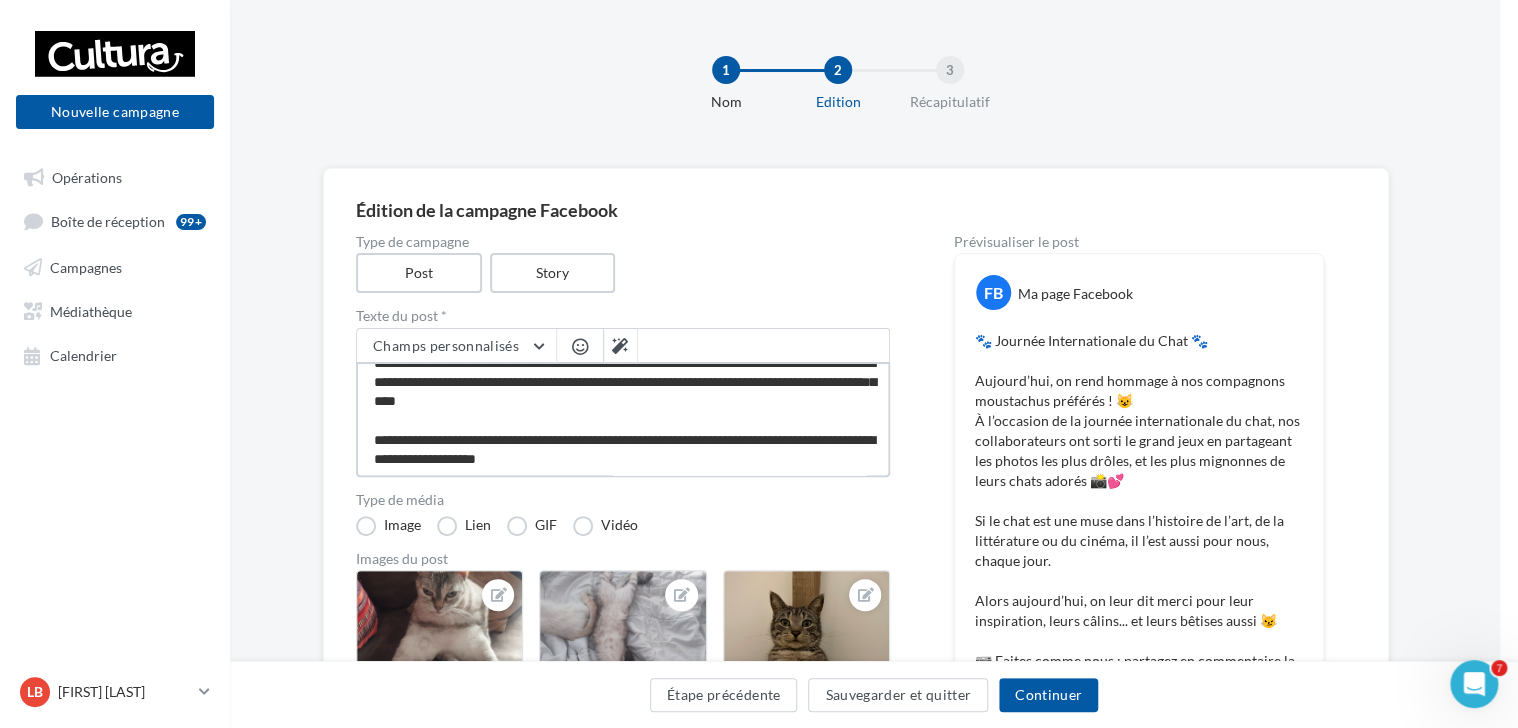 type on "**********" 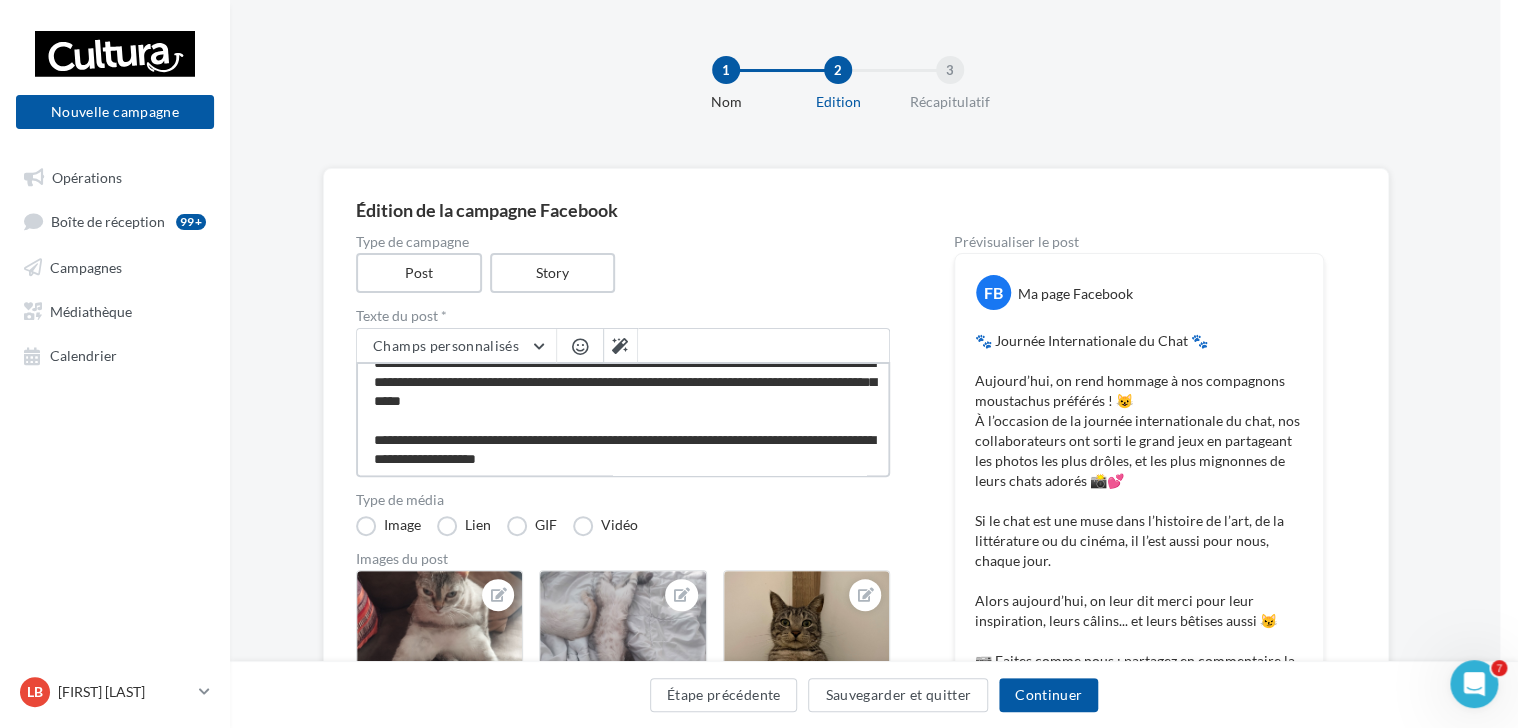 type on "**********" 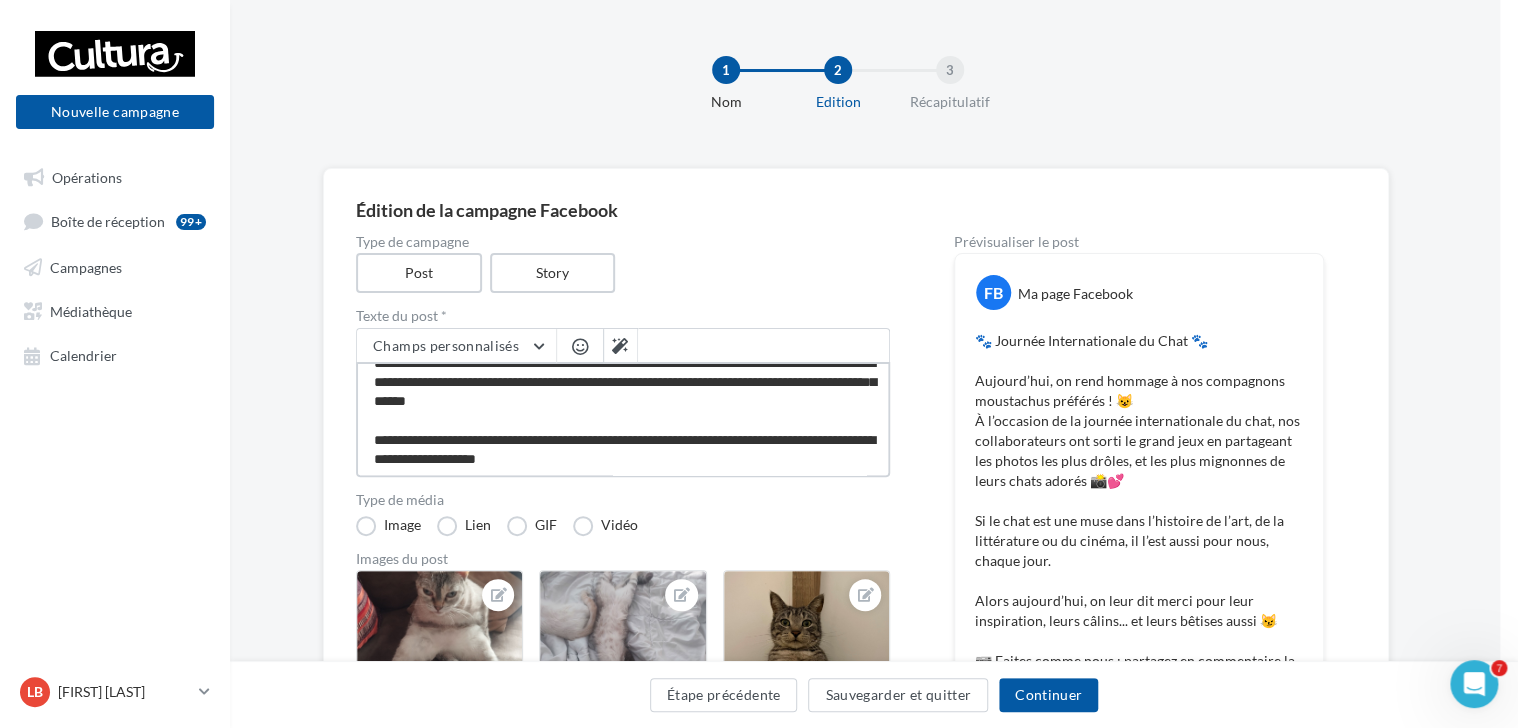 type on "**********" 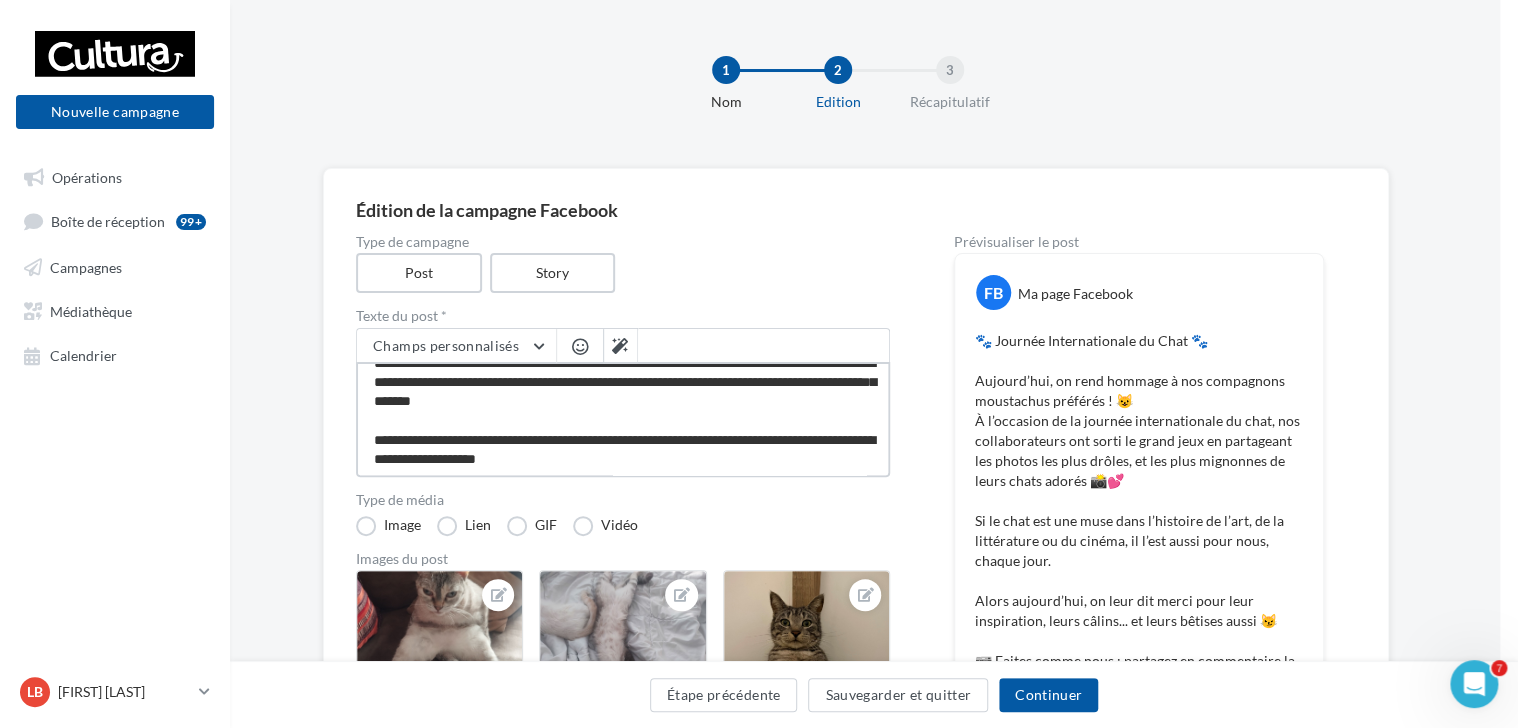 type on "**********" 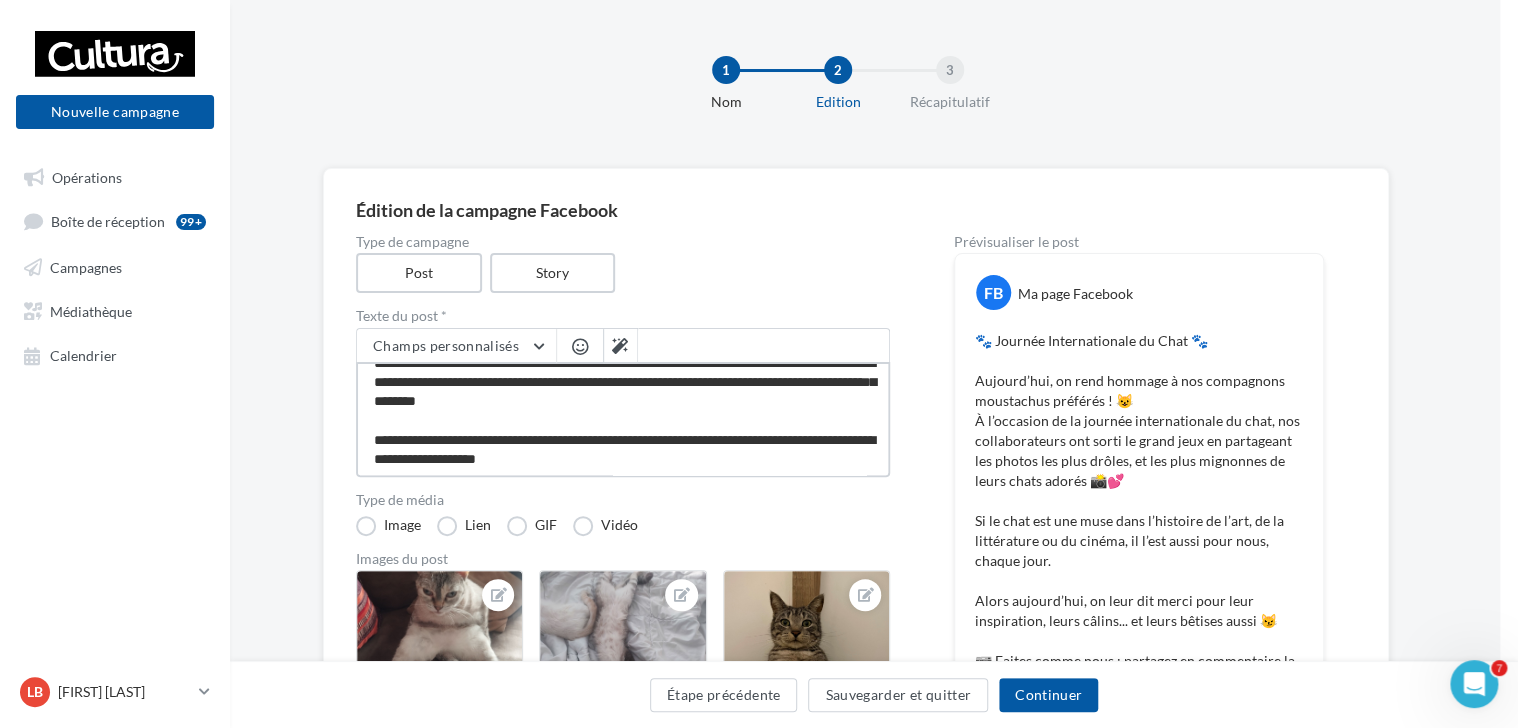 type on "**********" 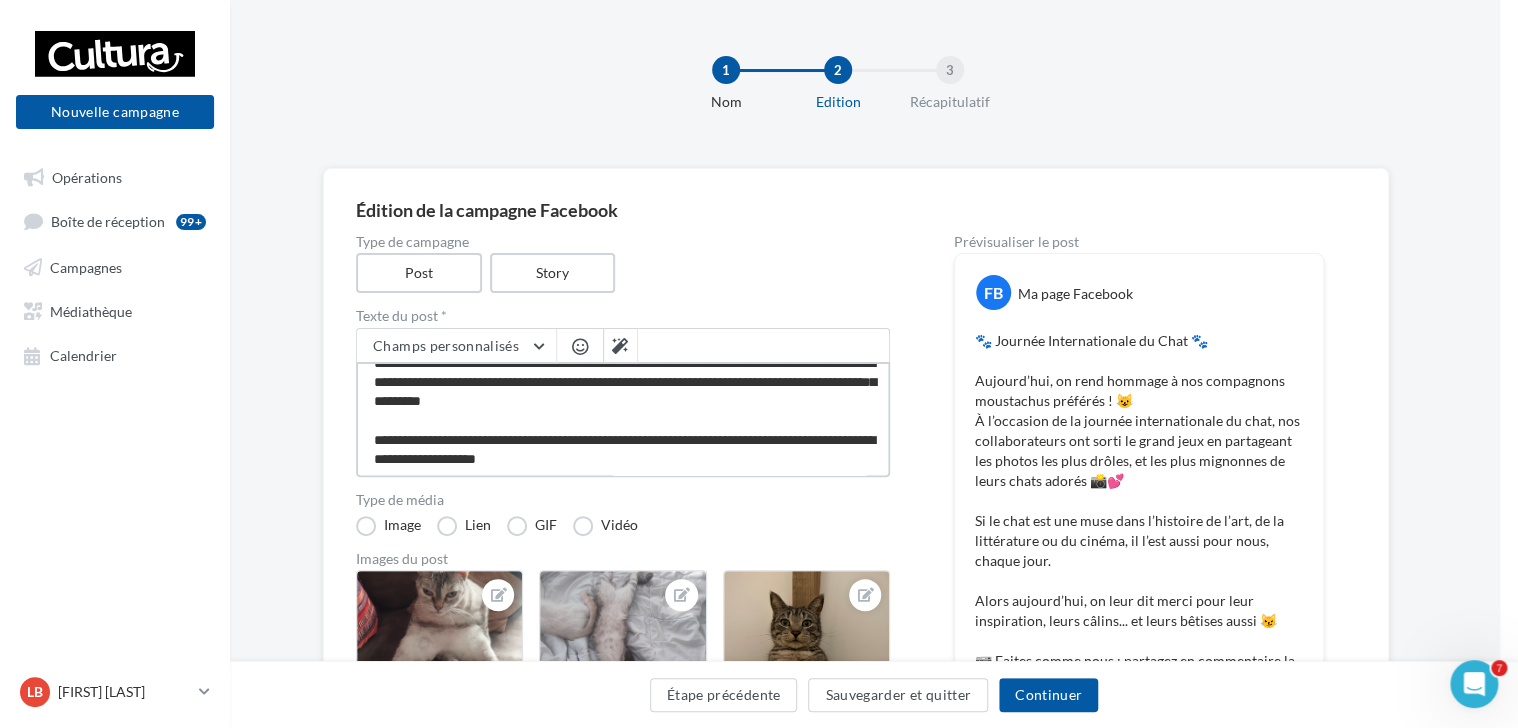 type on "**********" 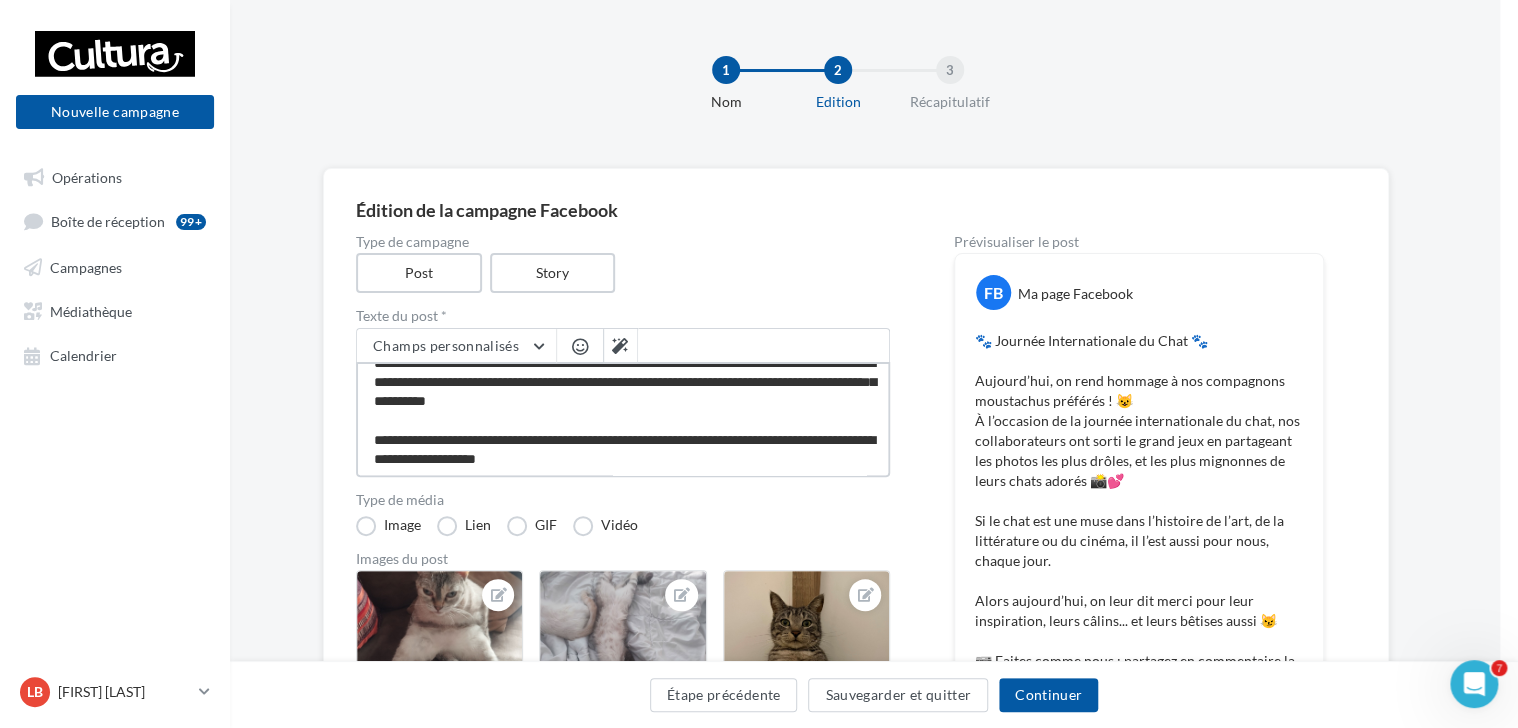 type on "**********" 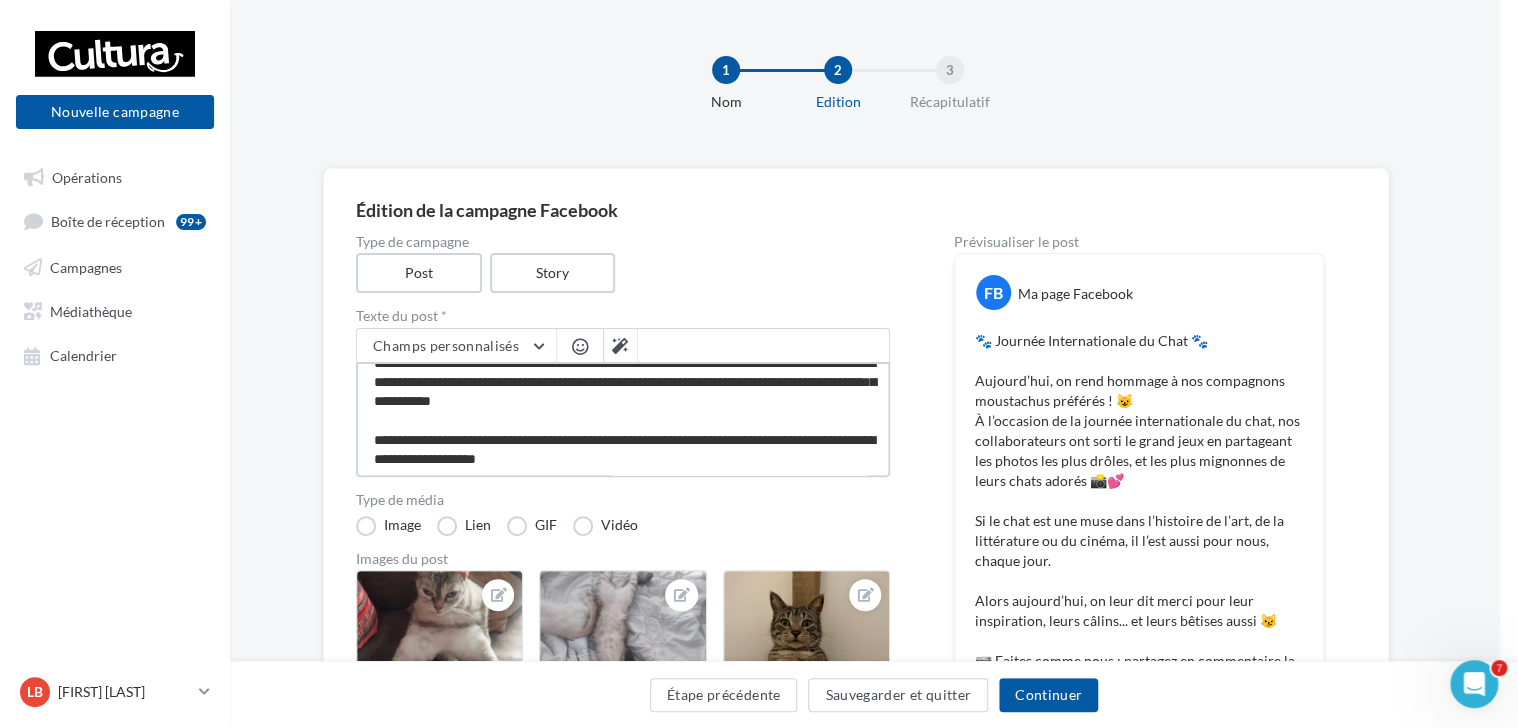 type on "**********" 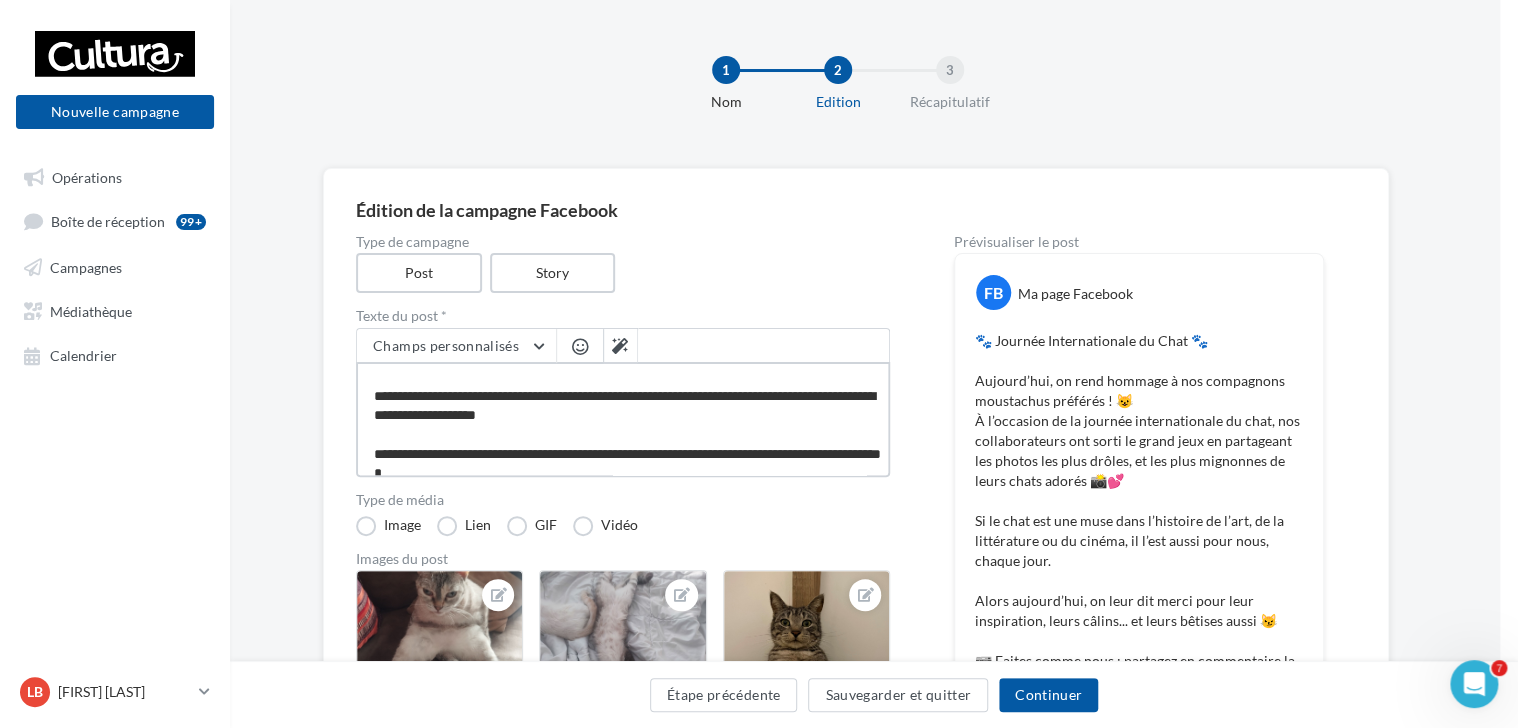 scroll, scrollTop: 104, scrollLeft: 0, axis: vertical 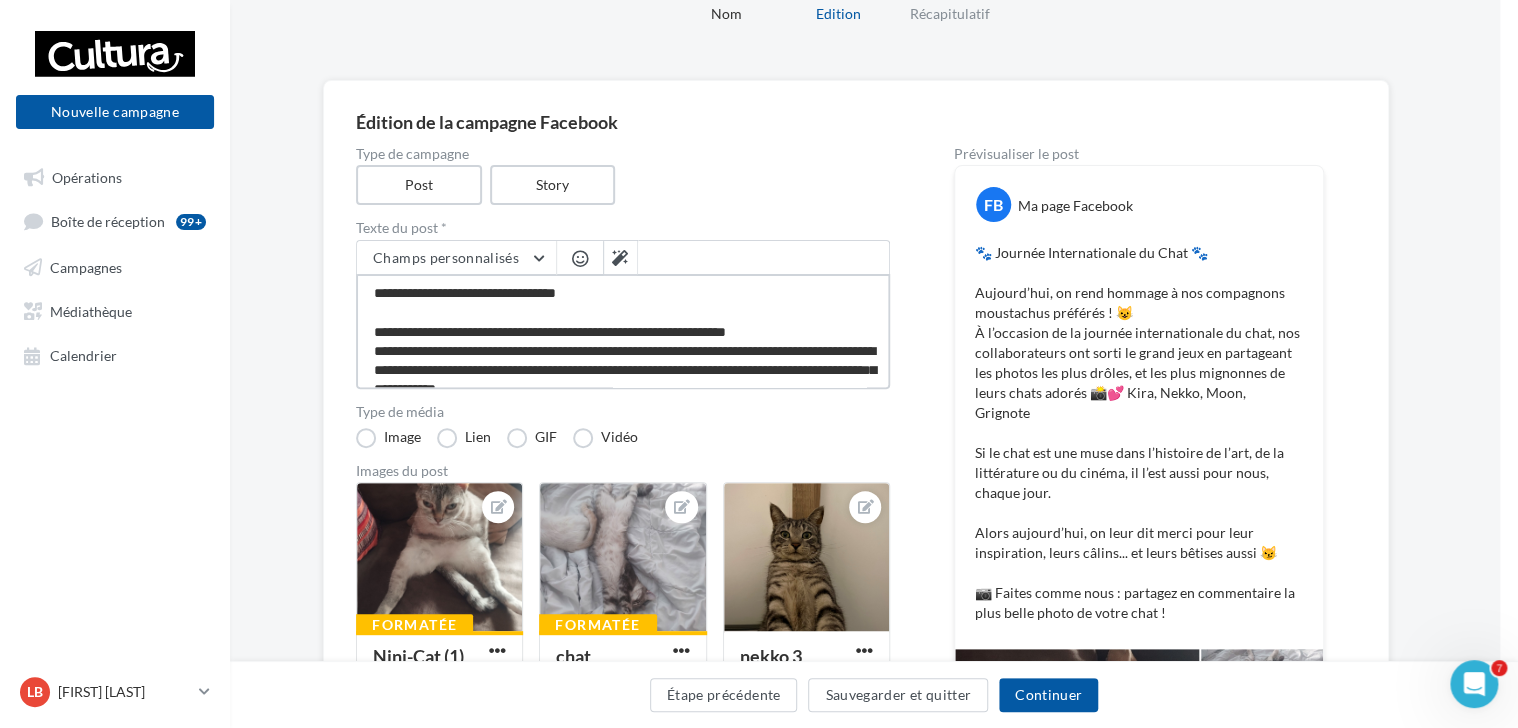 drag, startPoint x: 721, startPoint y: 288, endPoint x: 613, endPoint y: 300, distance: 108.66462 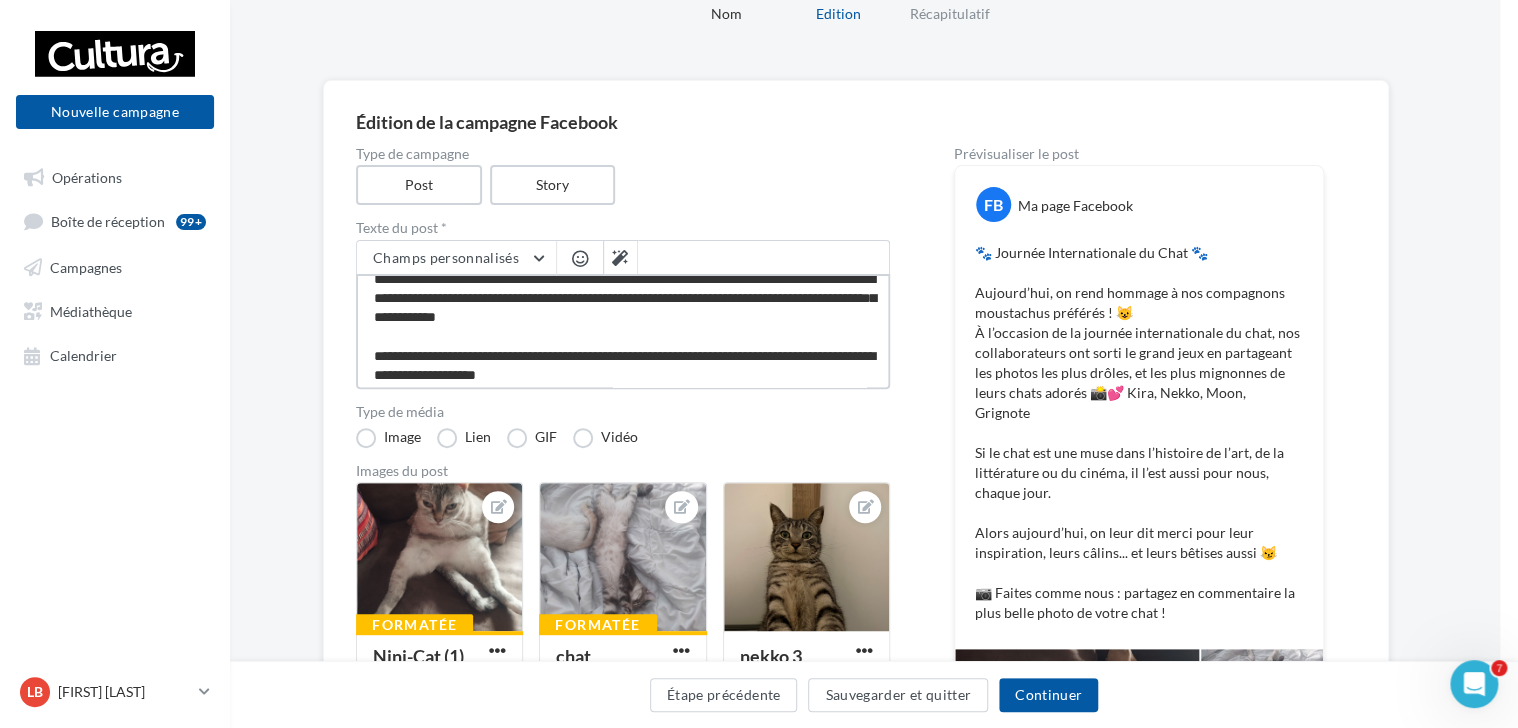 scroll, scrollTop: 74, scrollLeft: 0, axis: vertical 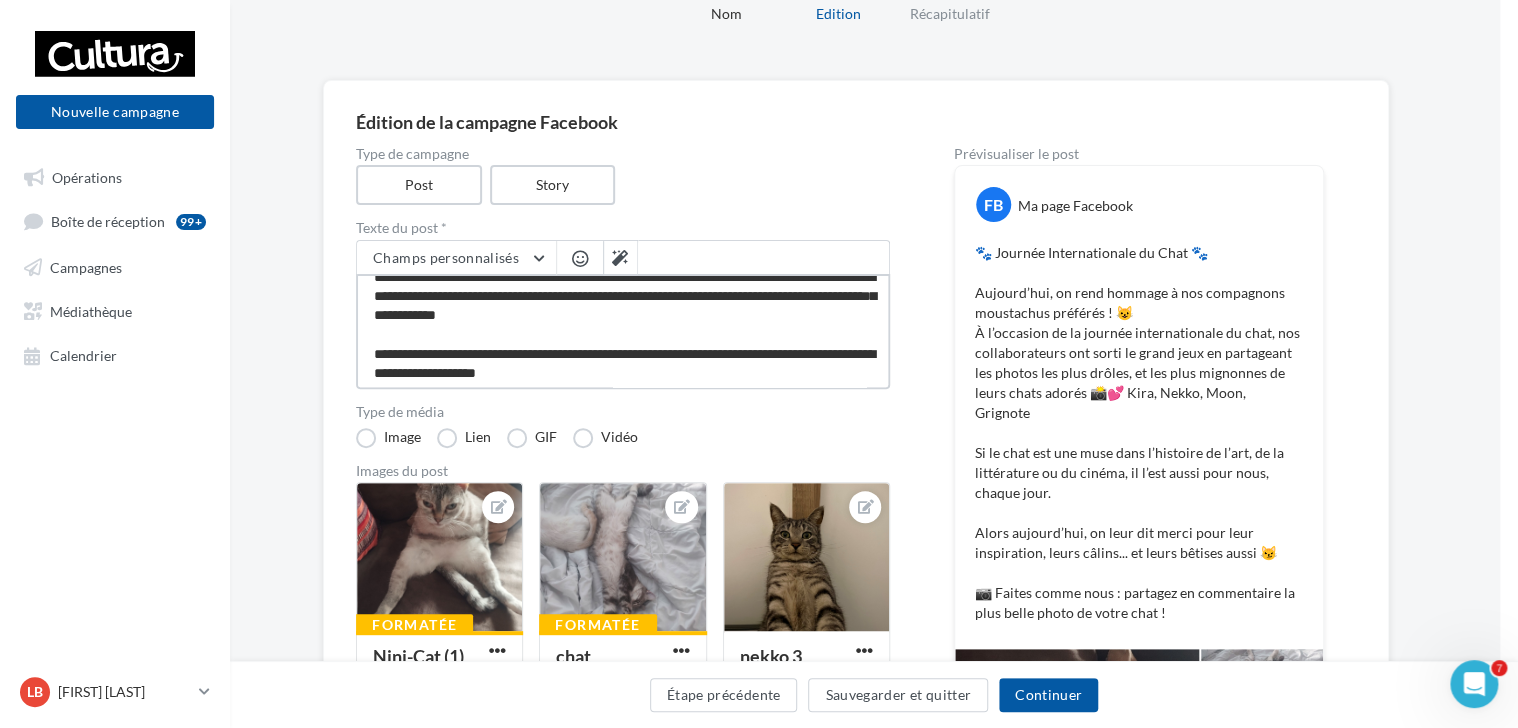 click on "**********" at bounding box center (623, 331) 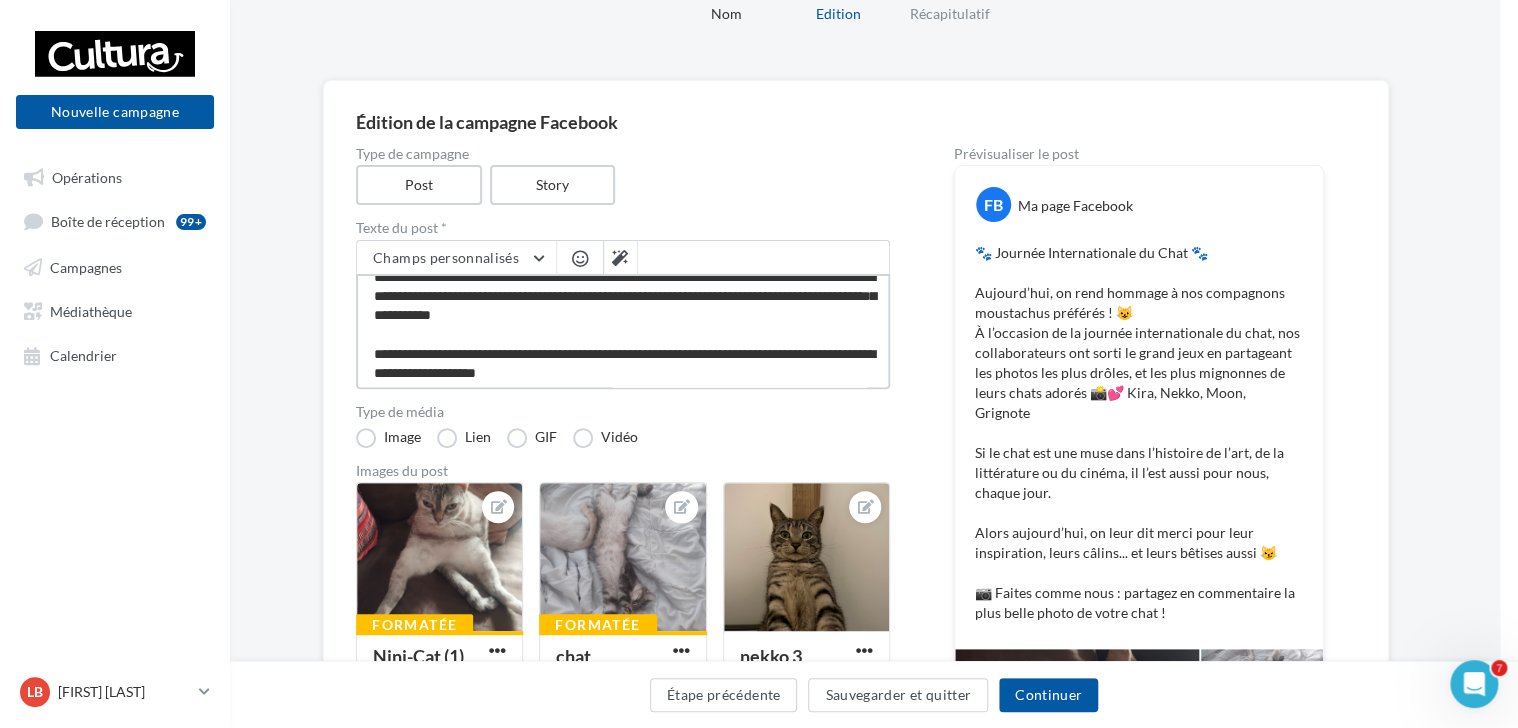 type on "**********" 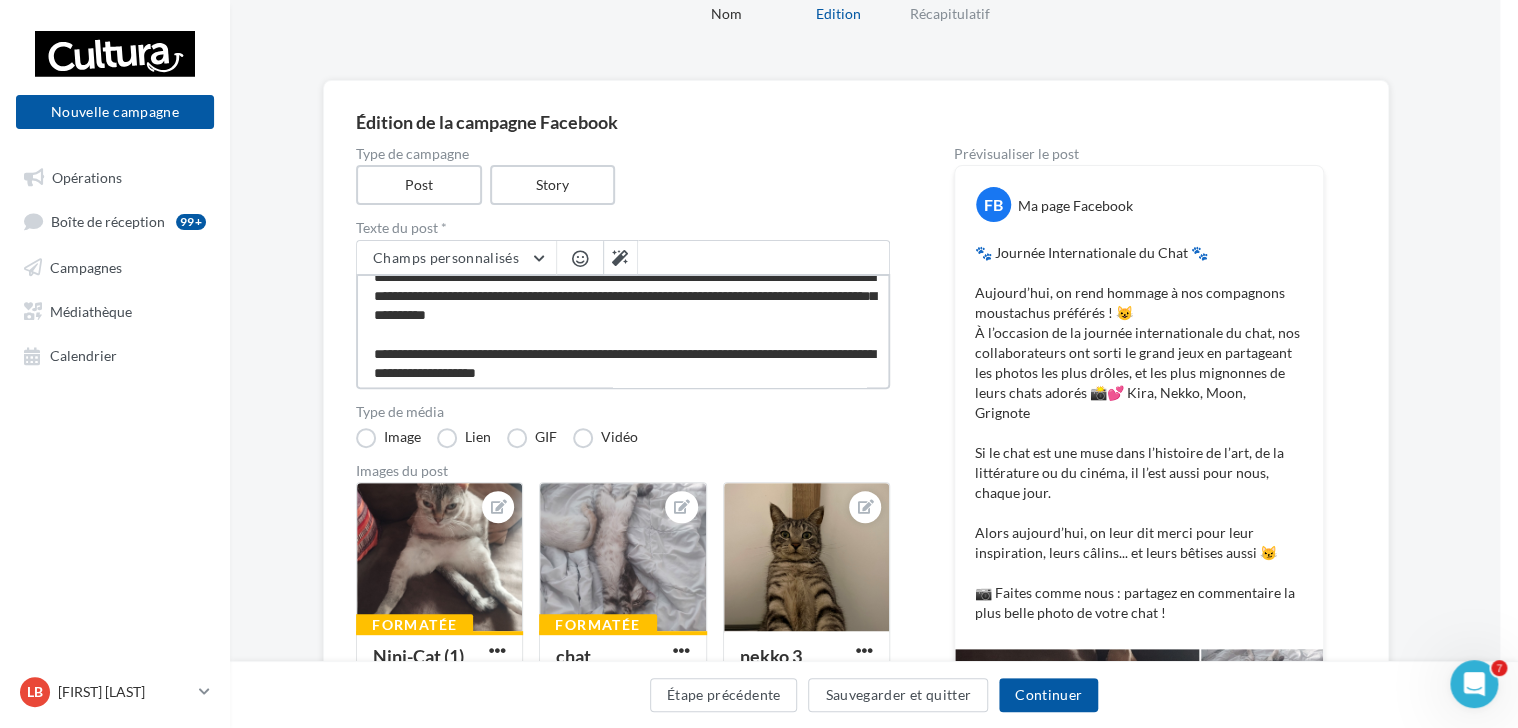 type on "**********" 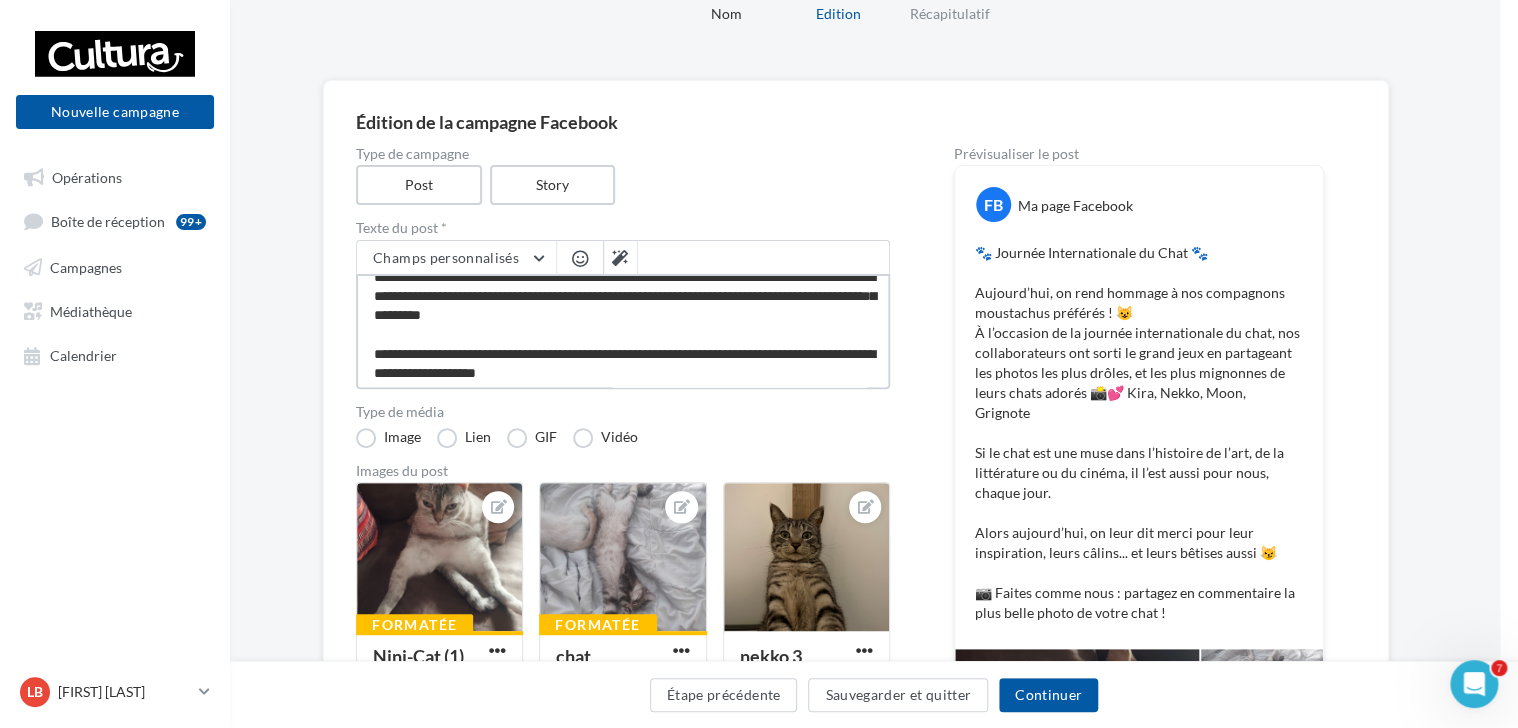 type on "**********" 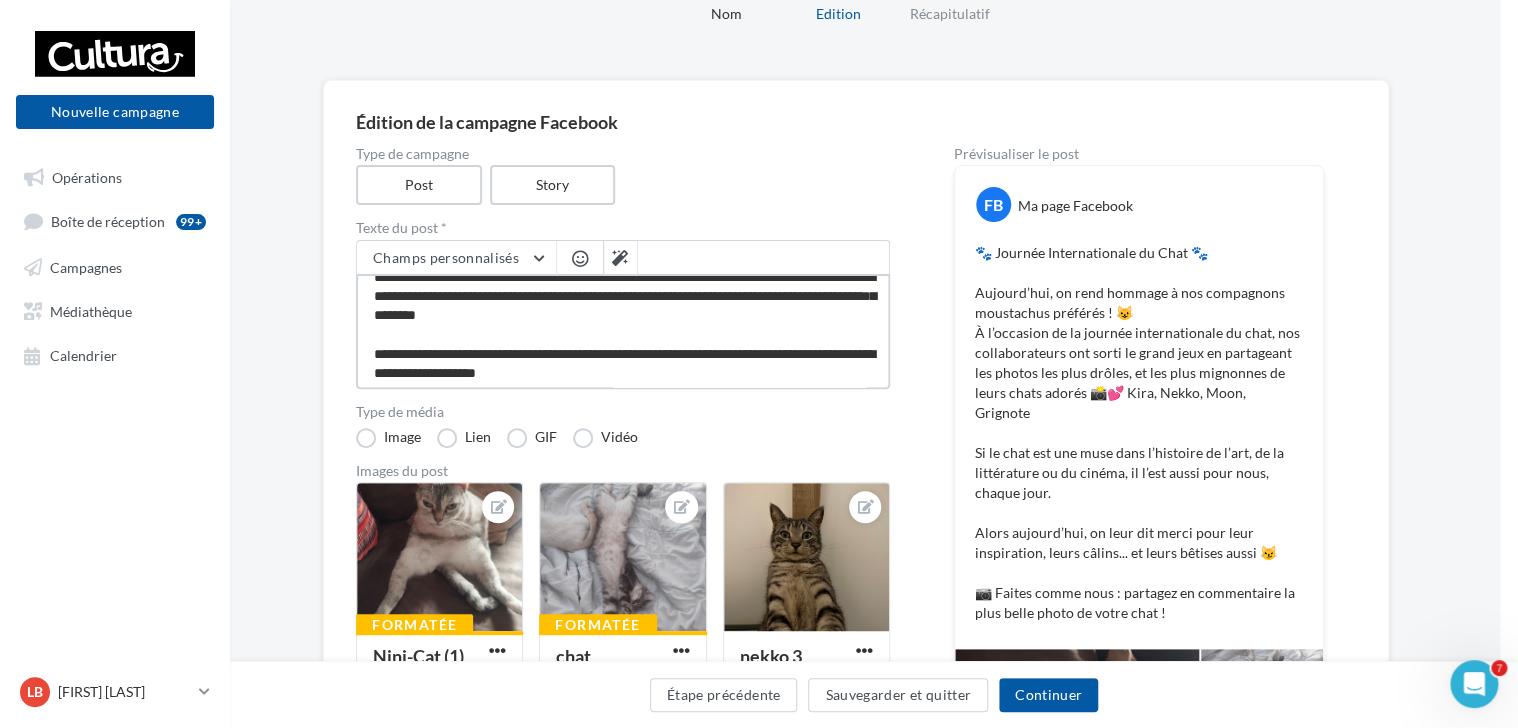 type on "**********" 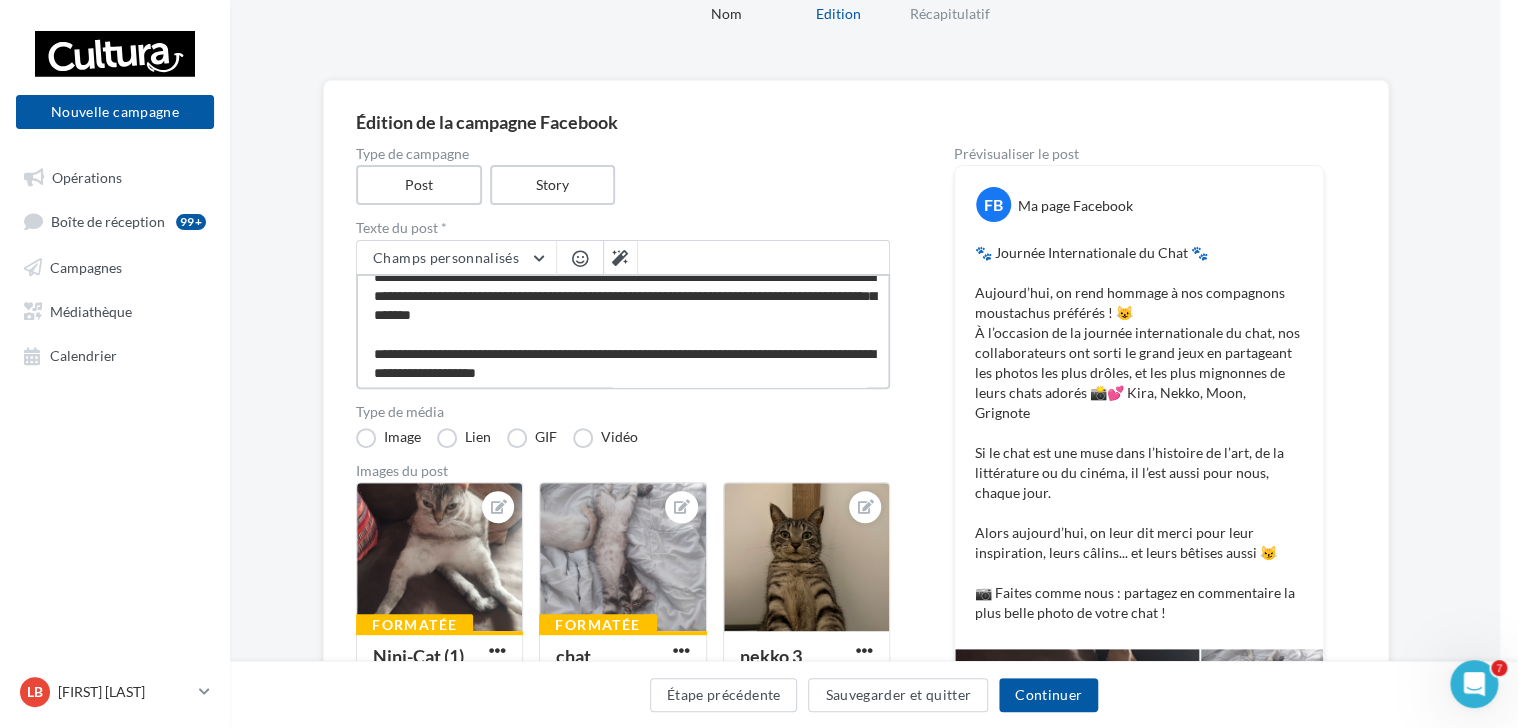 type on "**********" 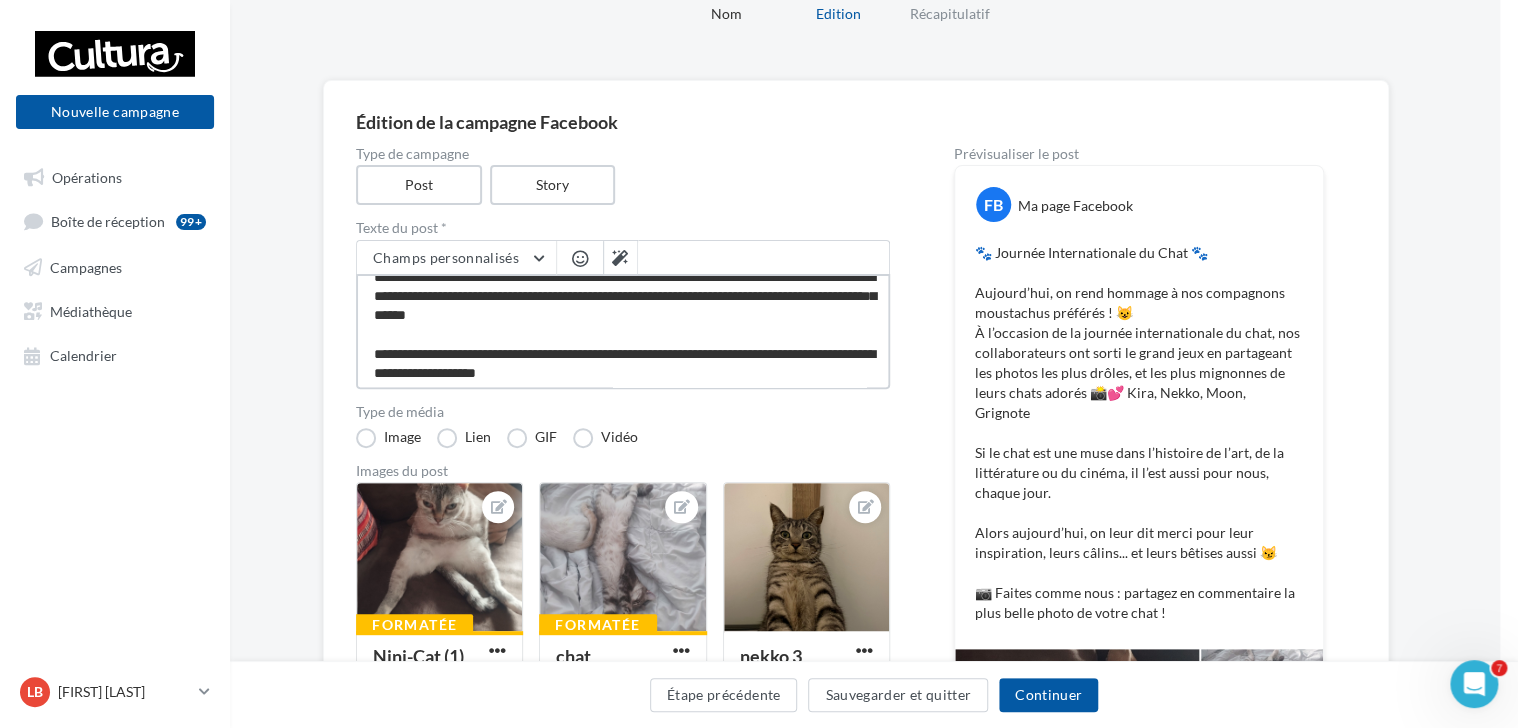type on "**********" 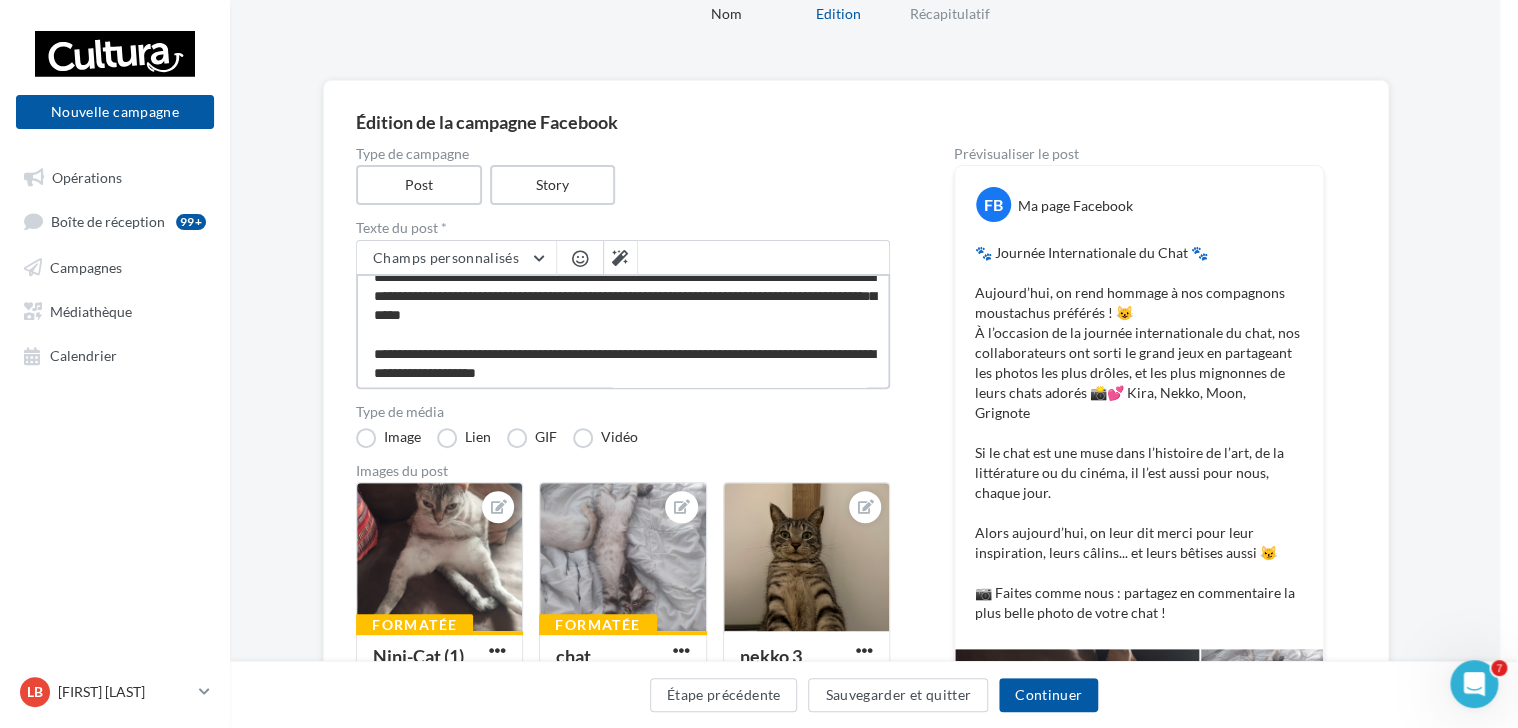 type on "**********" 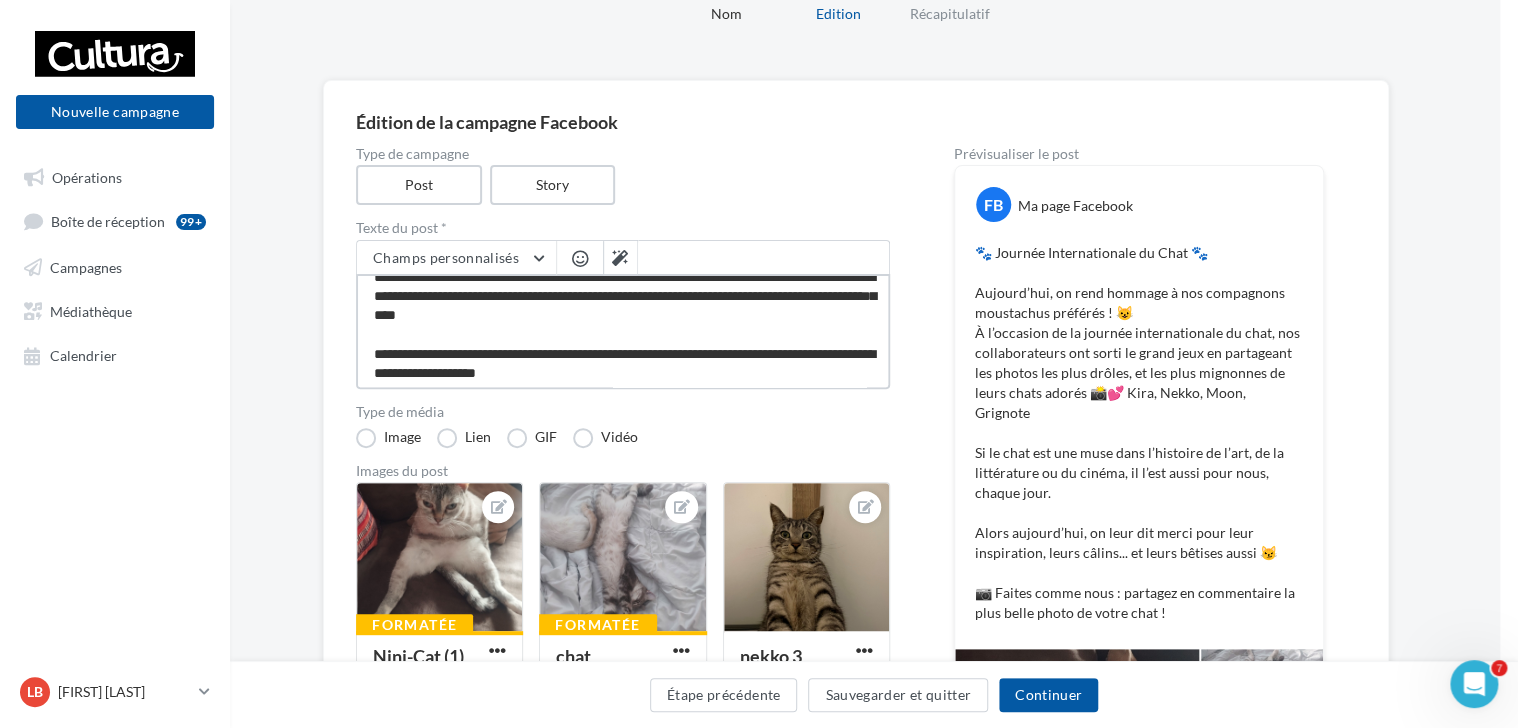 type on "**********" 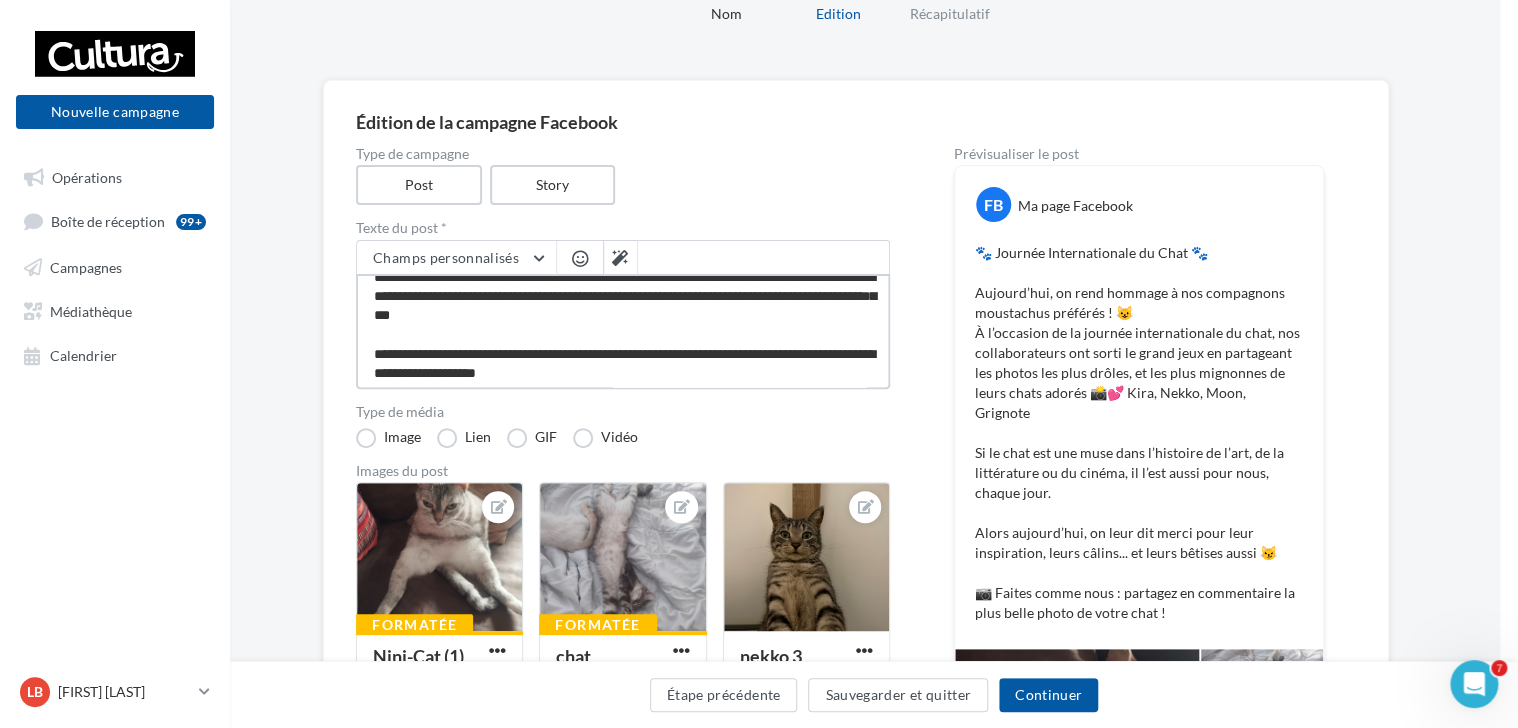 type on "**********" 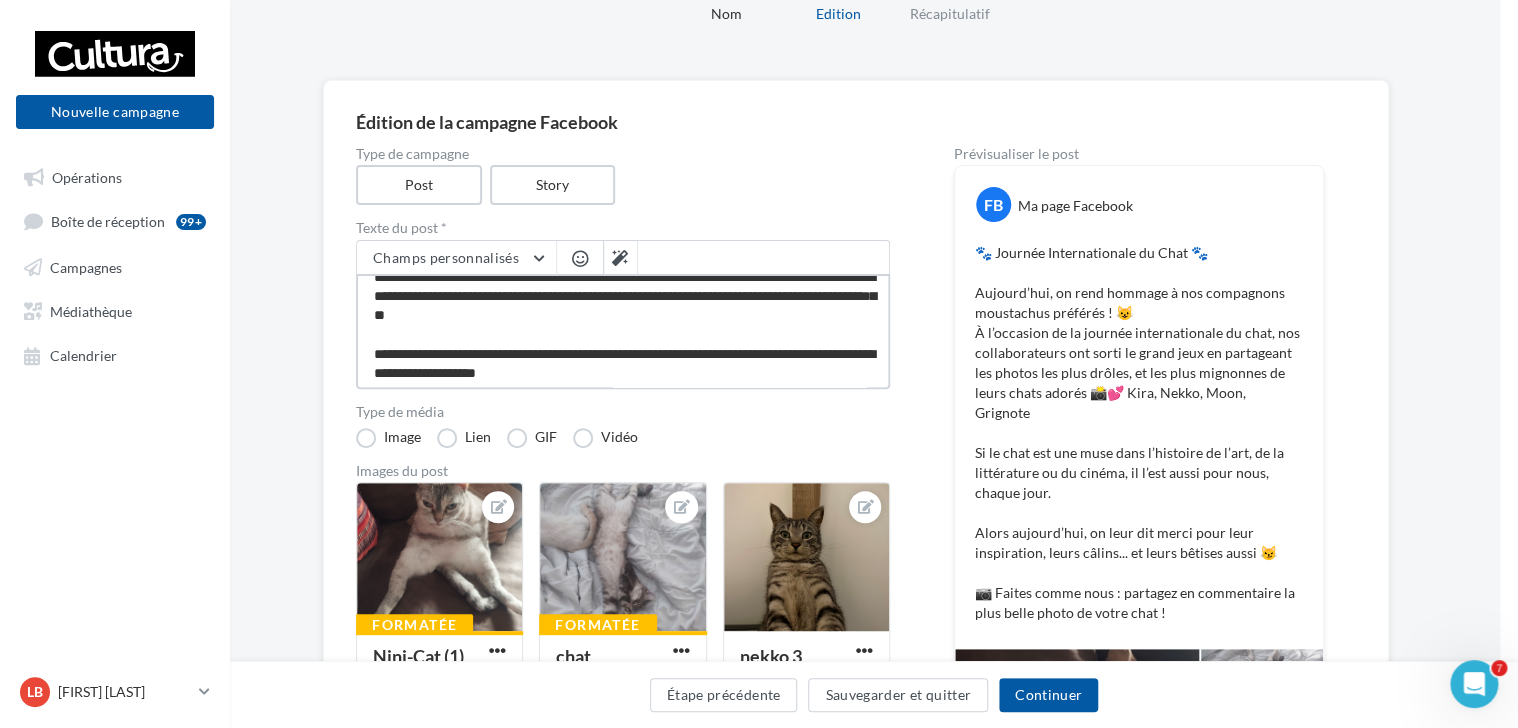 type on "**********" 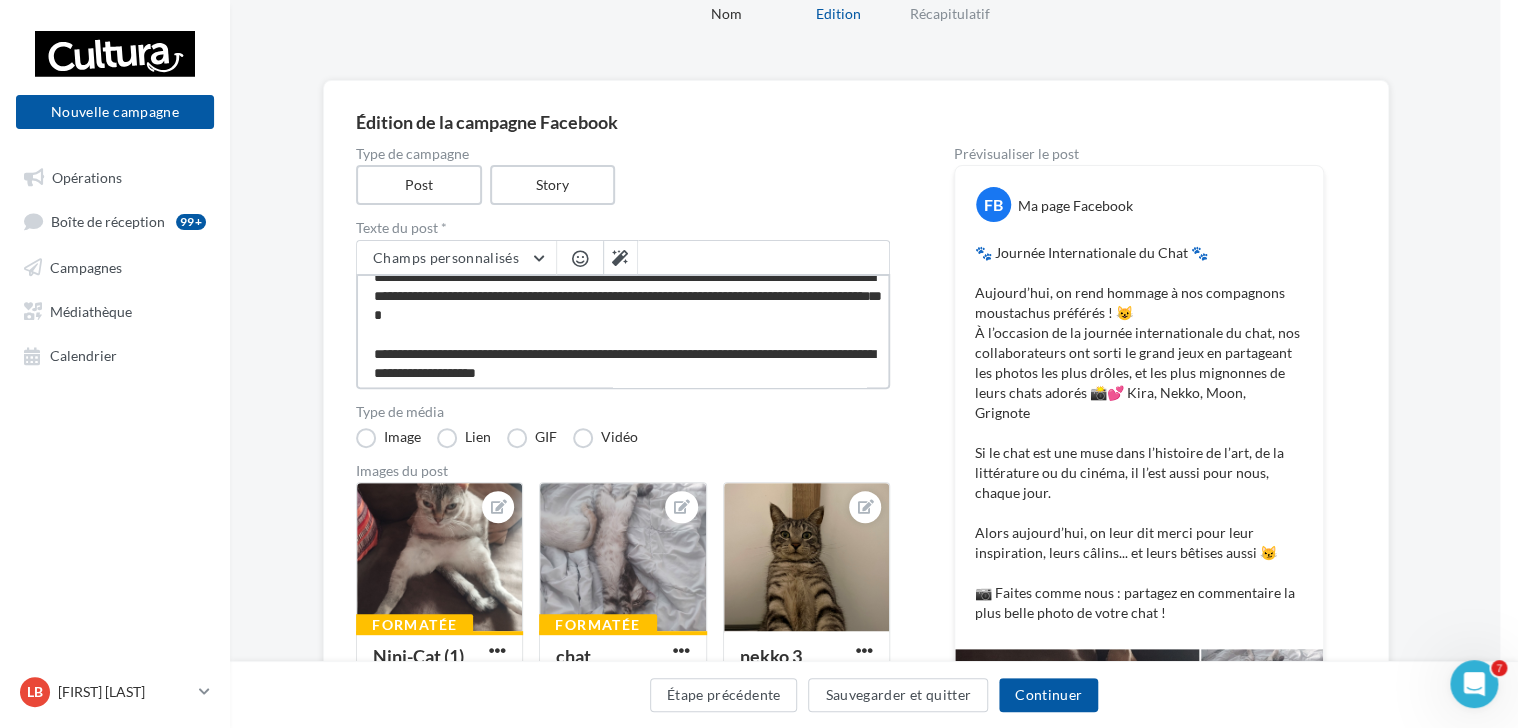 type on "**********" 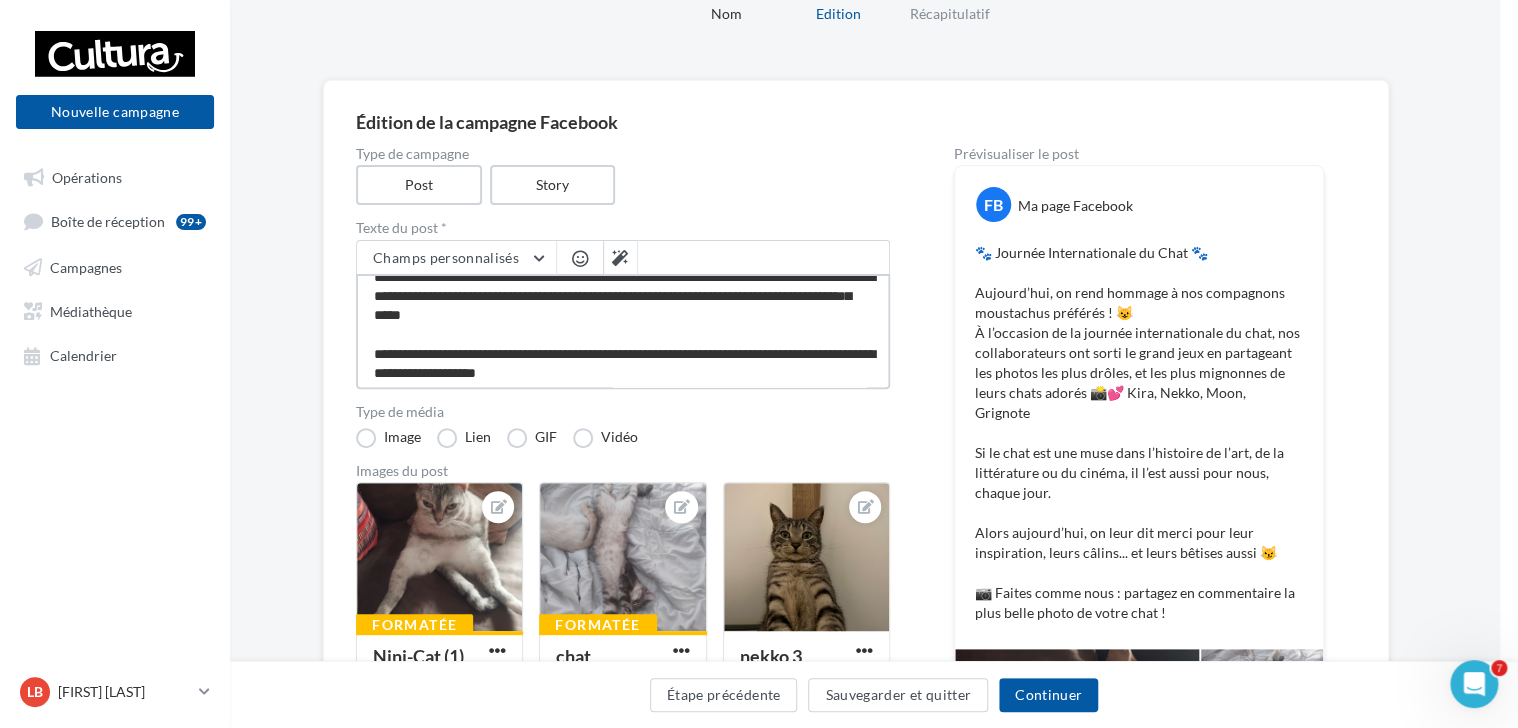 type on "**********" 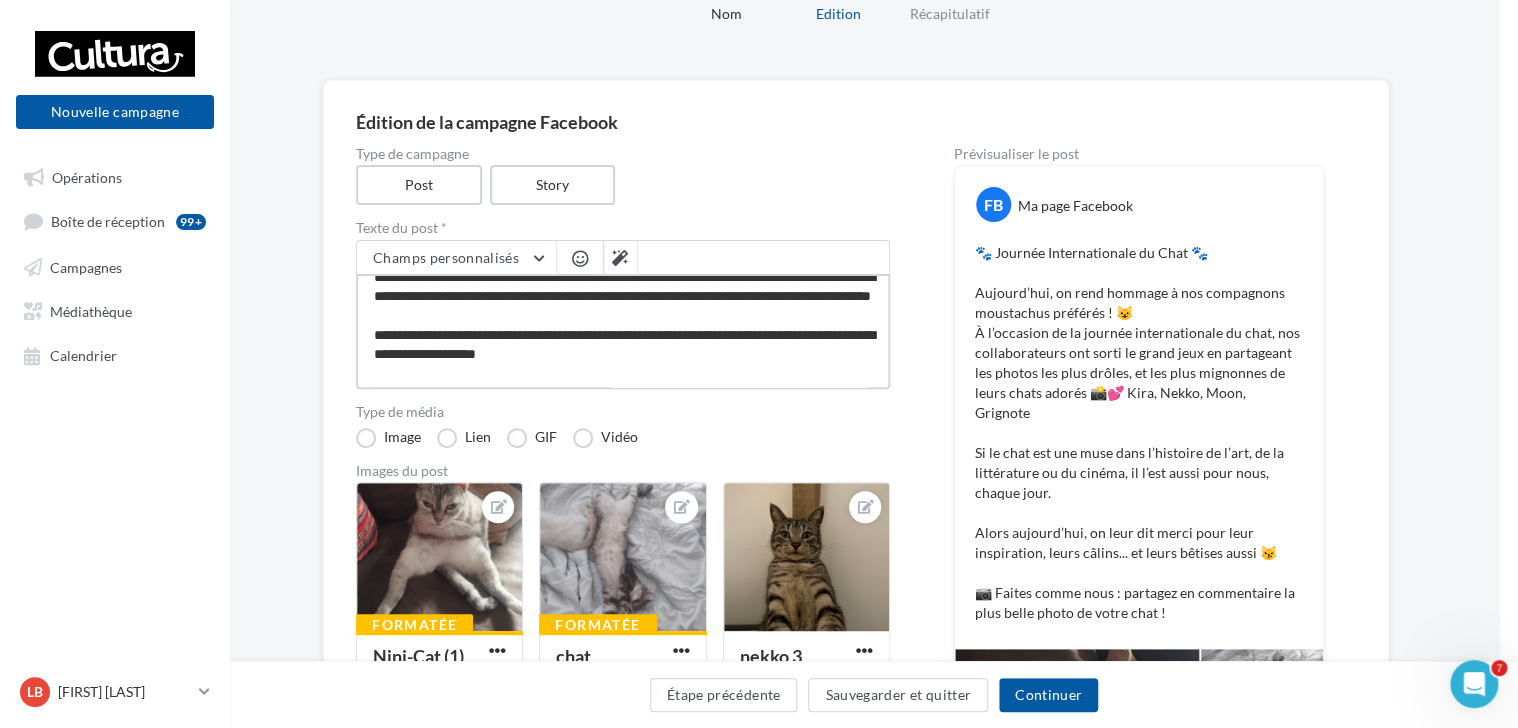 type on "**********" 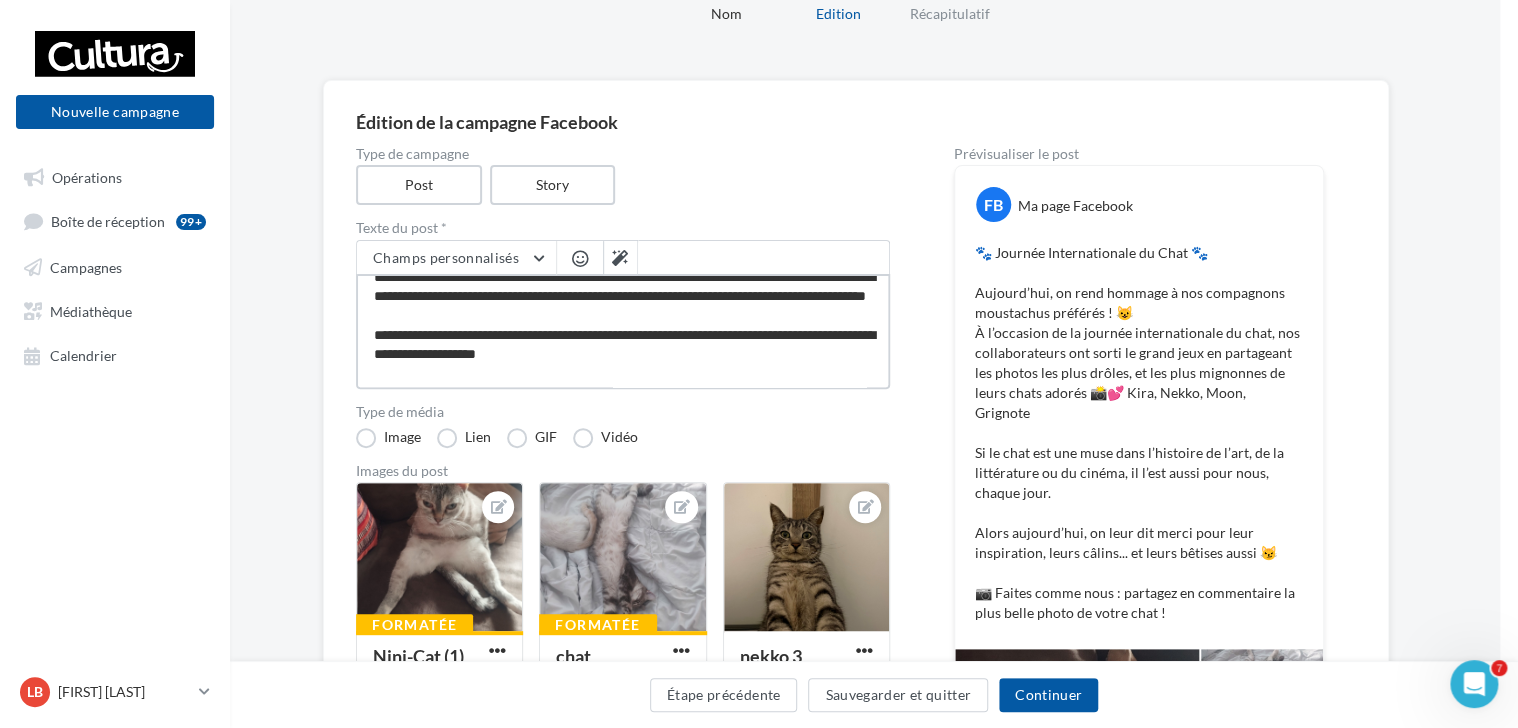 type on "**********" 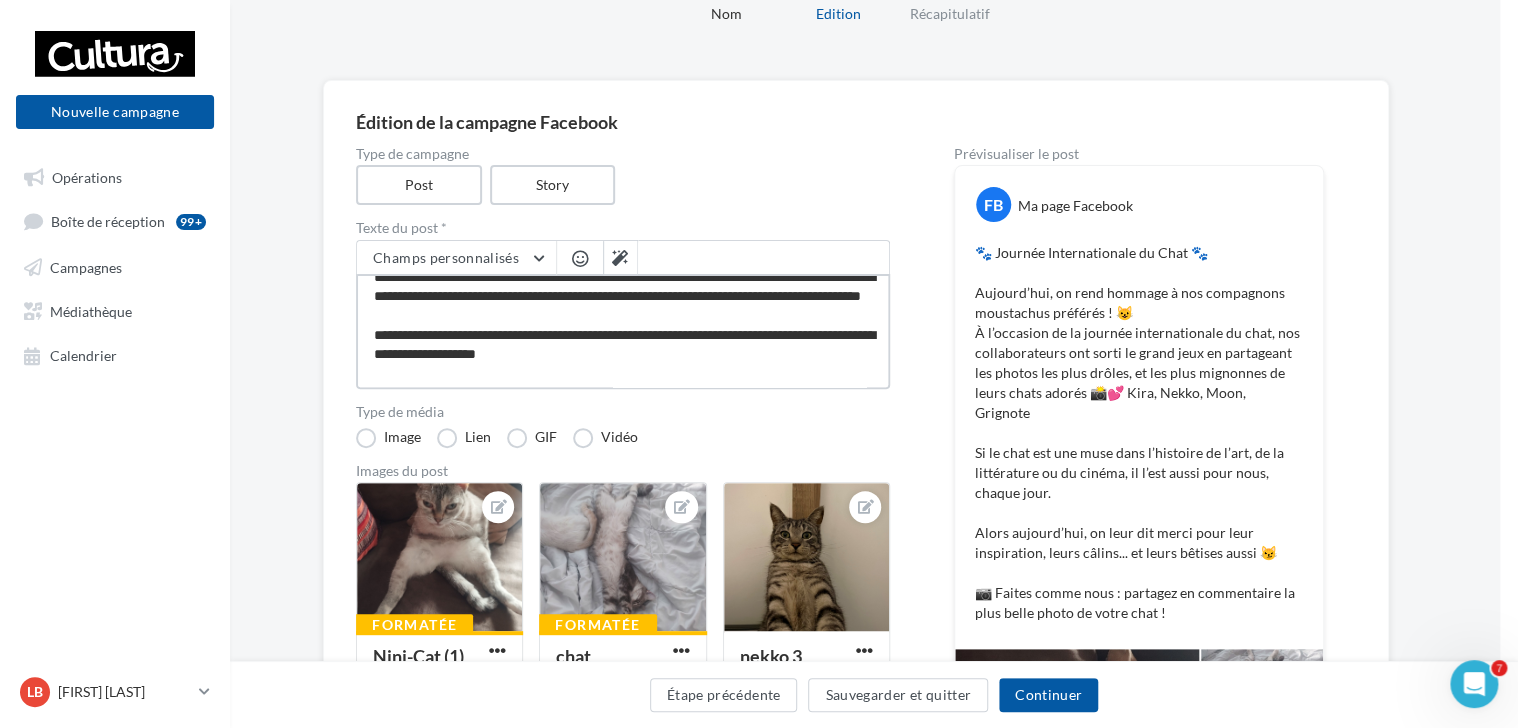 type on "**********" 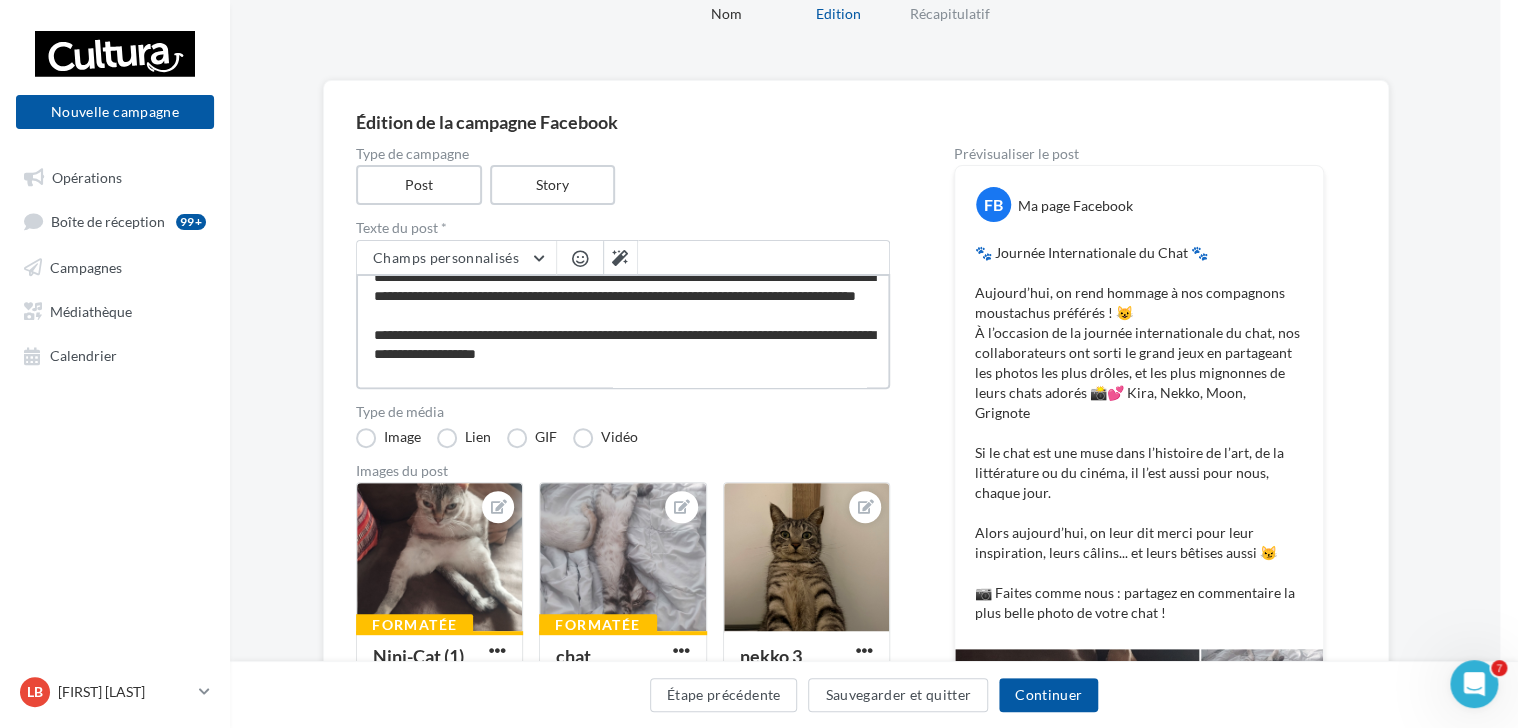 type on "**********" 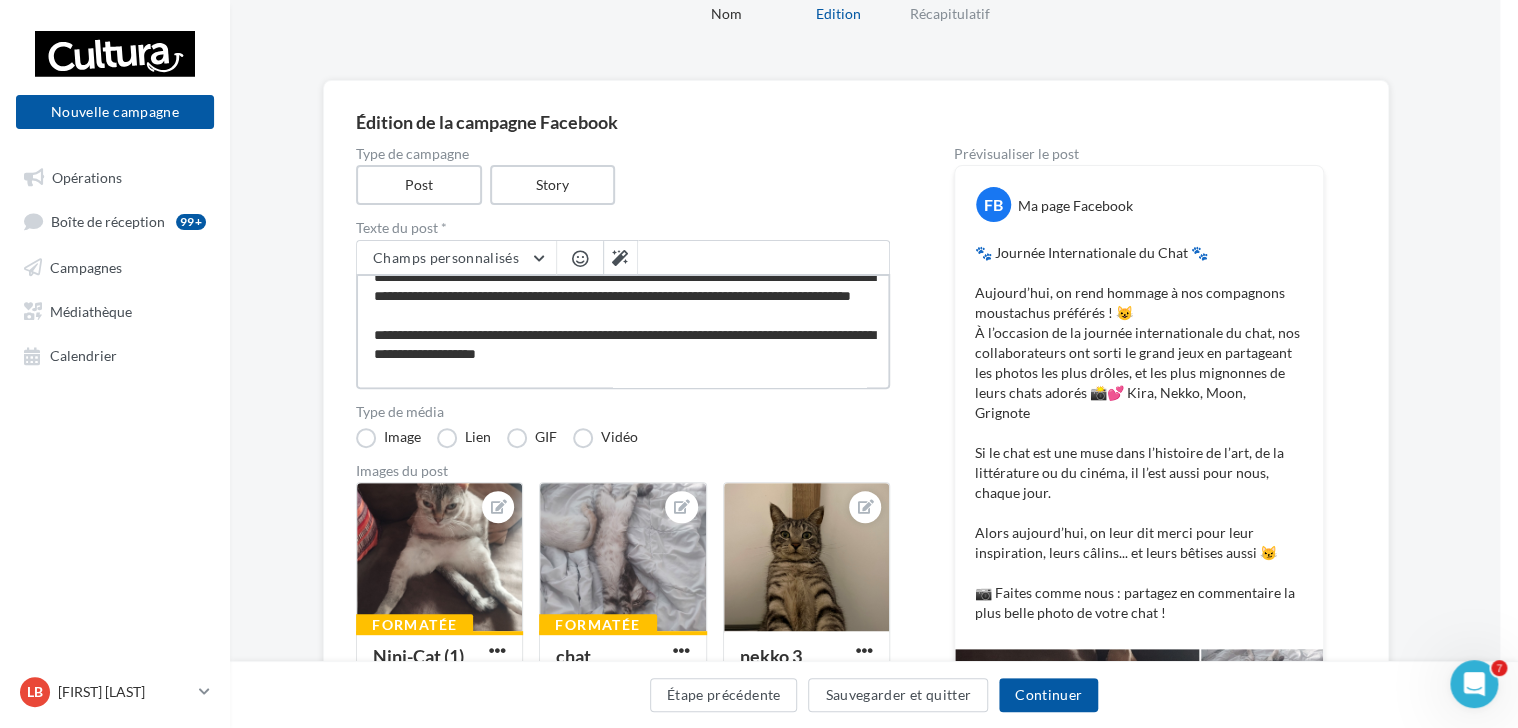 type on "**********" 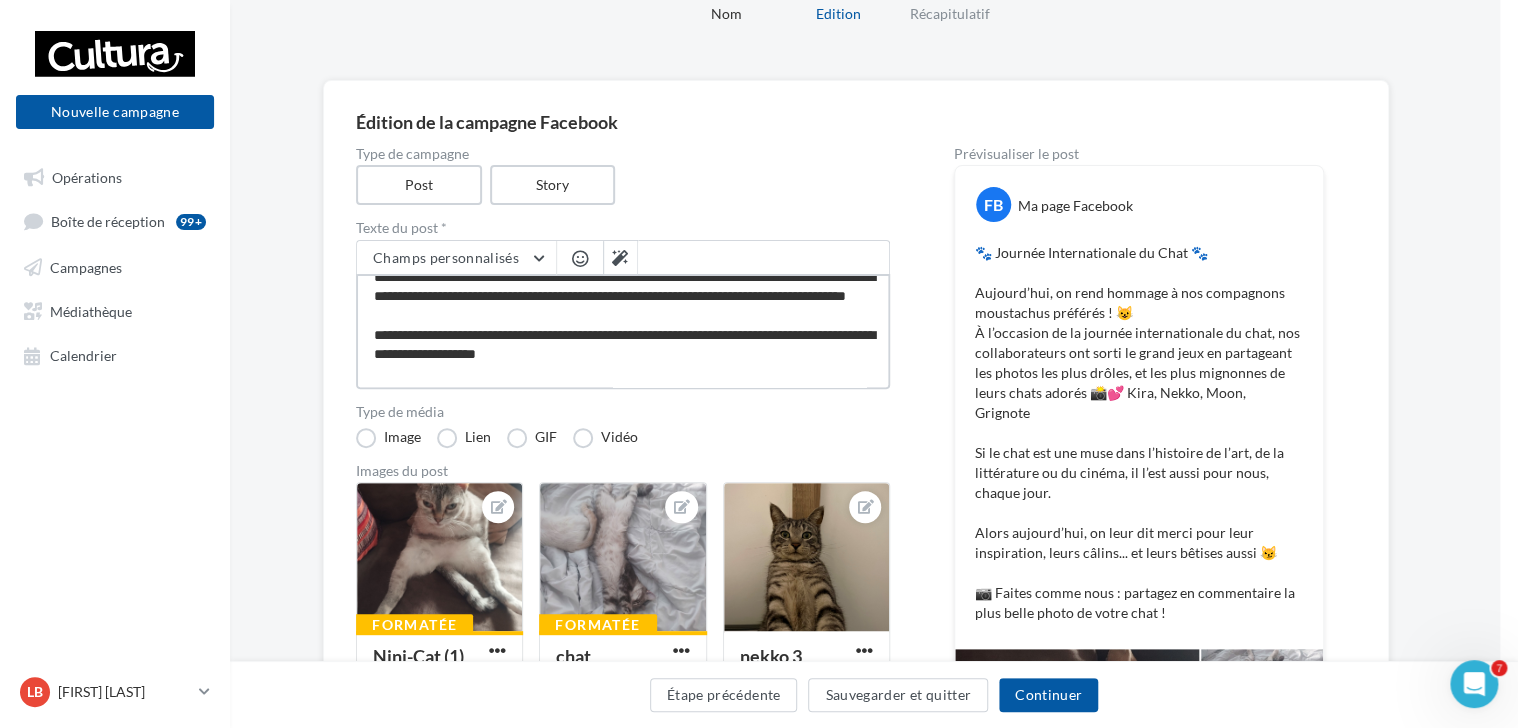 type on "**********" 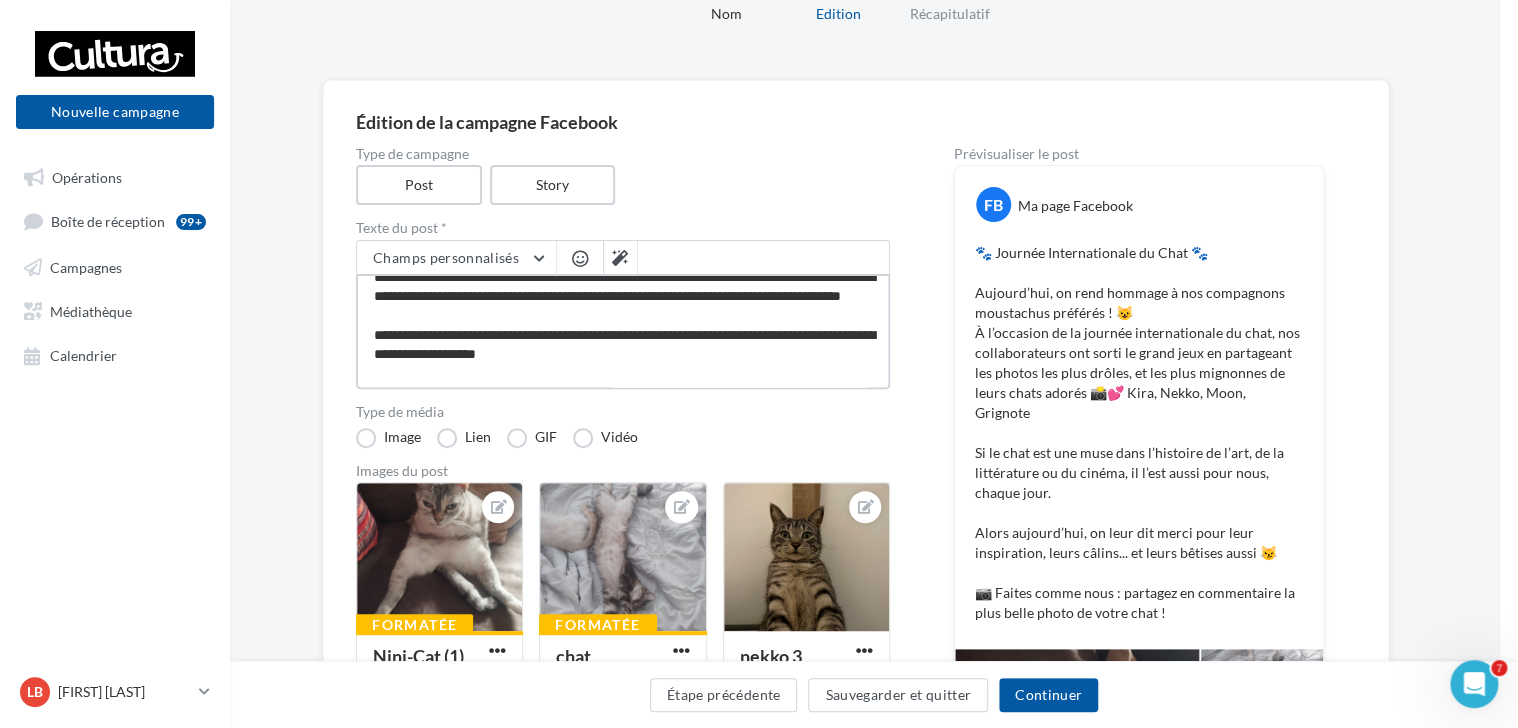 type on "**********" 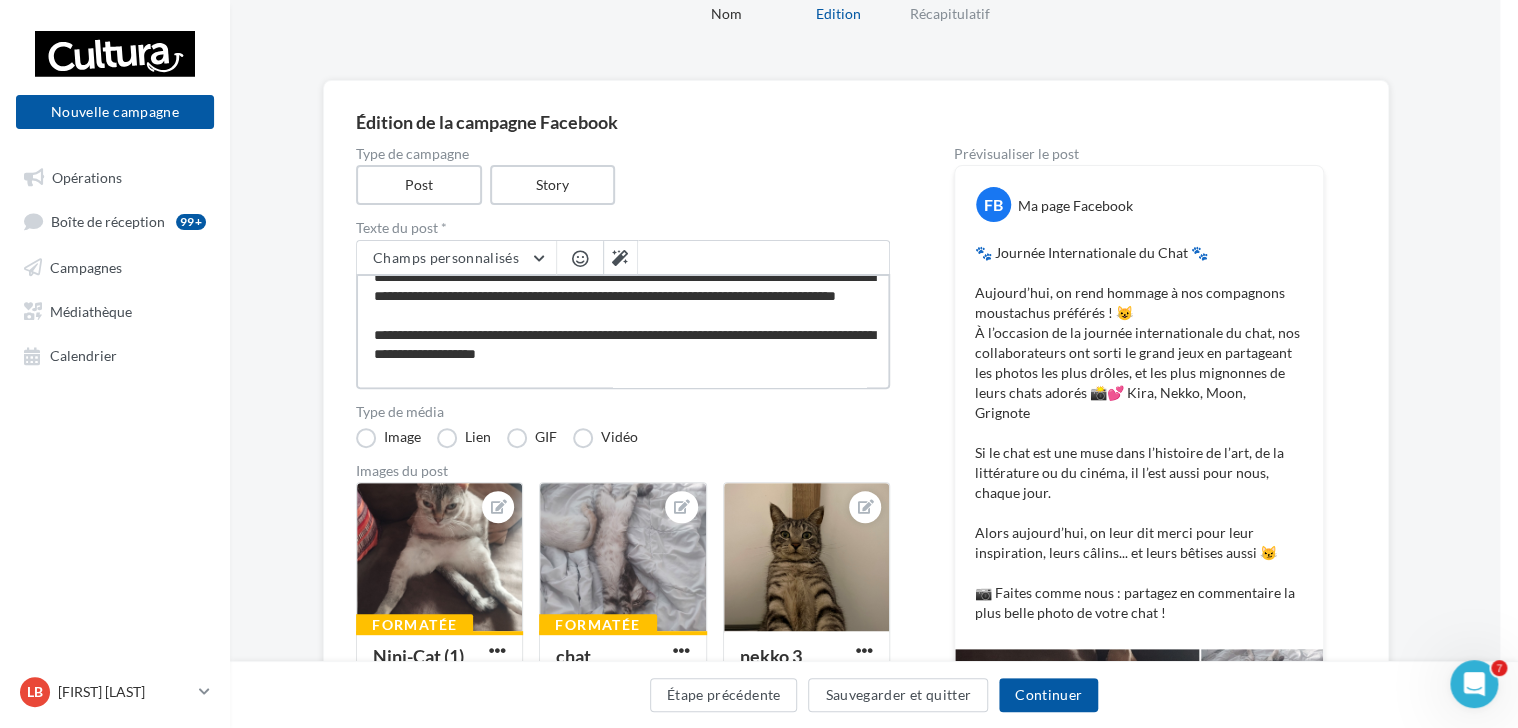 type on "**********" 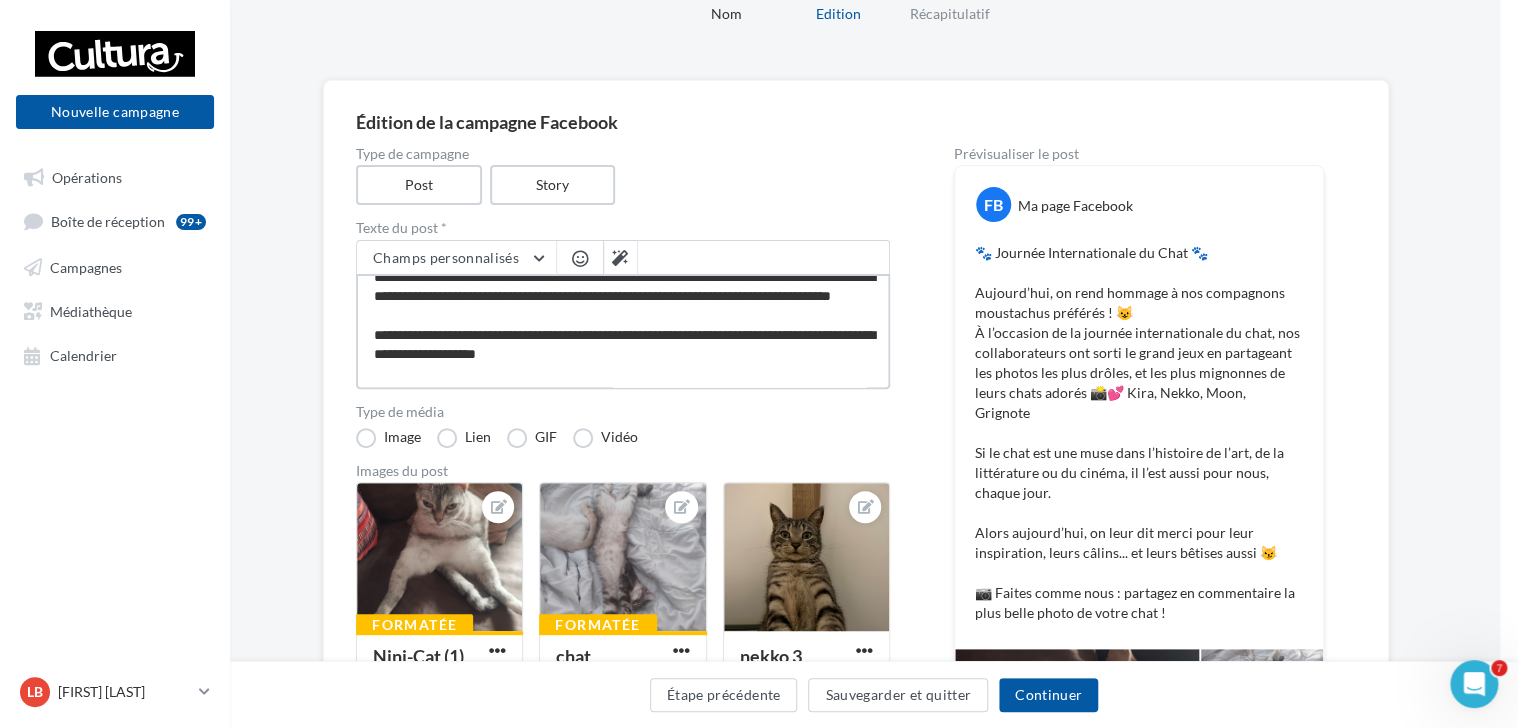 type on "**********" 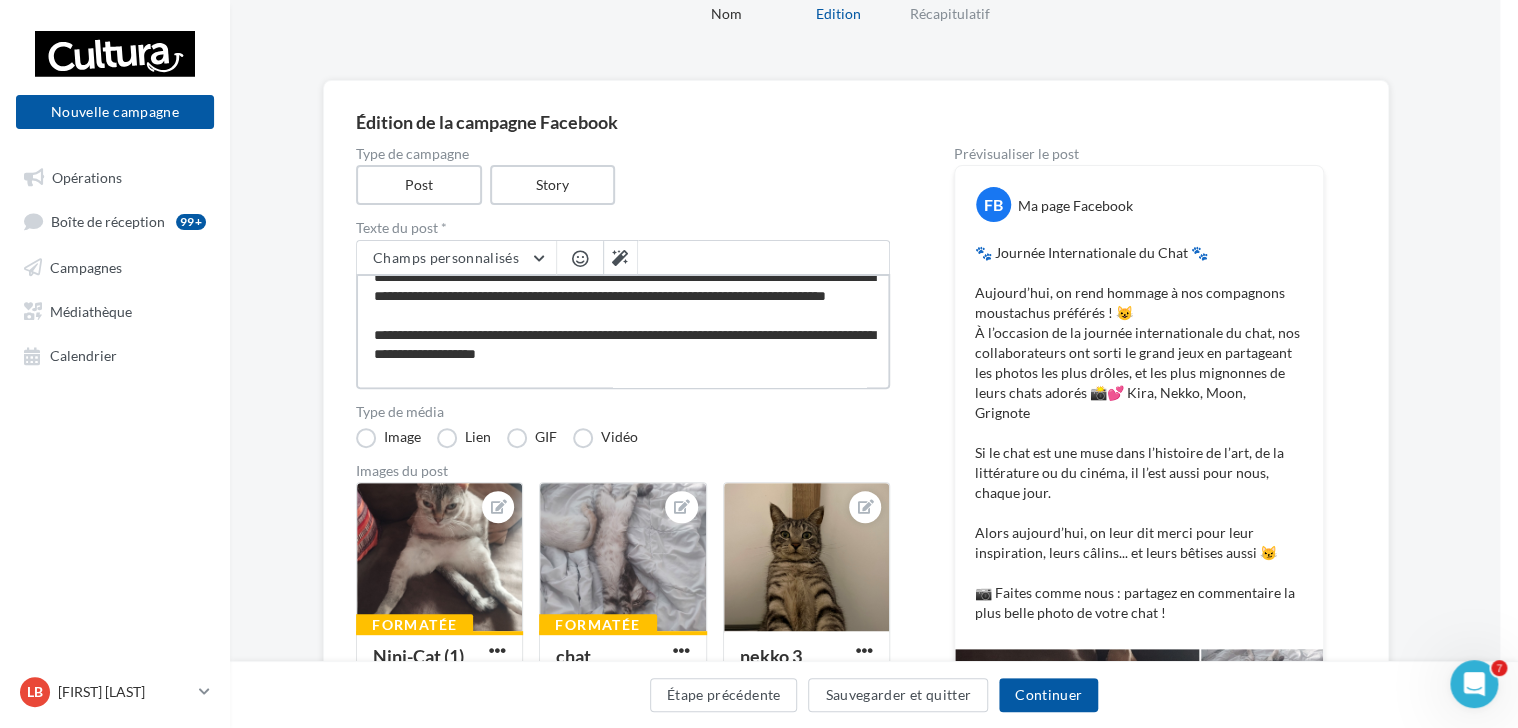type on "**********" 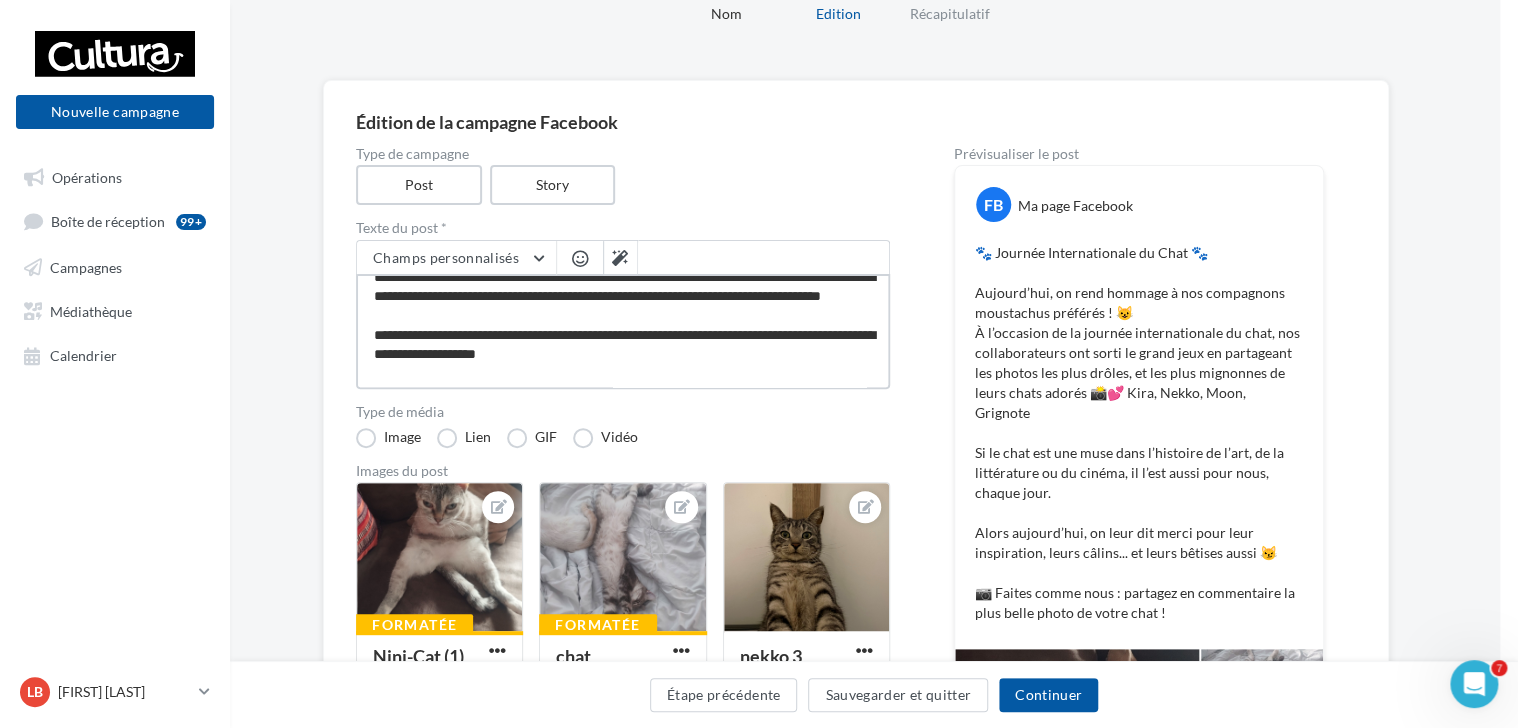 type on "**********" 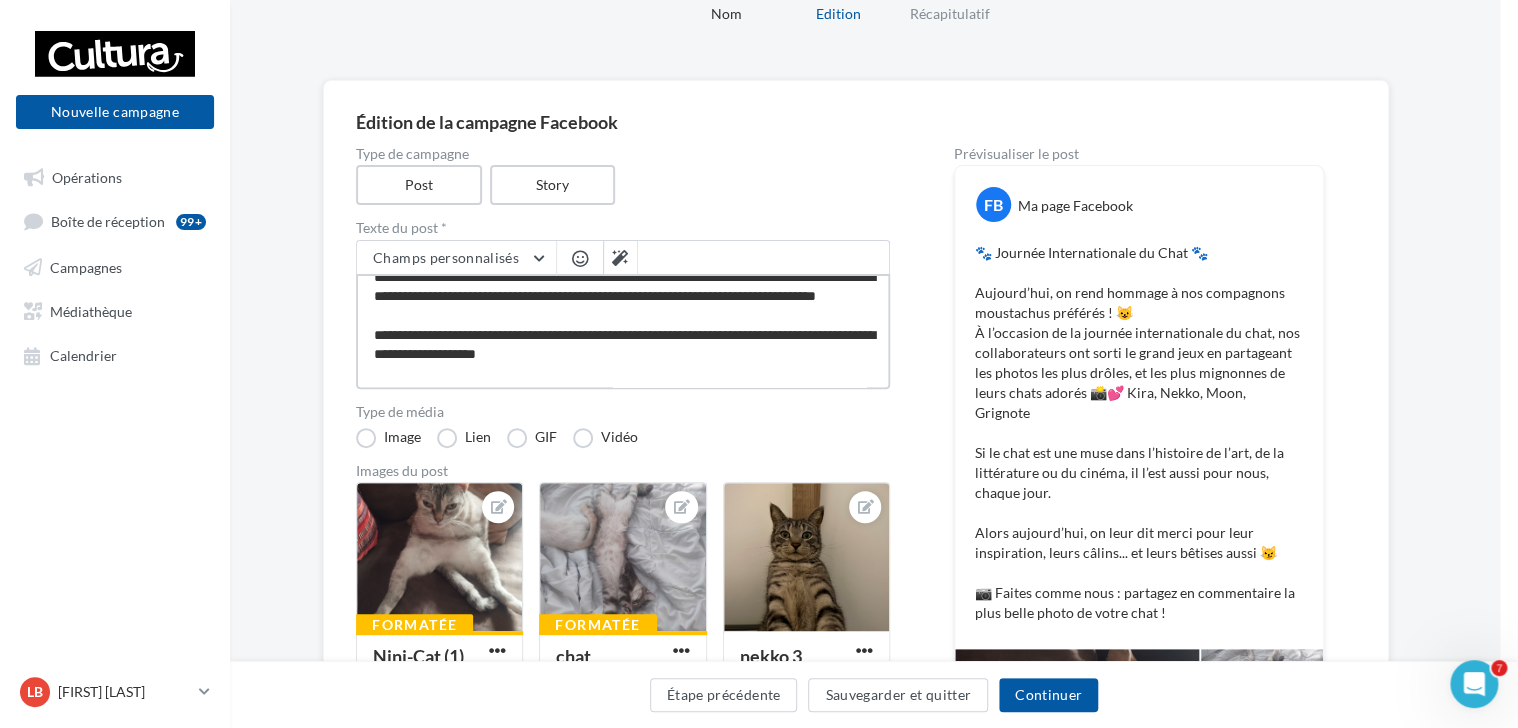 type on "**********" 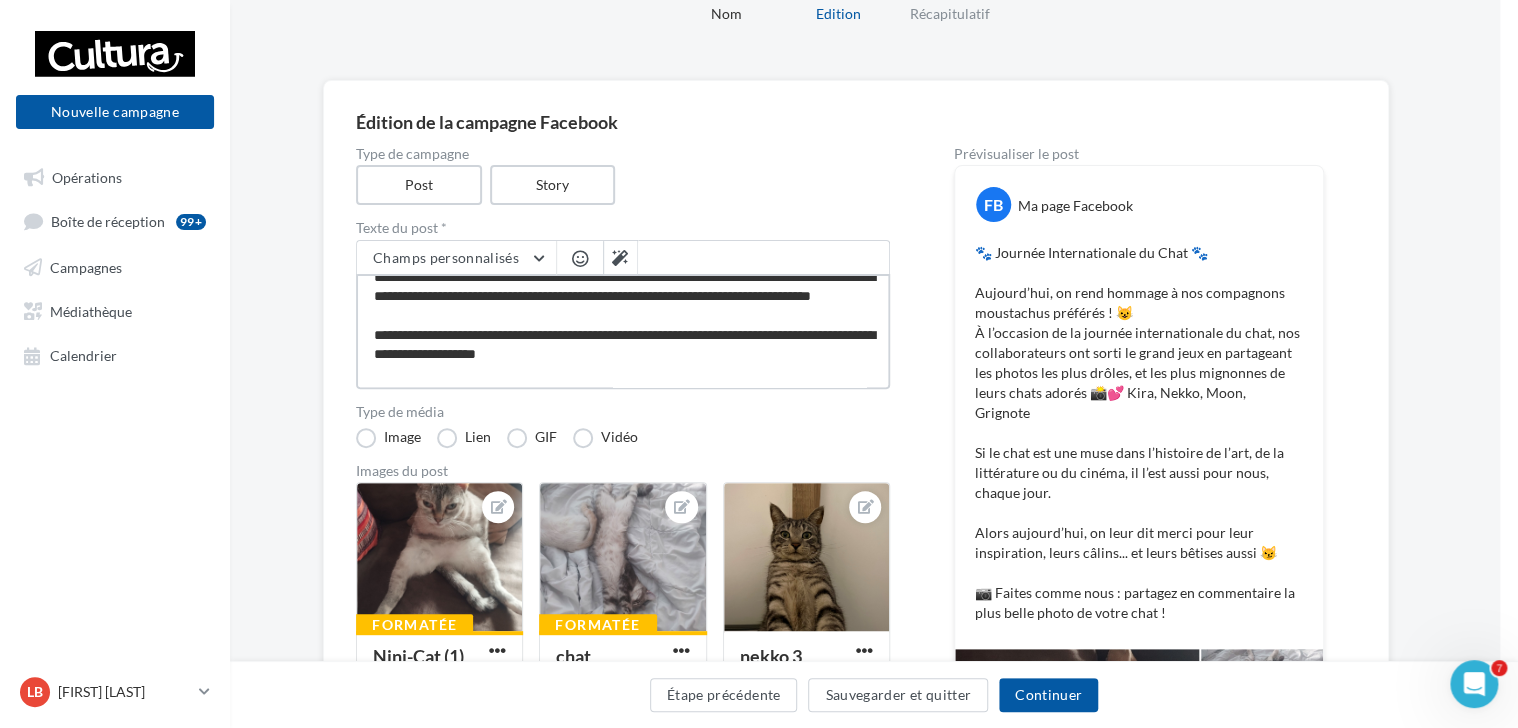 type on "**********" 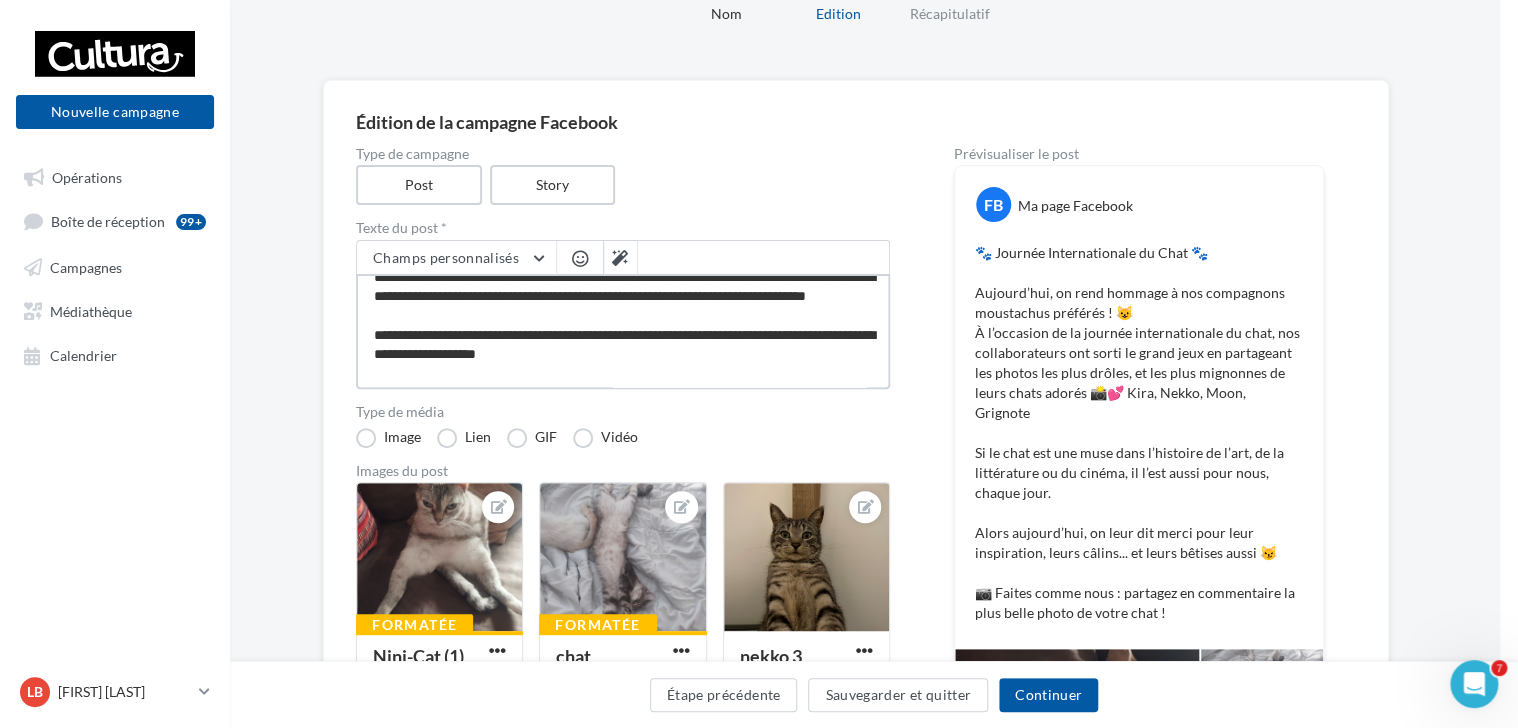 type on "**********" 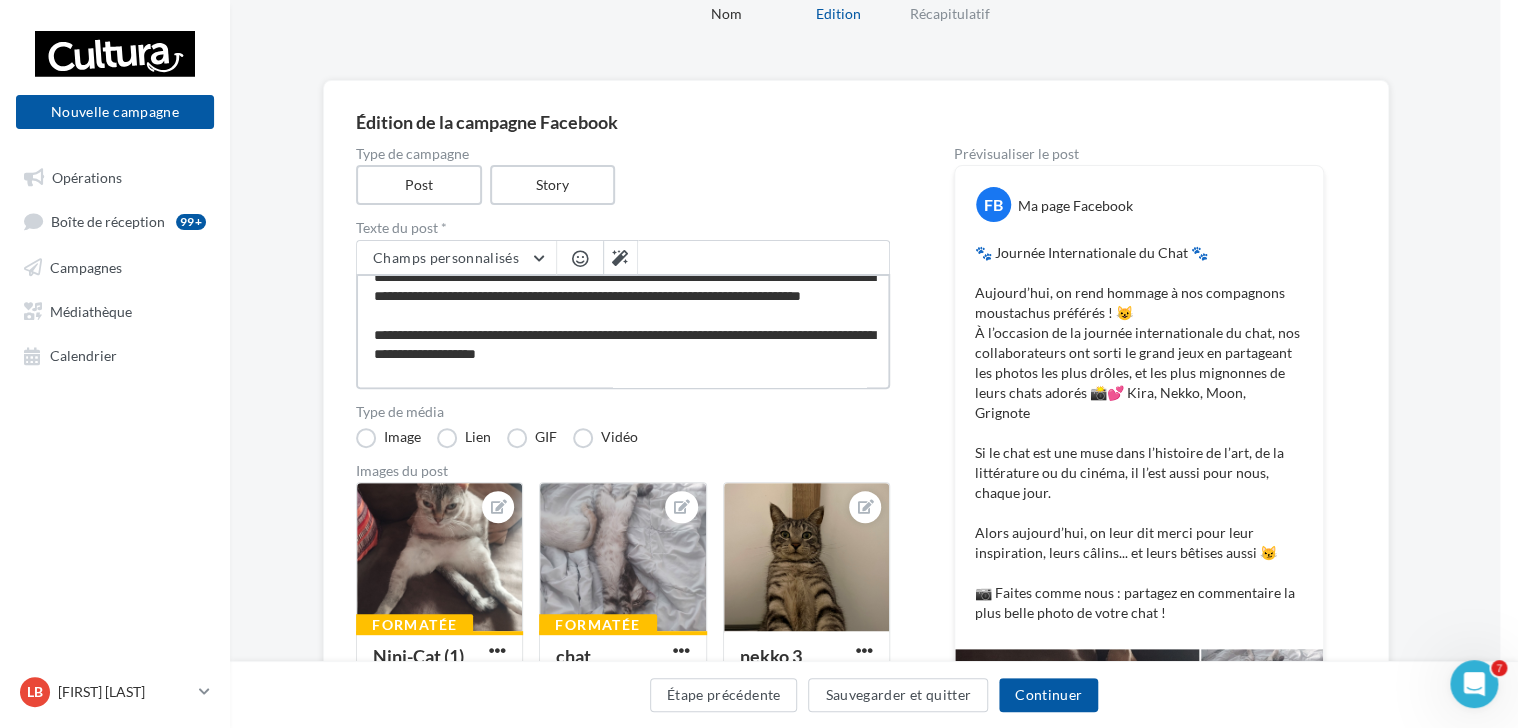 type on "**********" 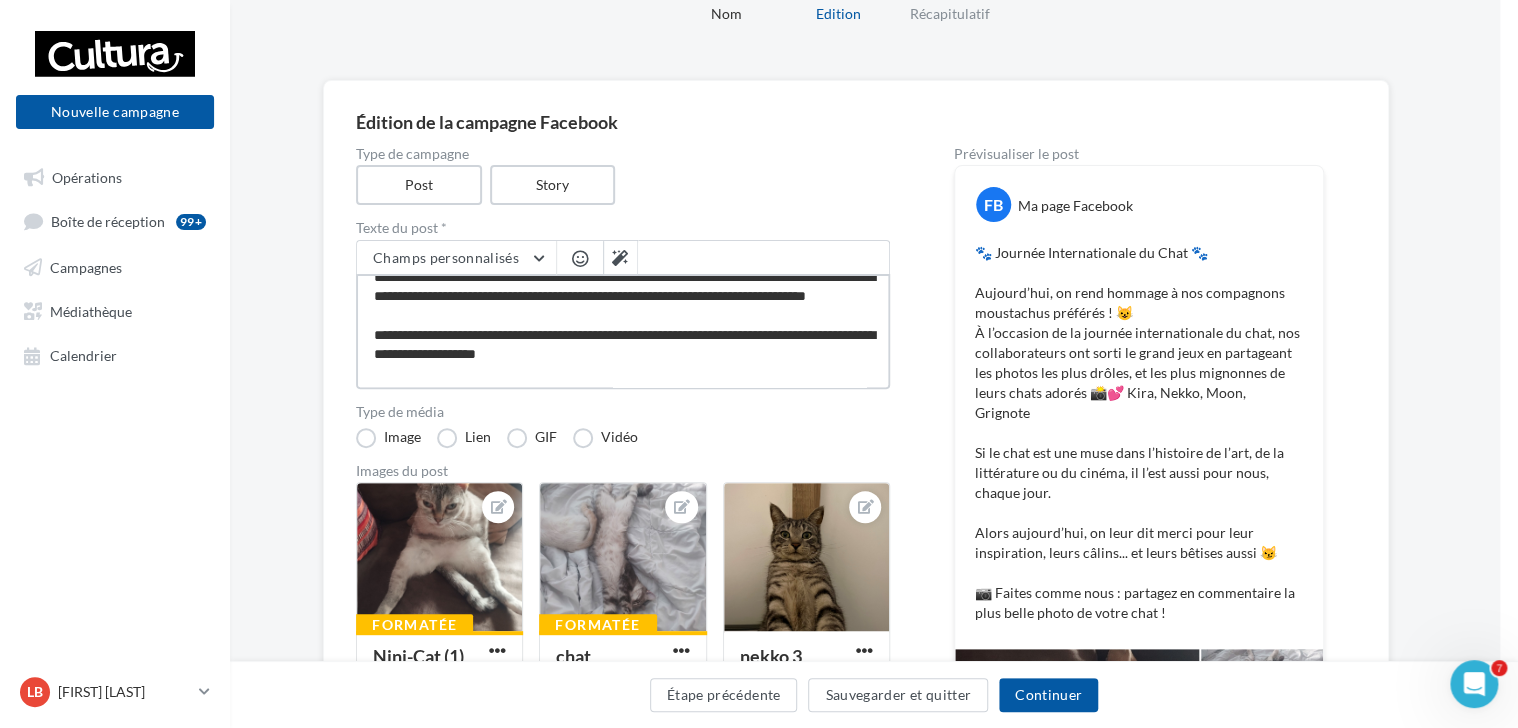 type on "**********" 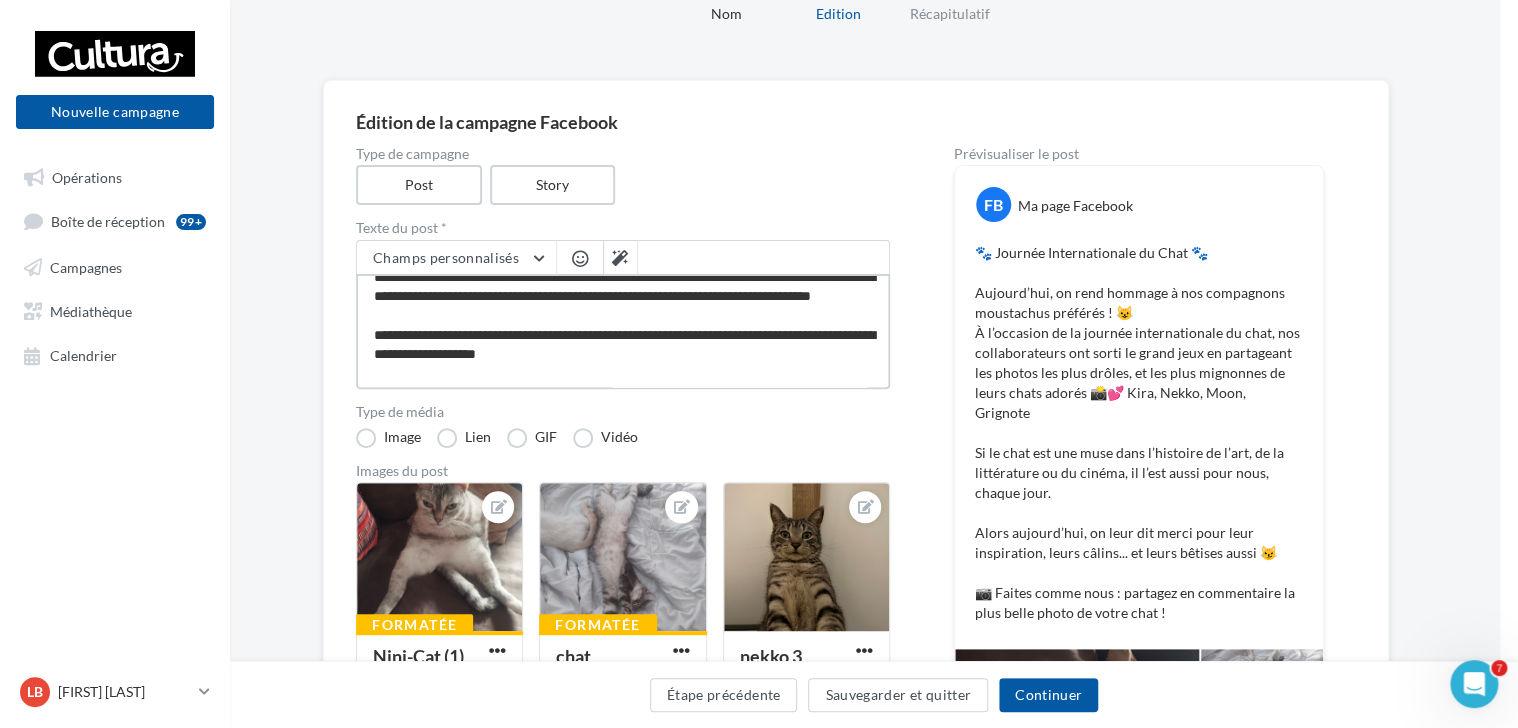 type on "**********" 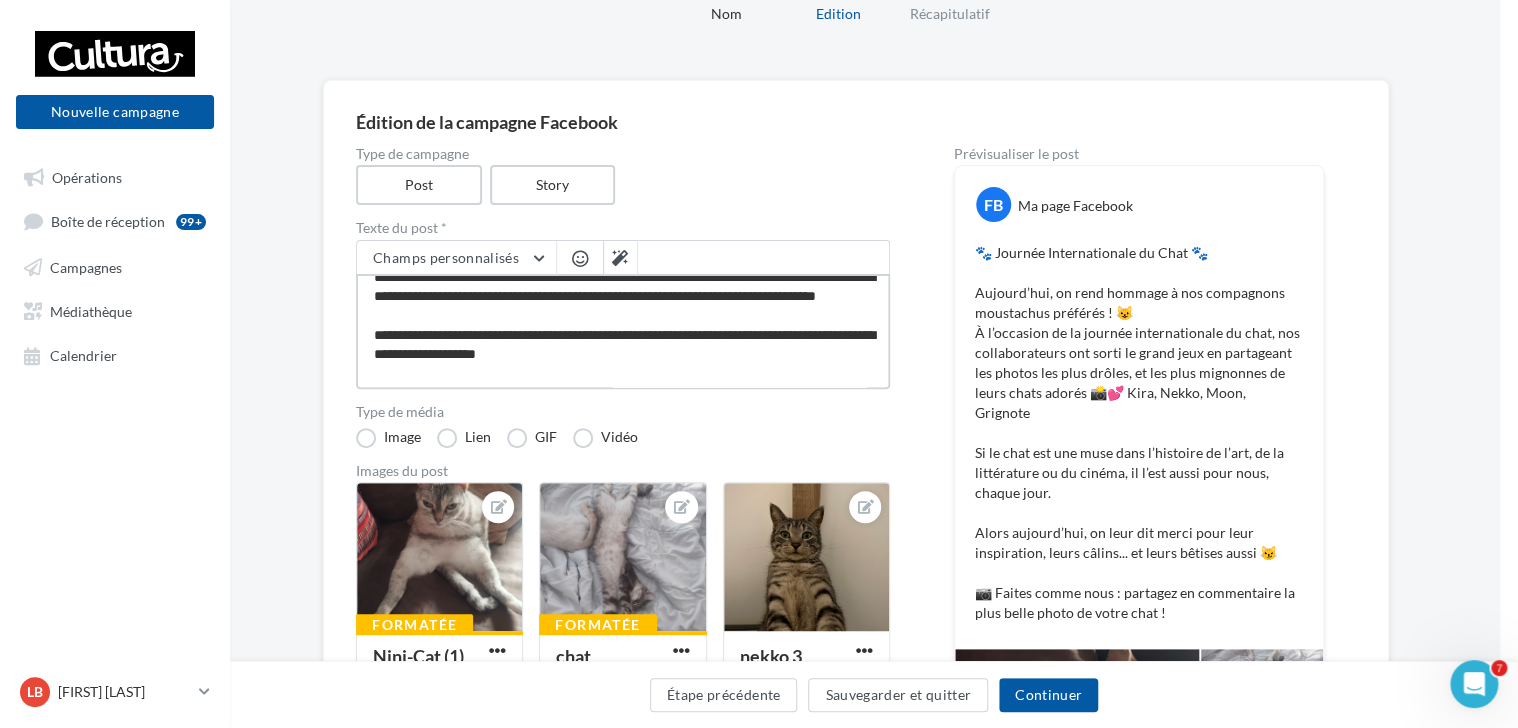 type on "**********" 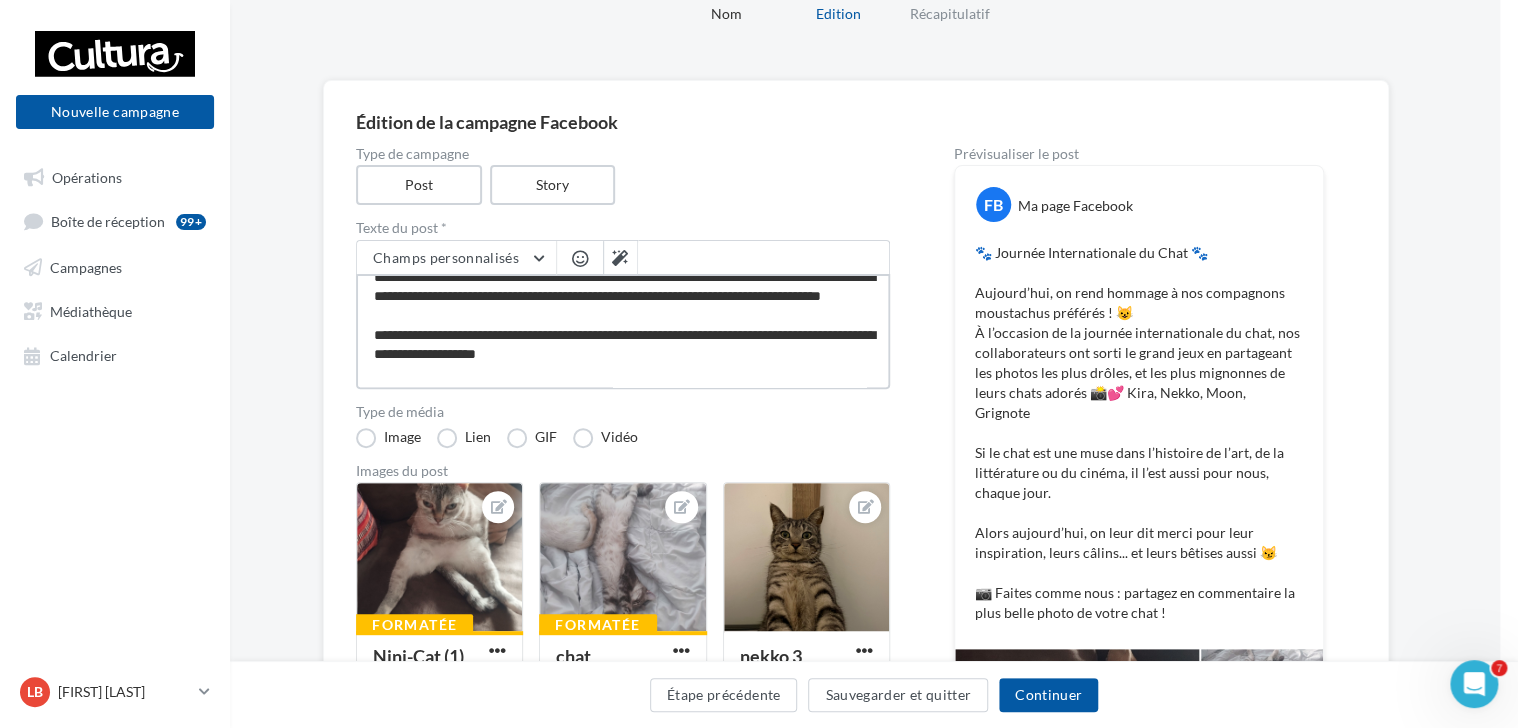 type on "**********" 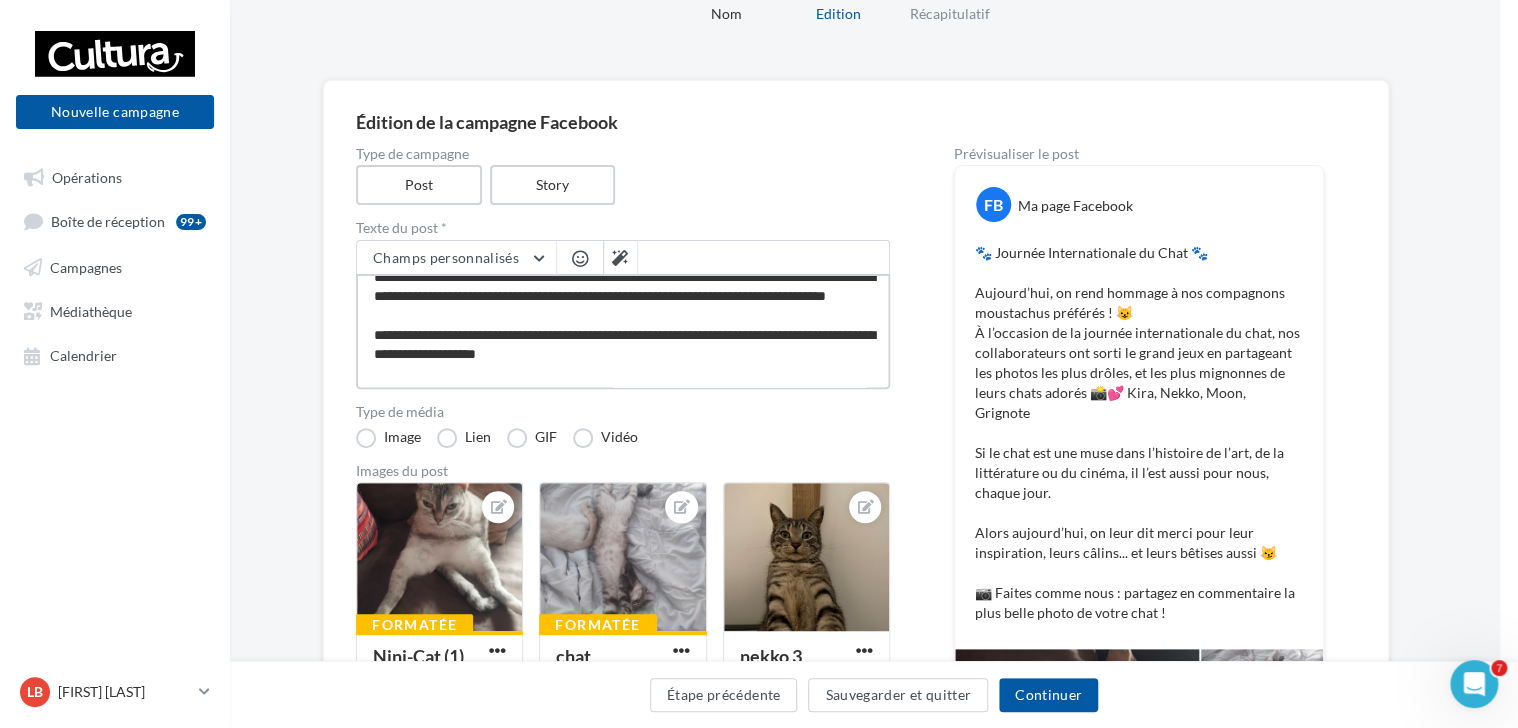 type on "**********" 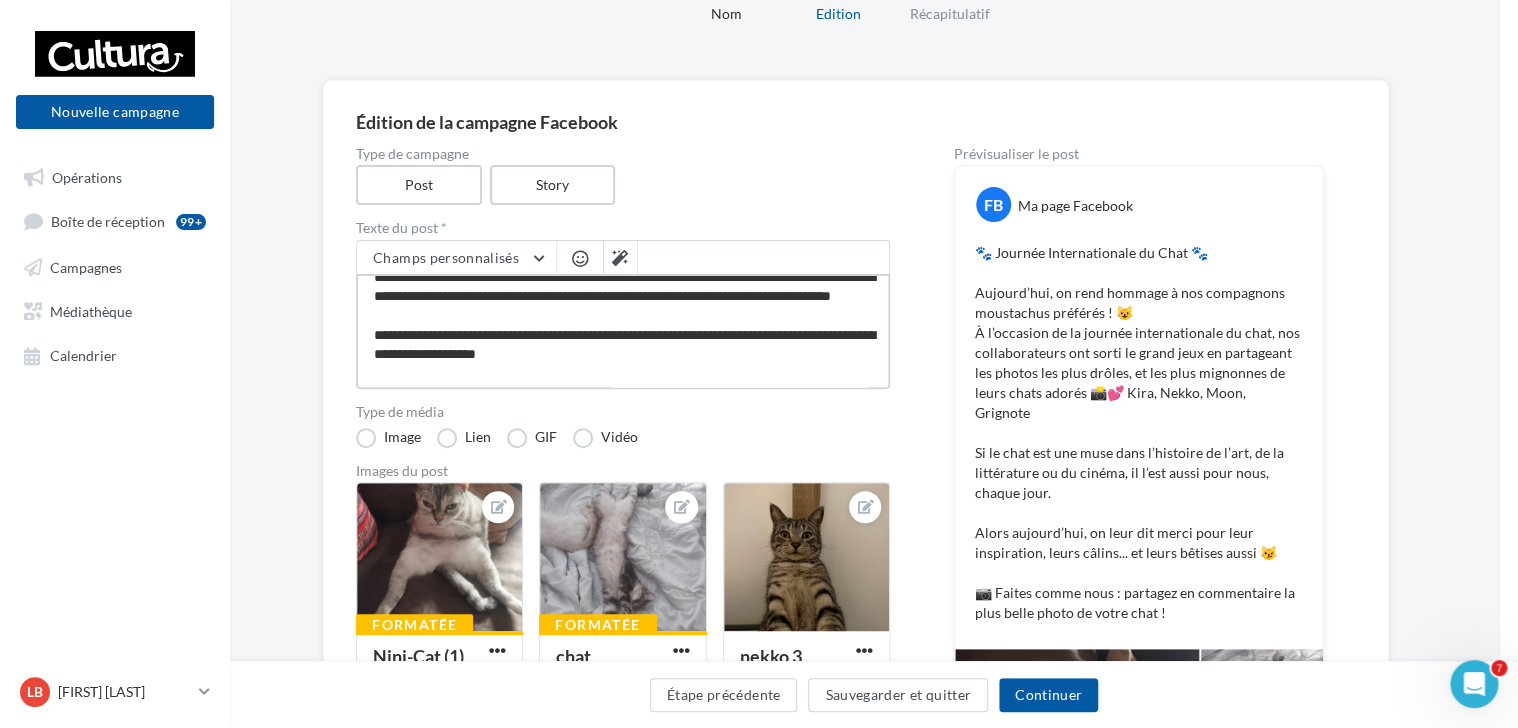 type on "**********" 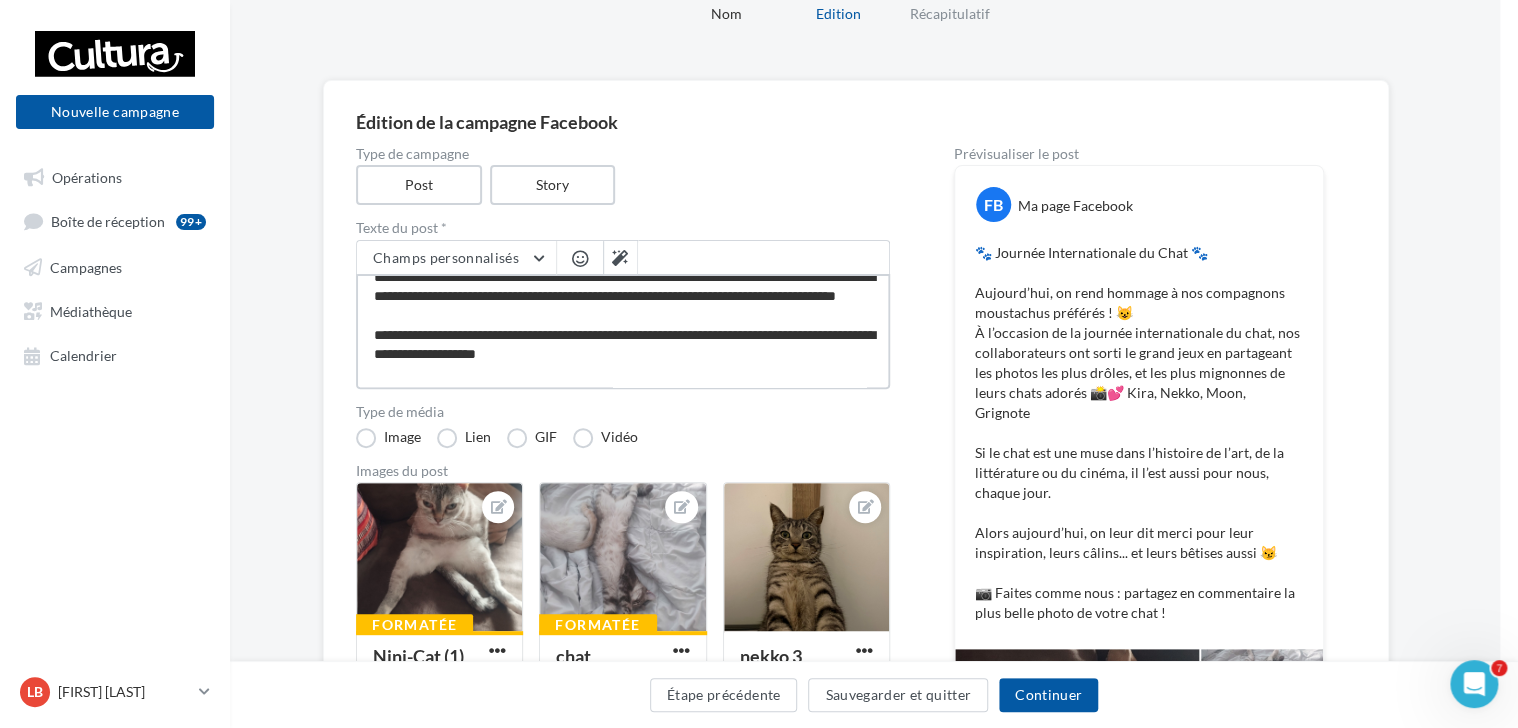 type on "**********" 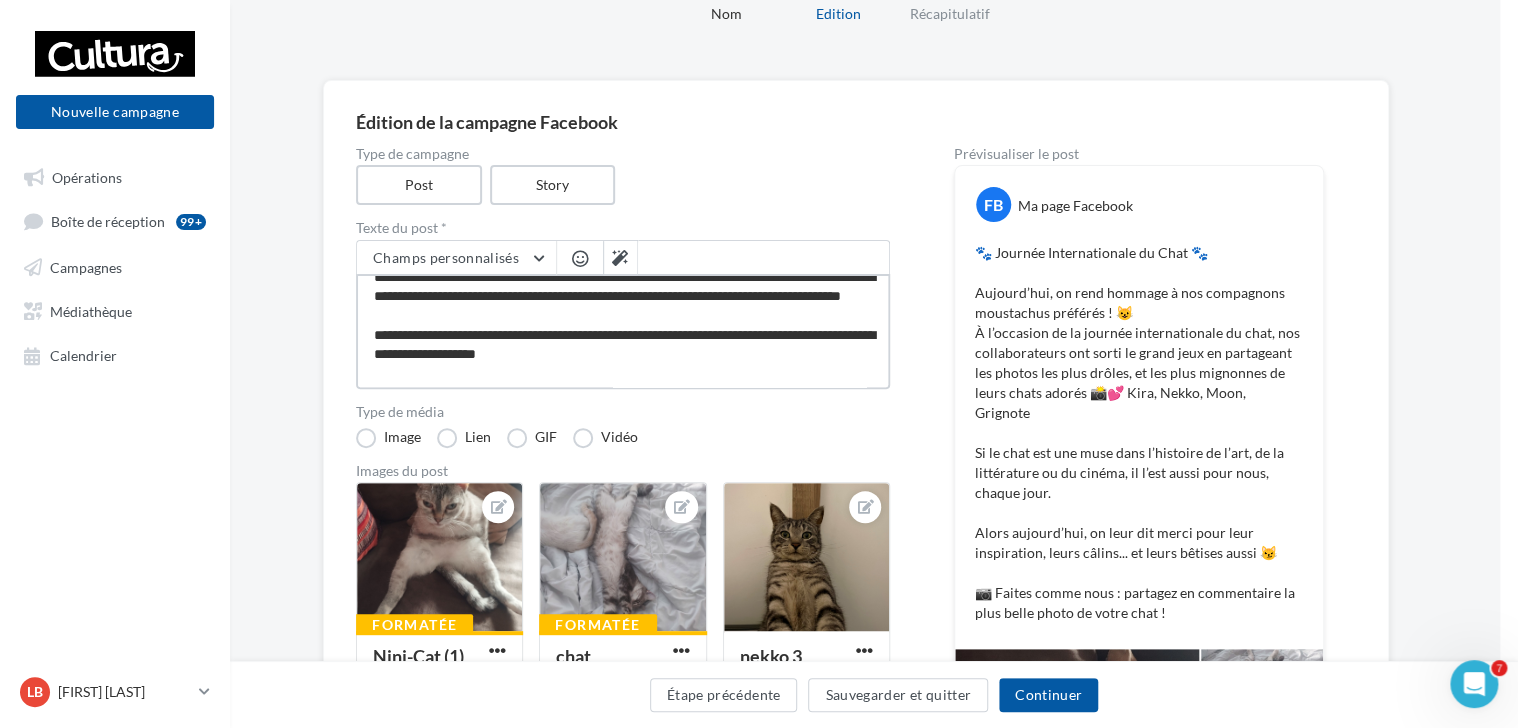 type on "**********" 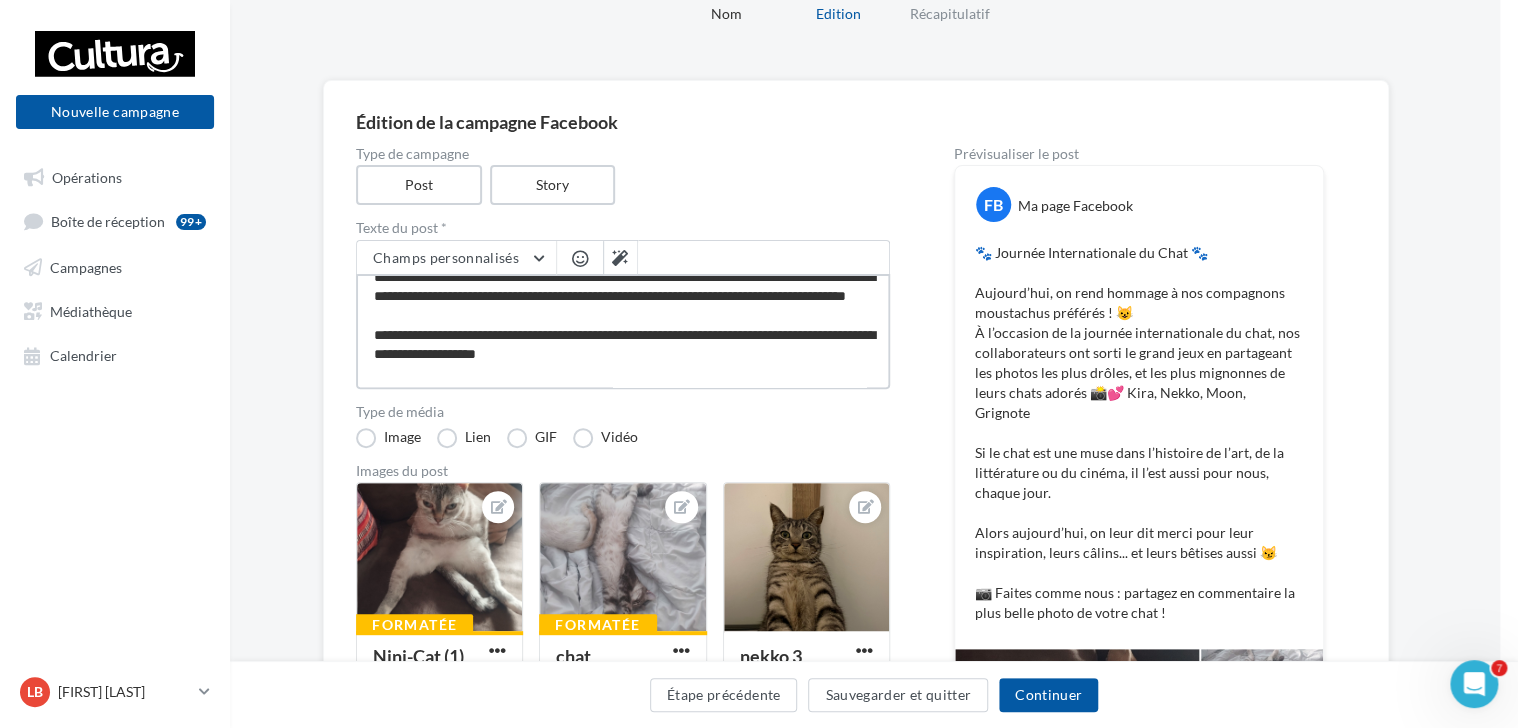 type on "**********" 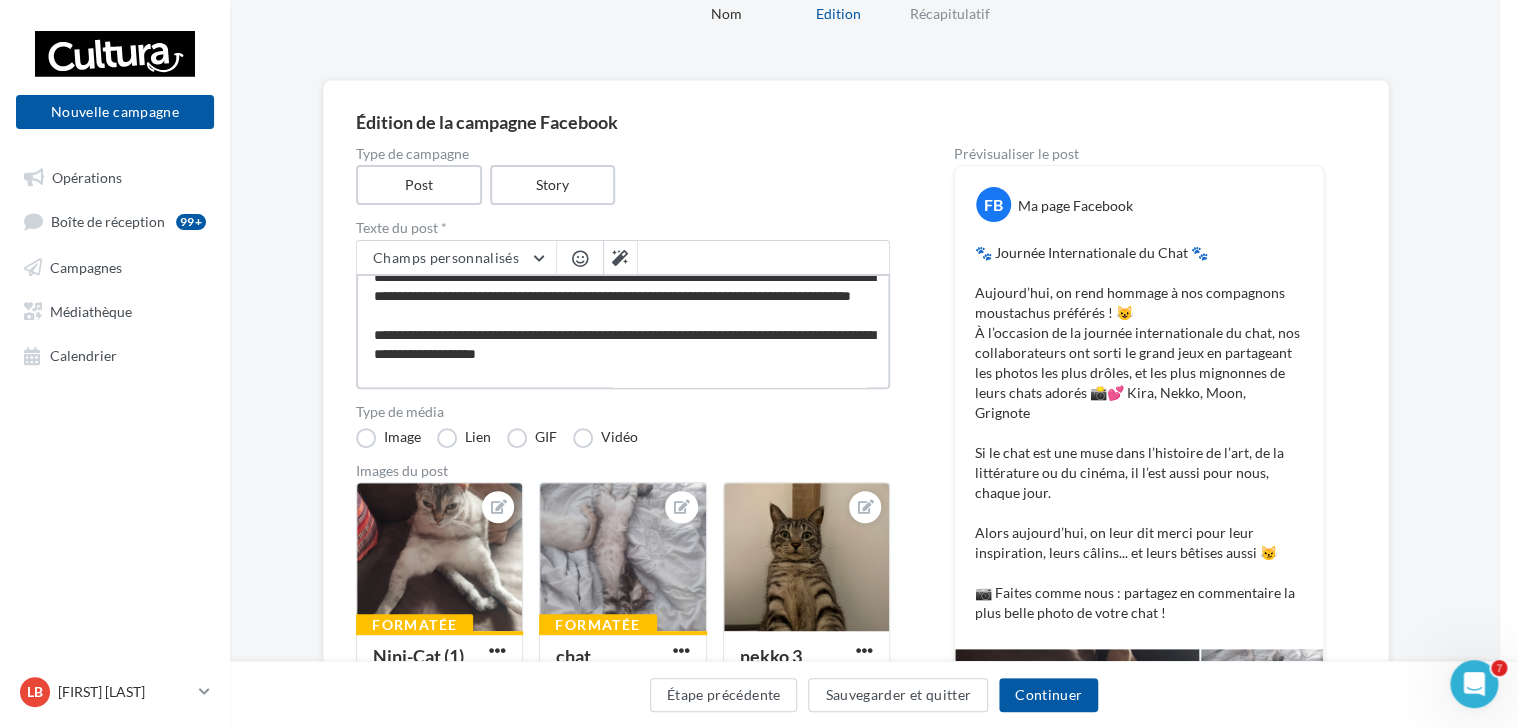 type on "**********" 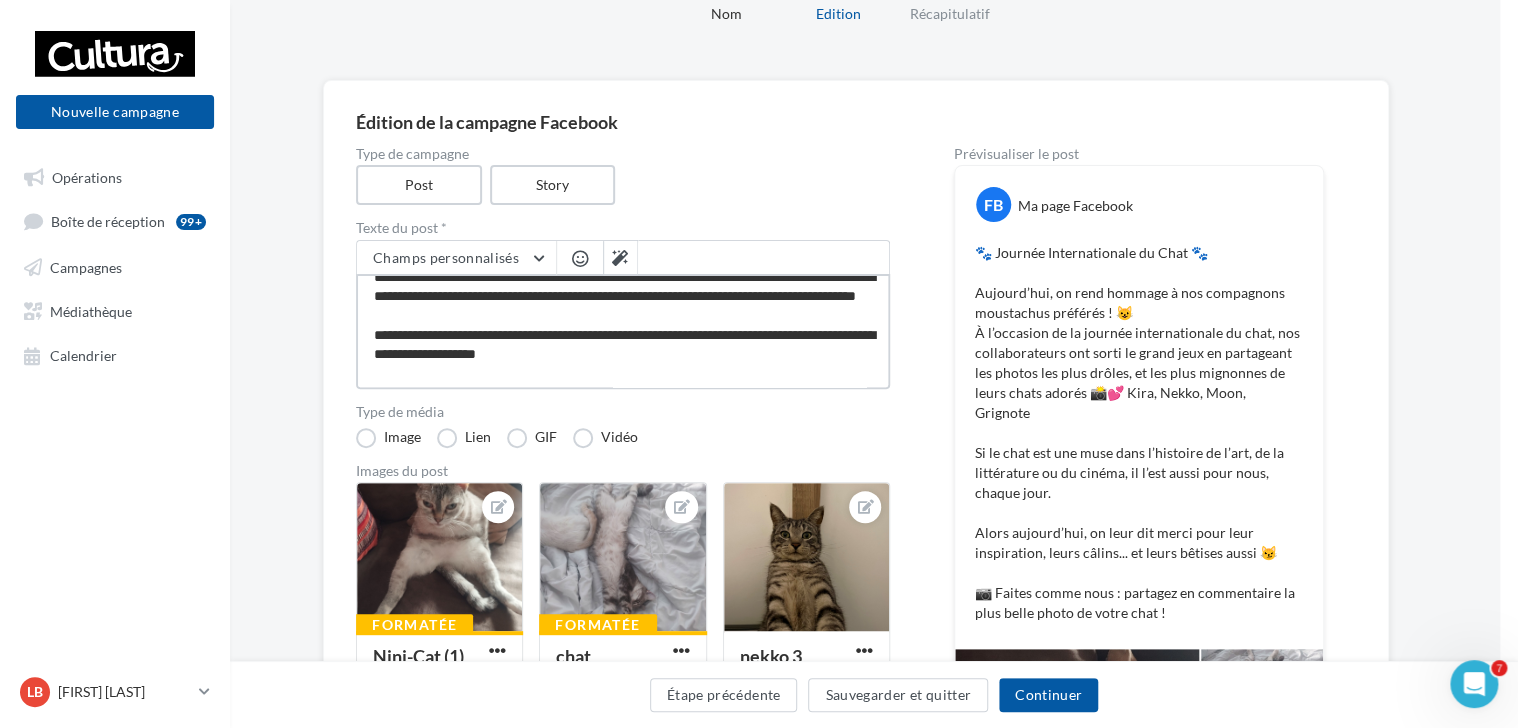 type on "**********" 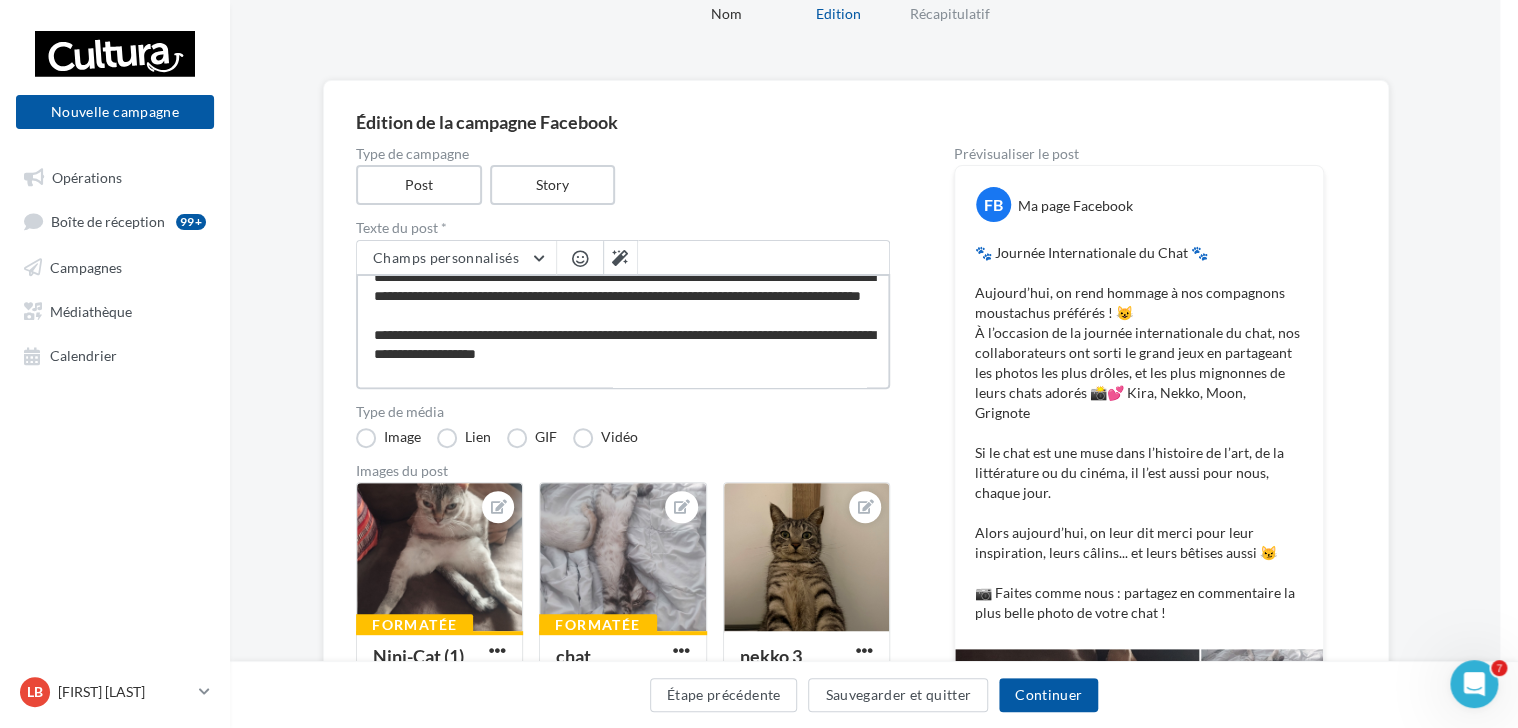 type on "**********" 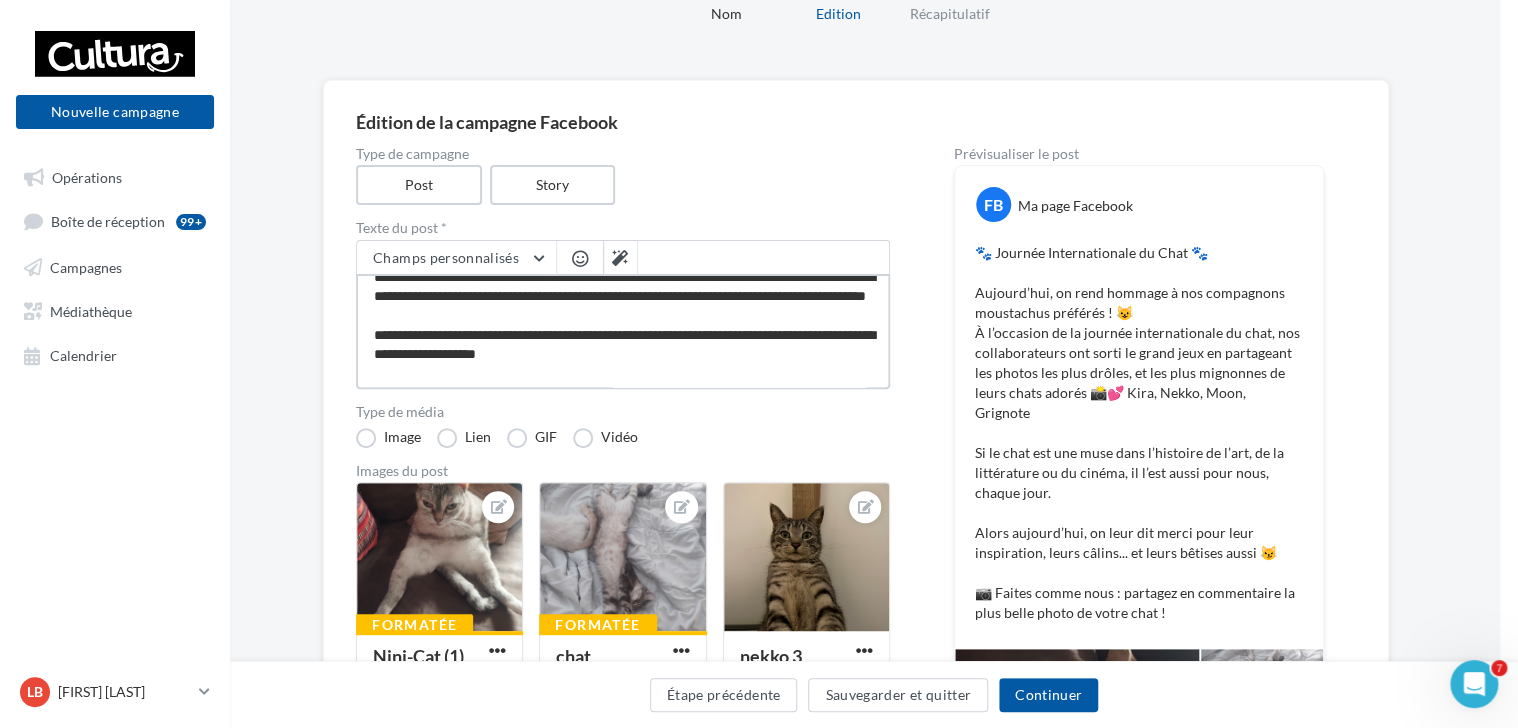 type on "**********" 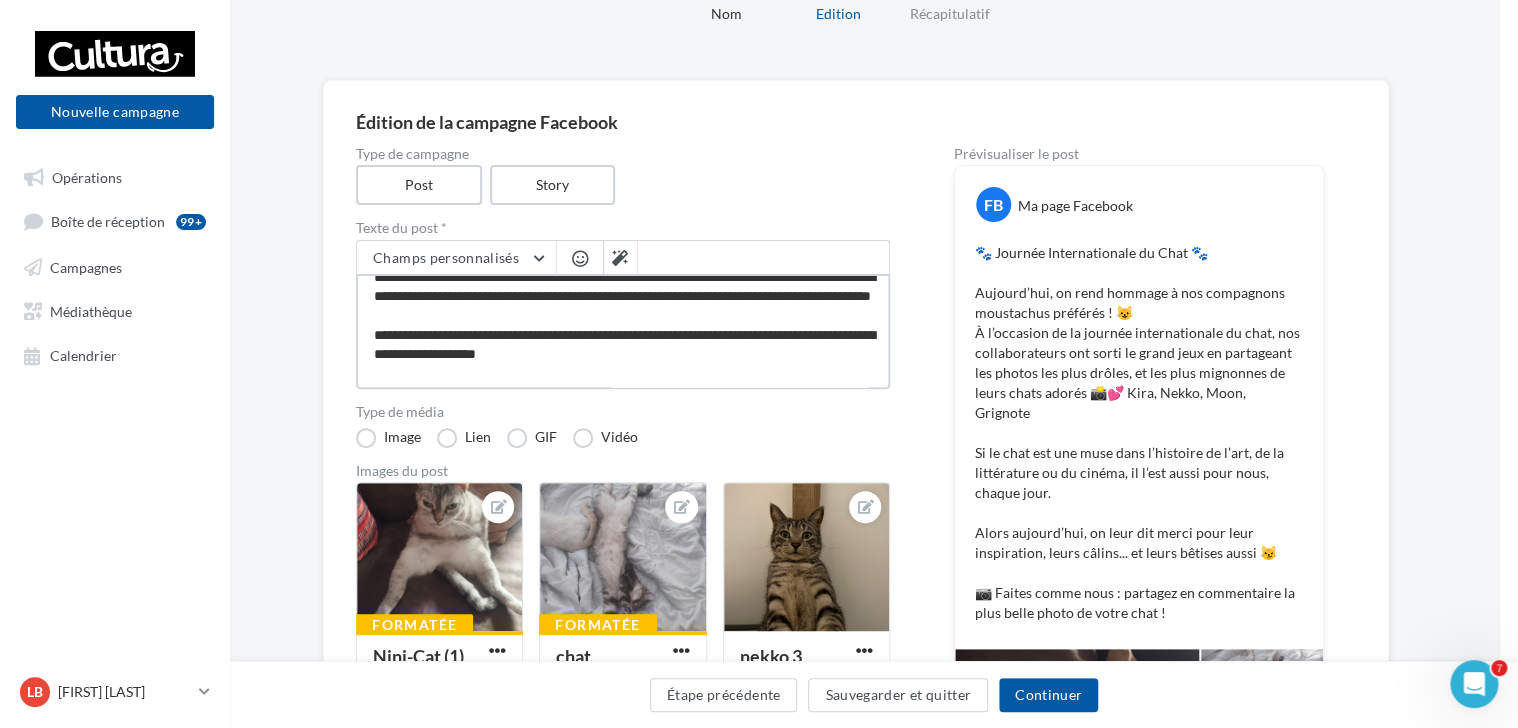 type on "**********" 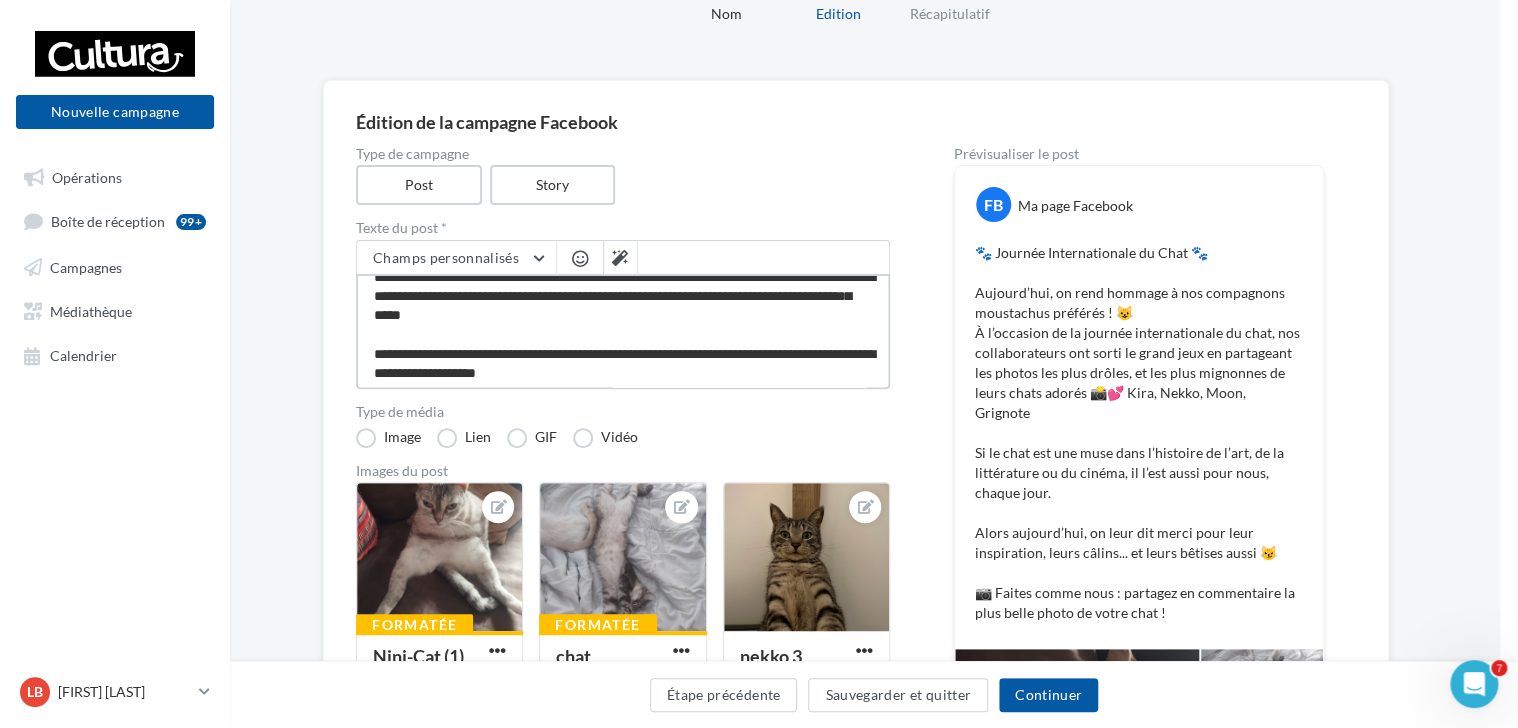 type on "**********" 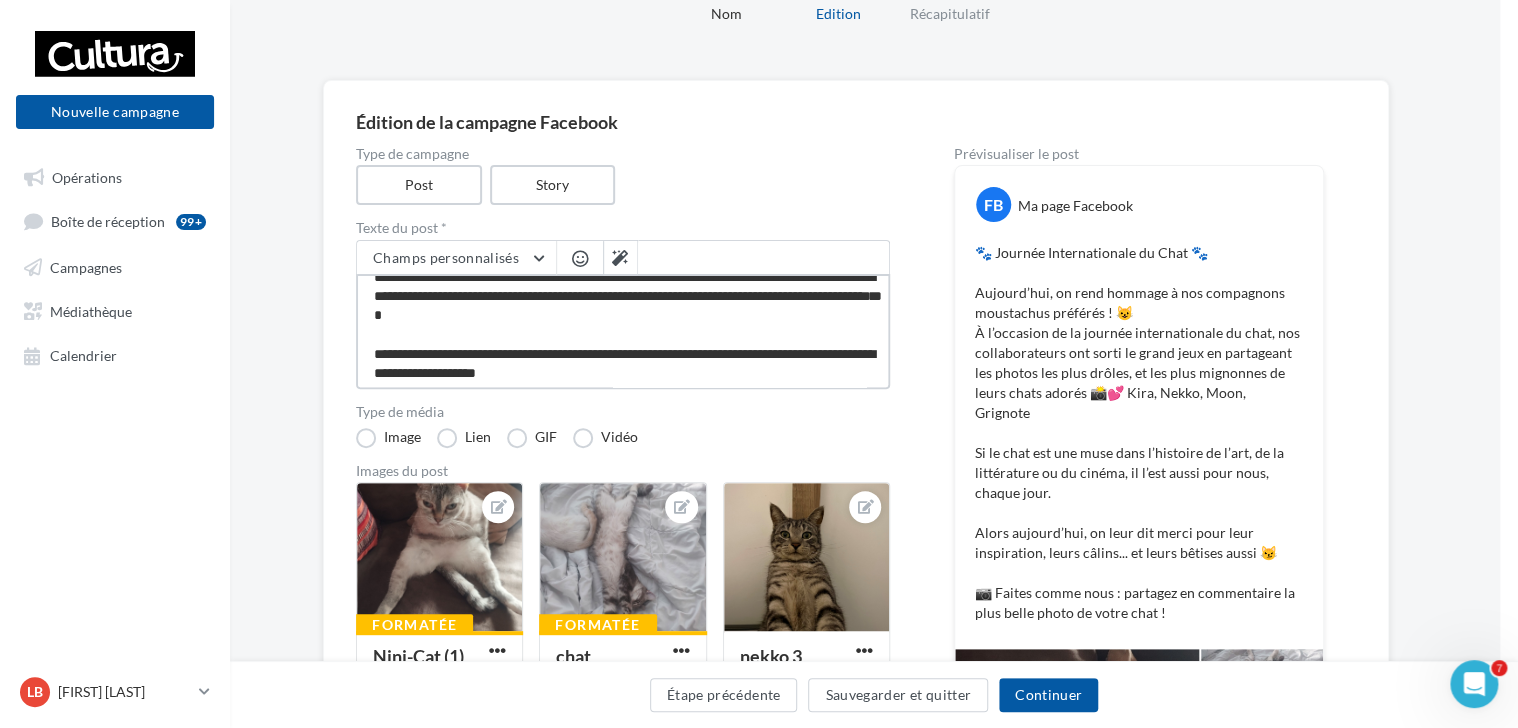 type on "**********" 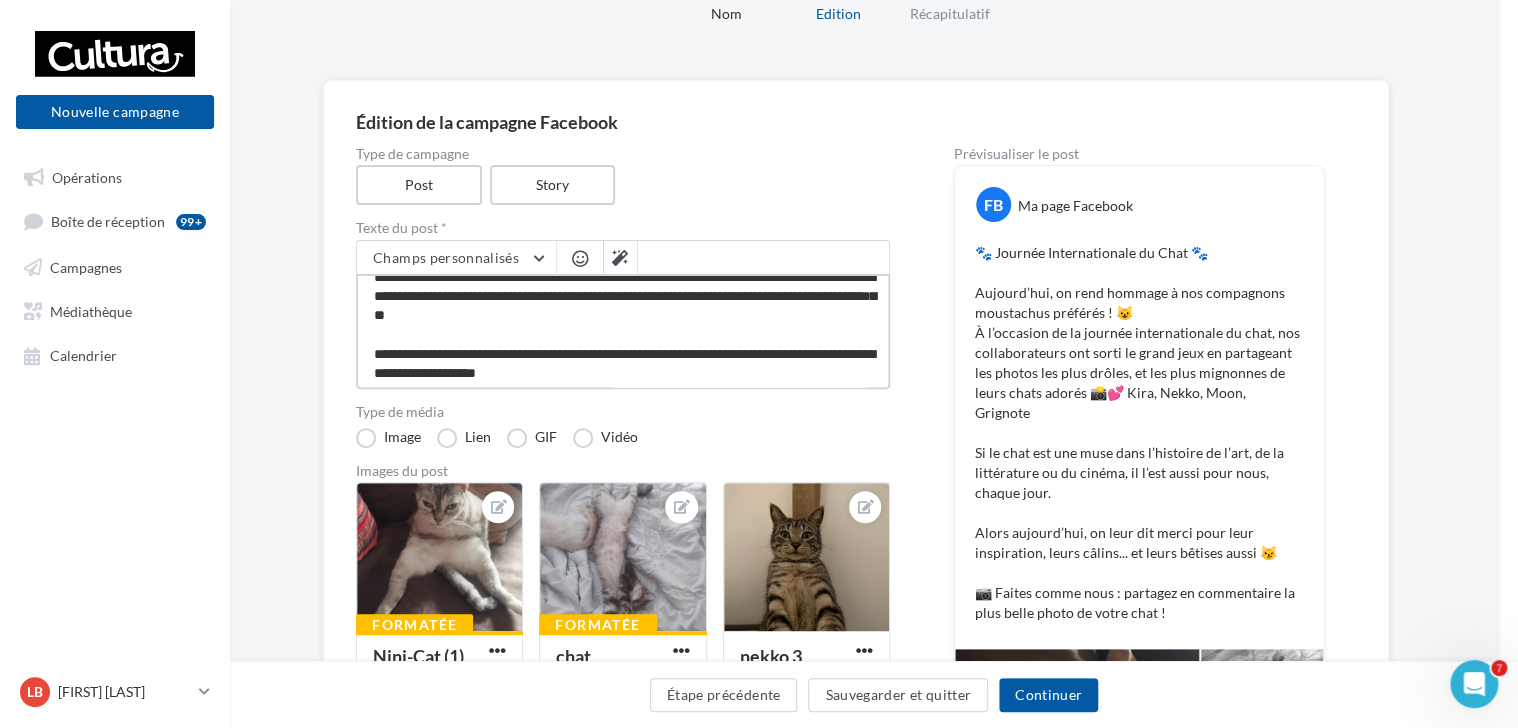 type on "**********" 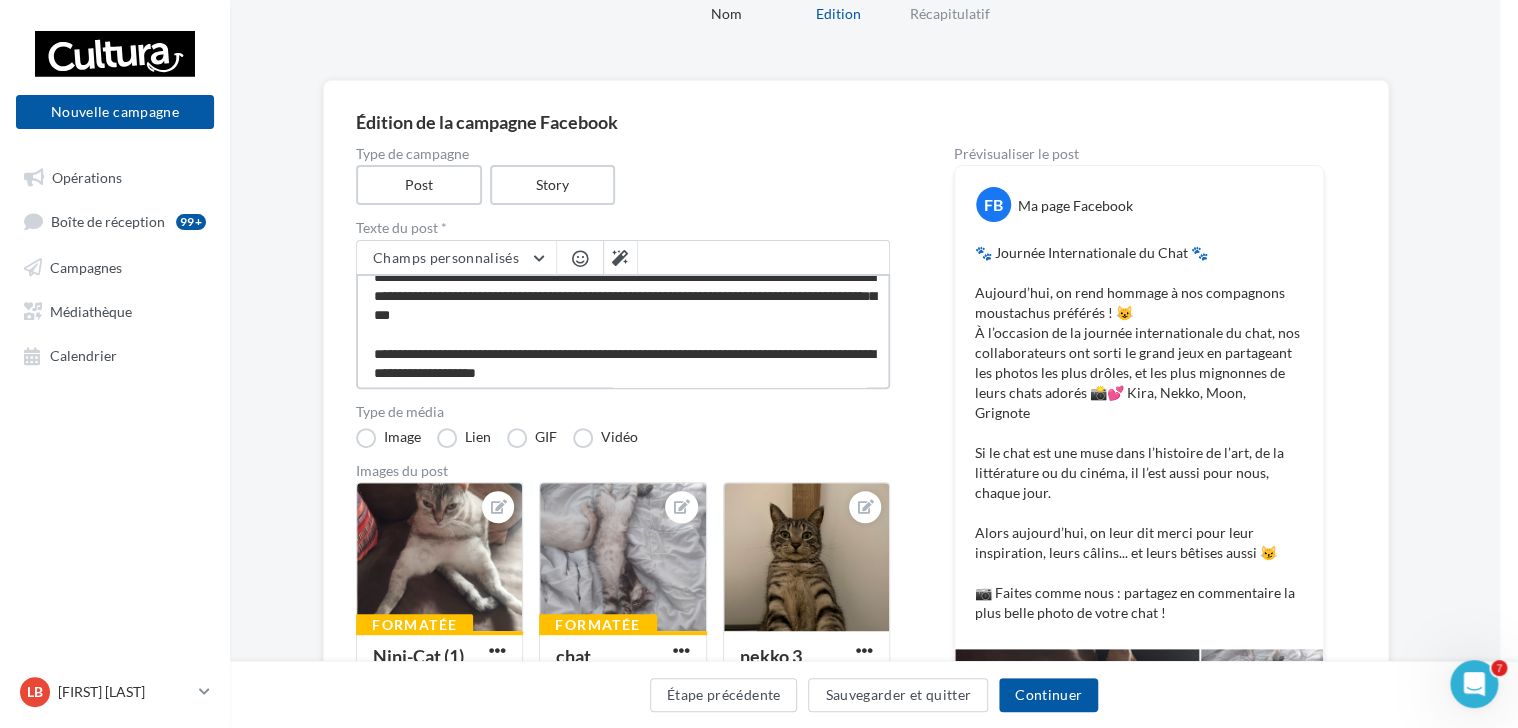 type on "**********" 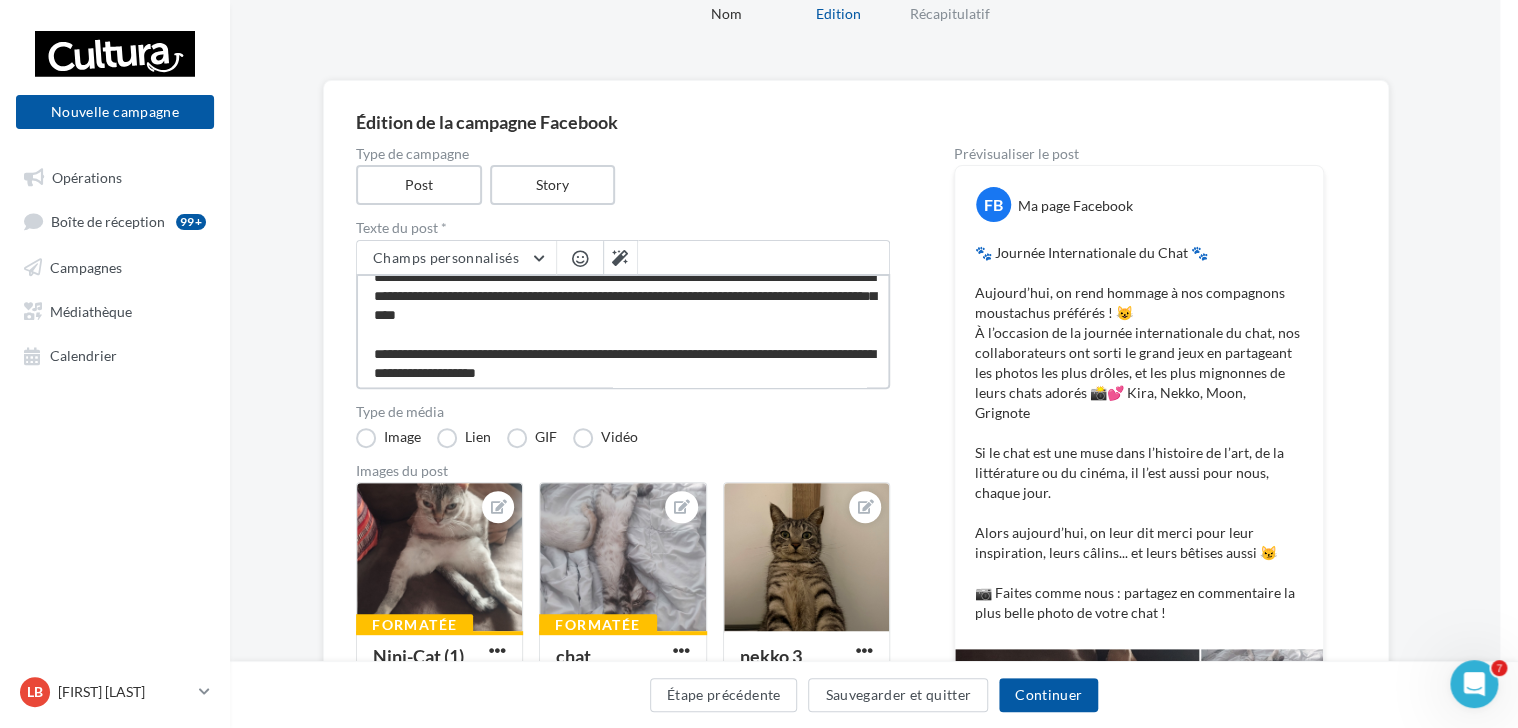 type on "**********" 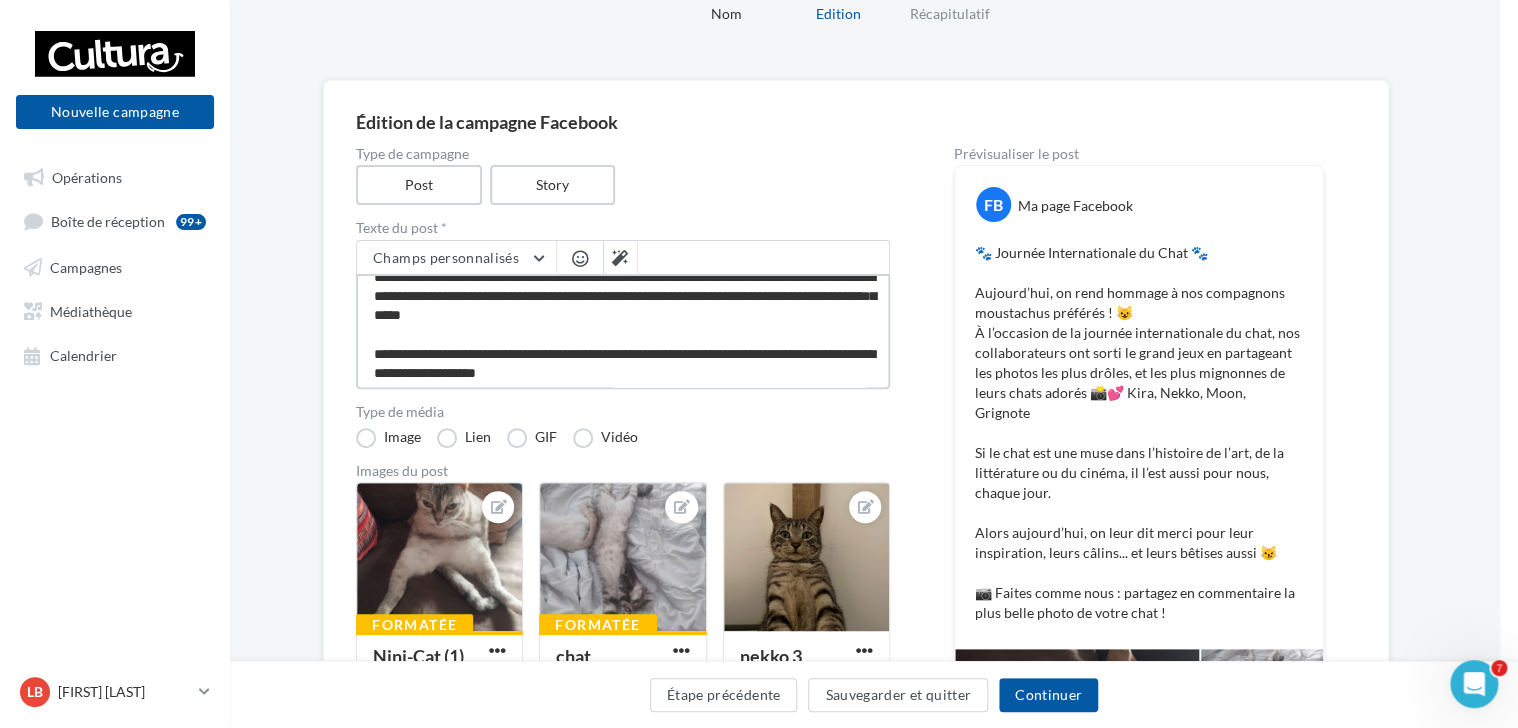 type on "**********" 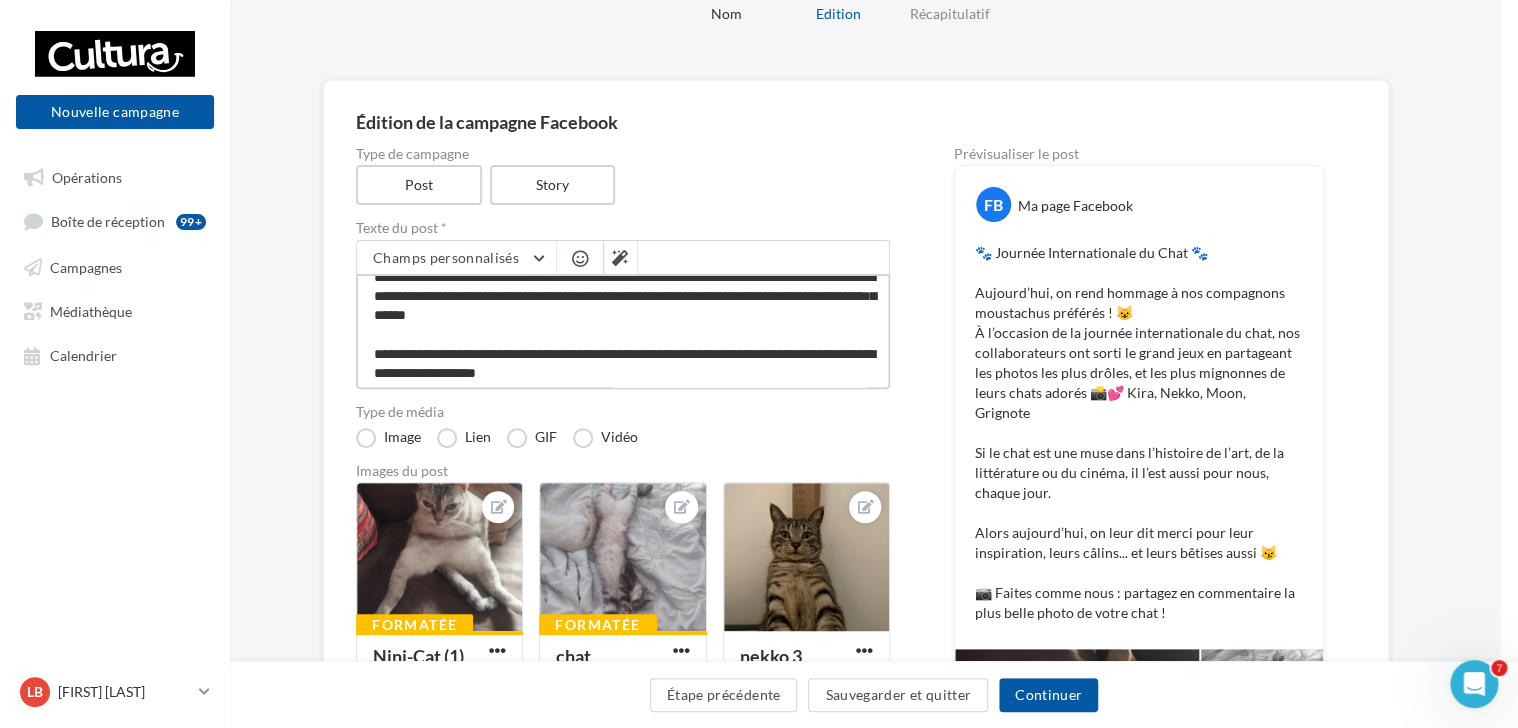 type on "**********" 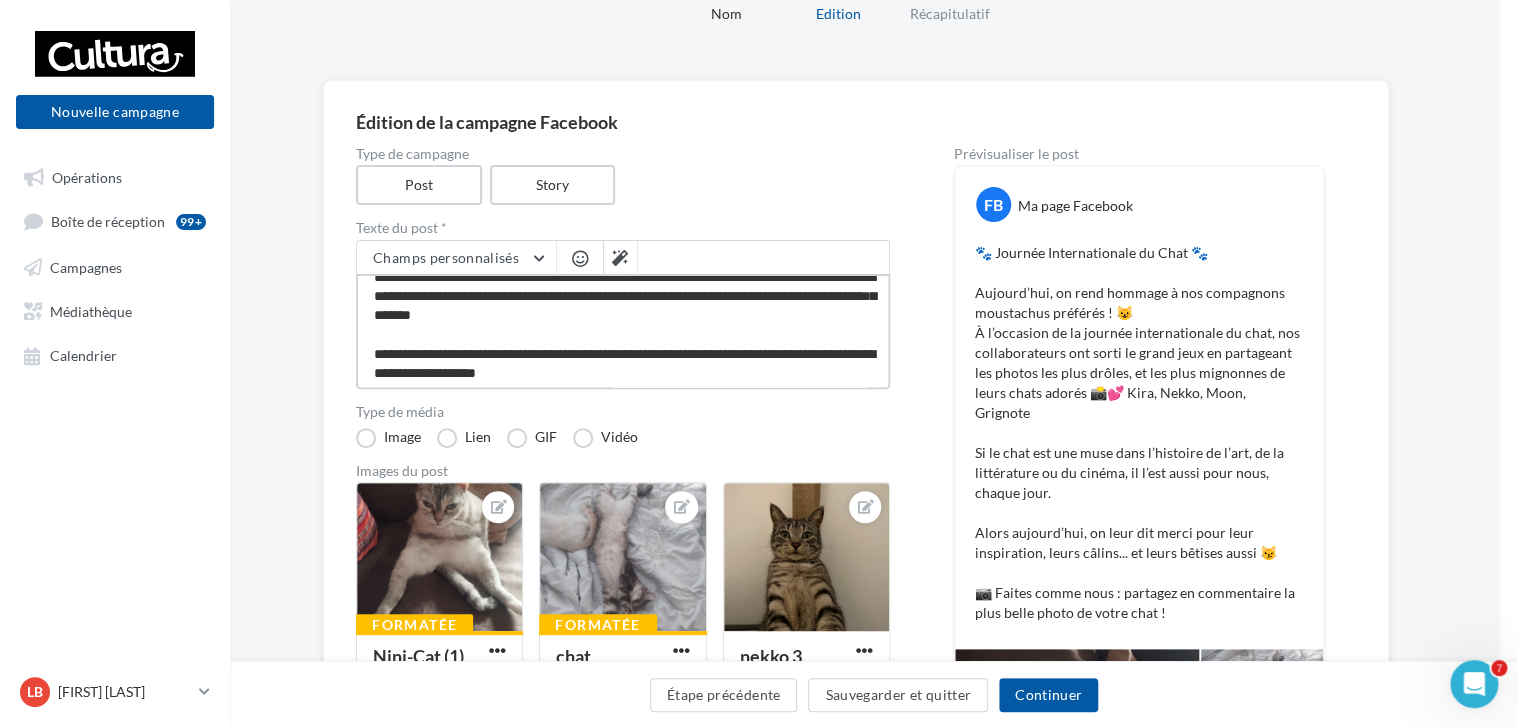 type on "**********" 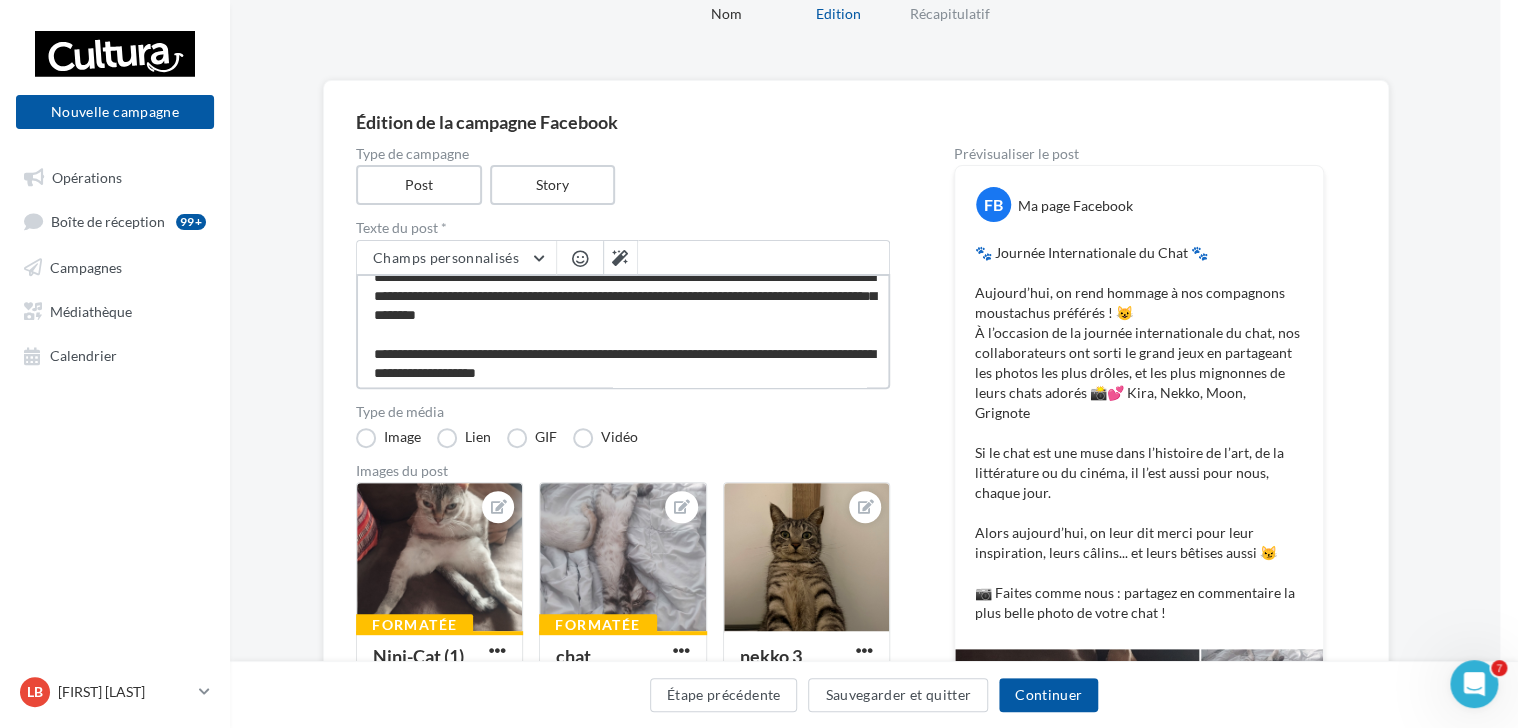 type on "**********" 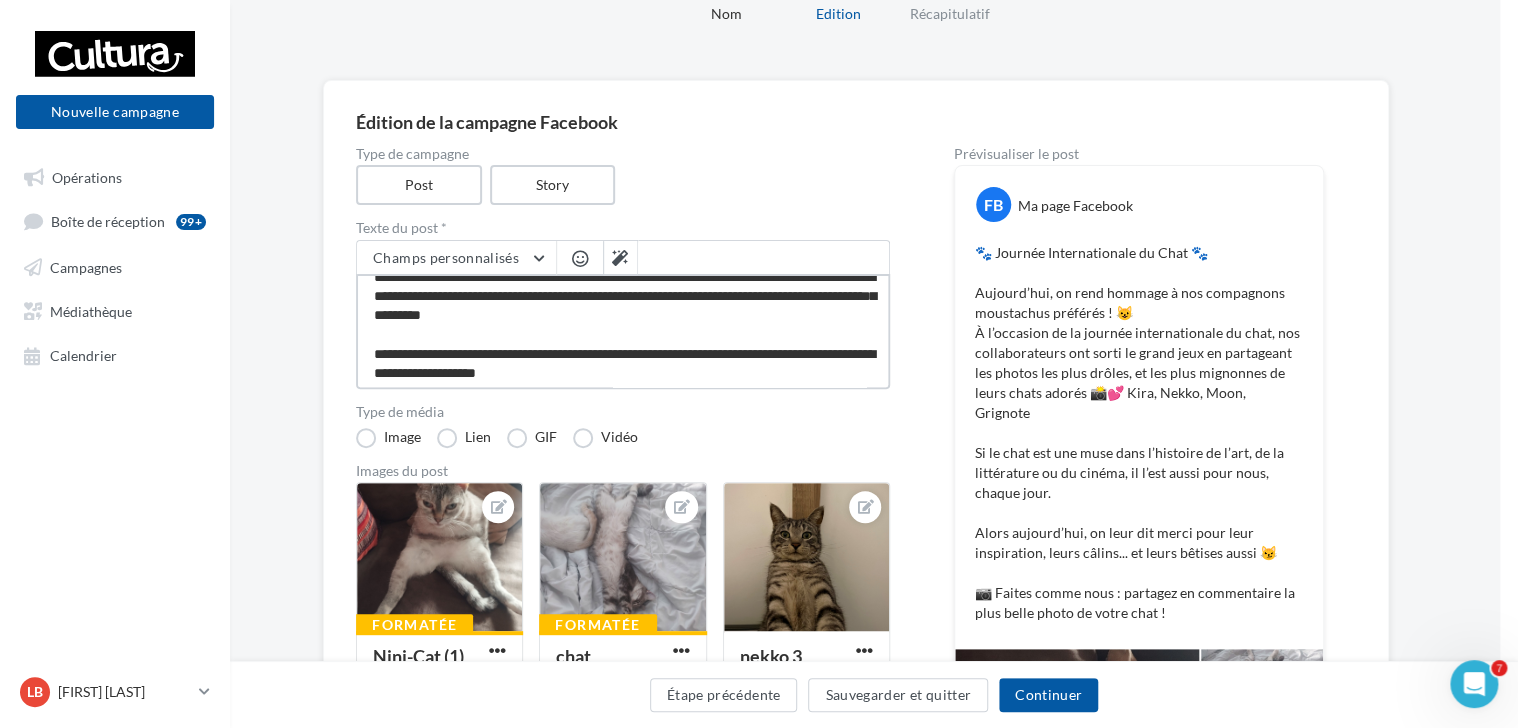 type on "**********" 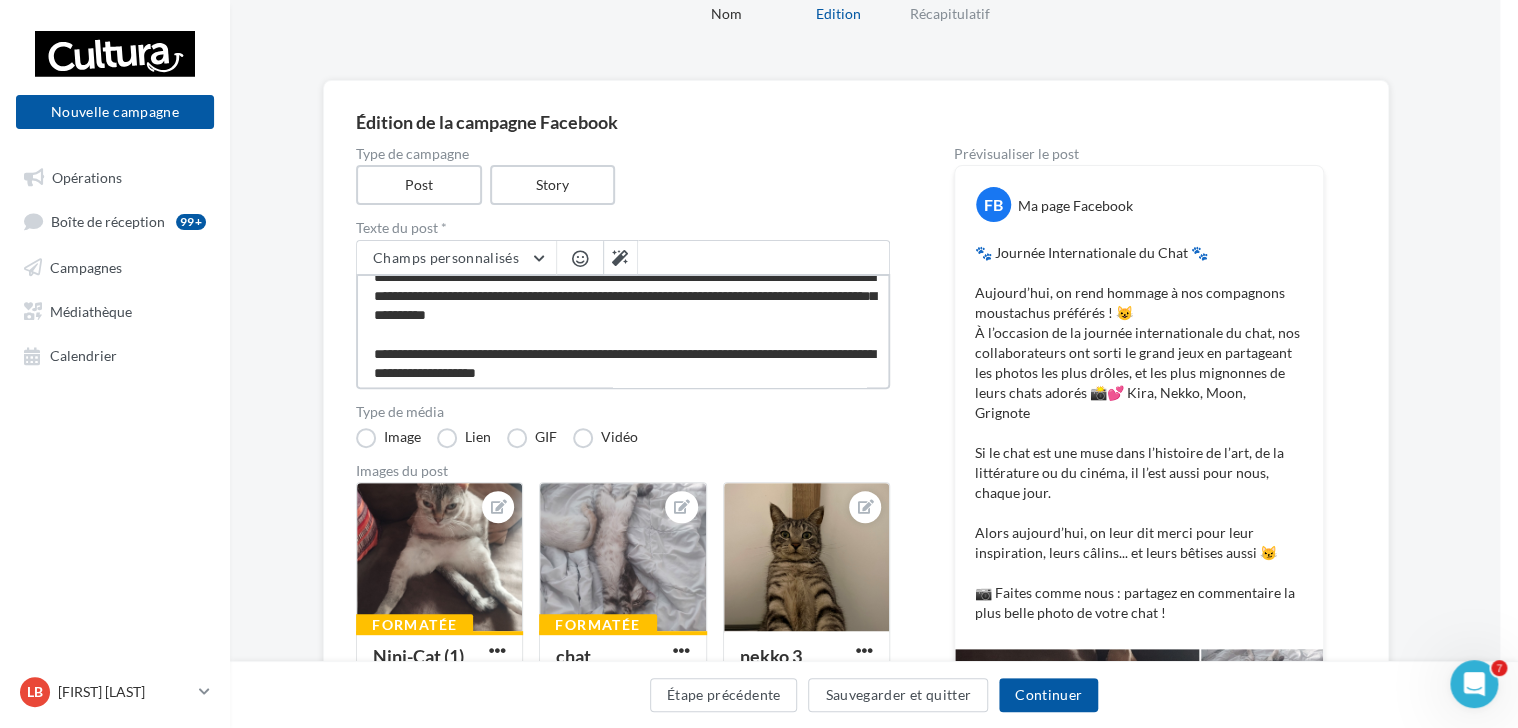 type on "**********" 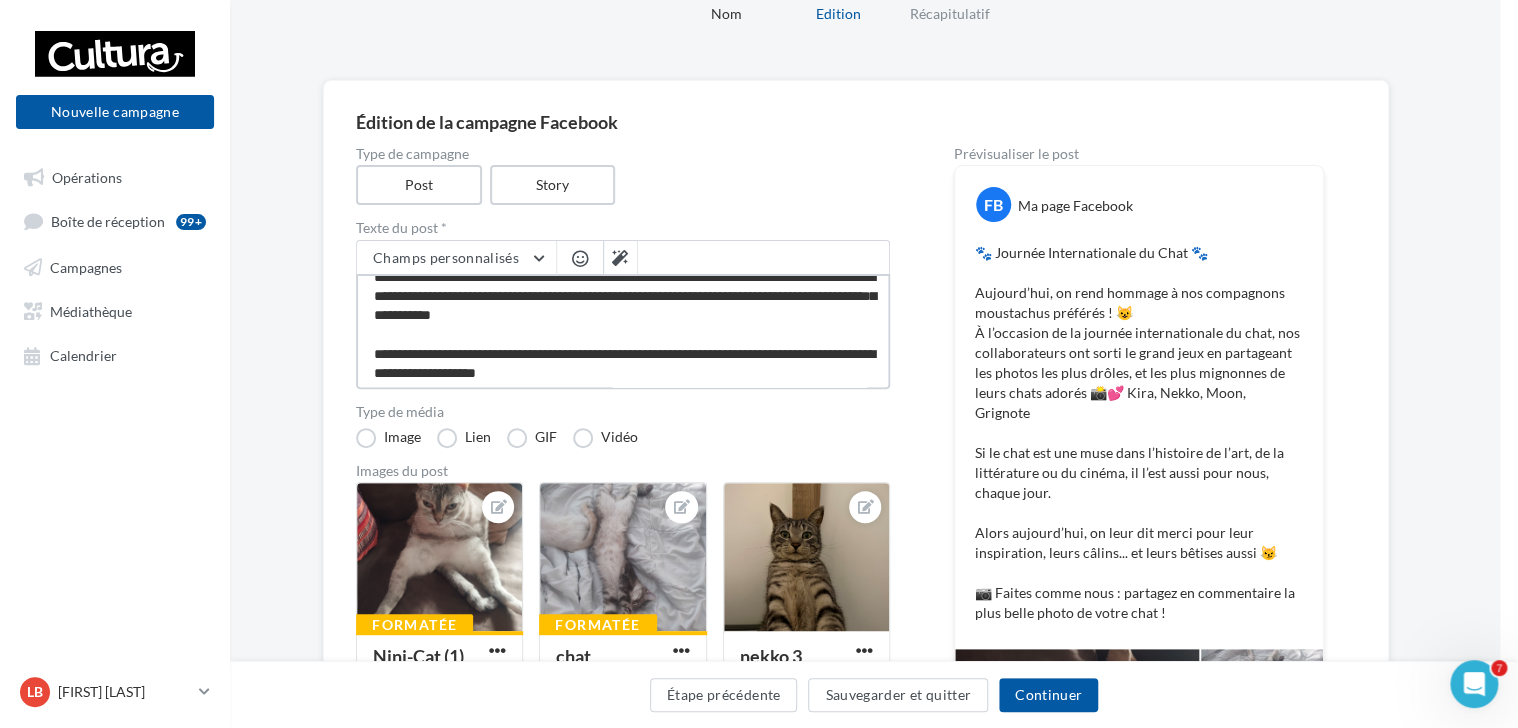 type on "**********" 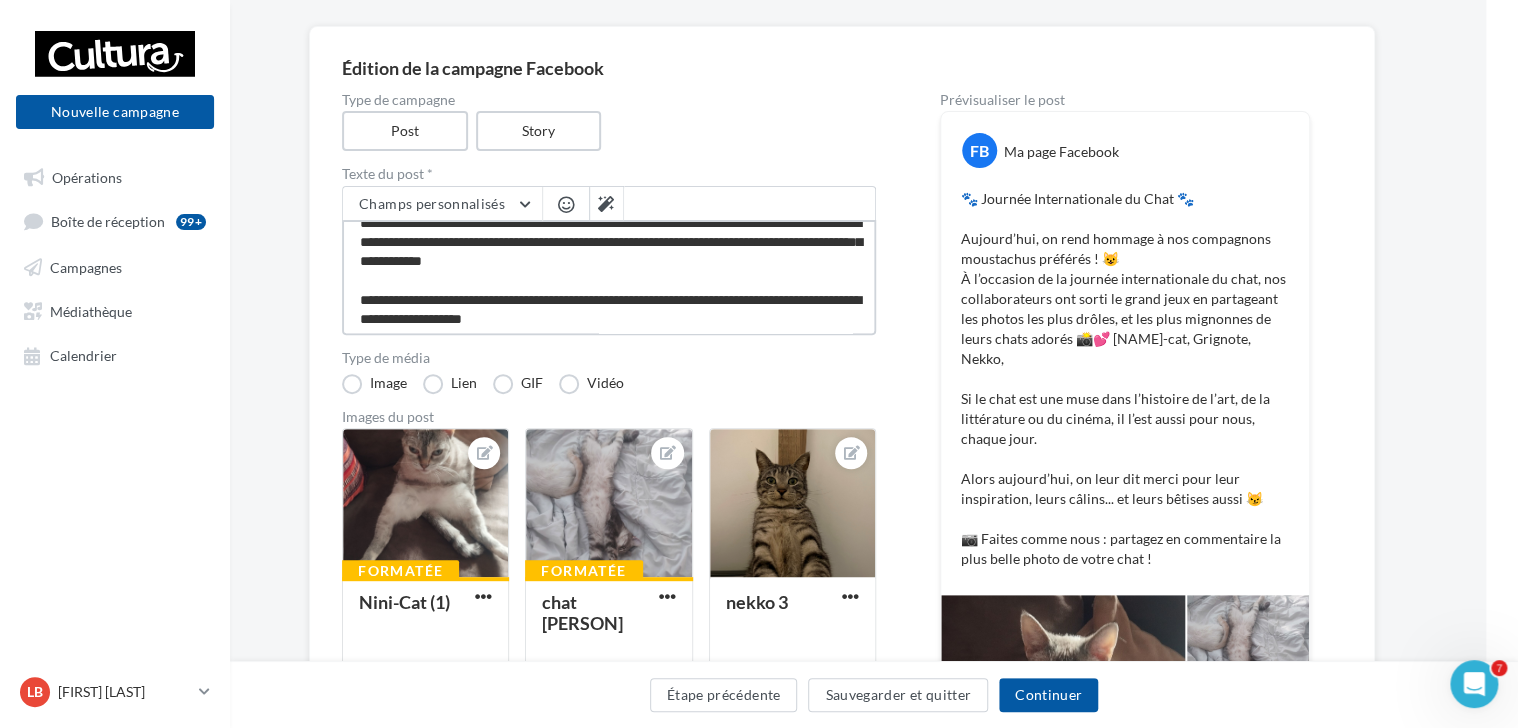 scroll, scrollTop: 140, scrollLeft: 32, axis: both 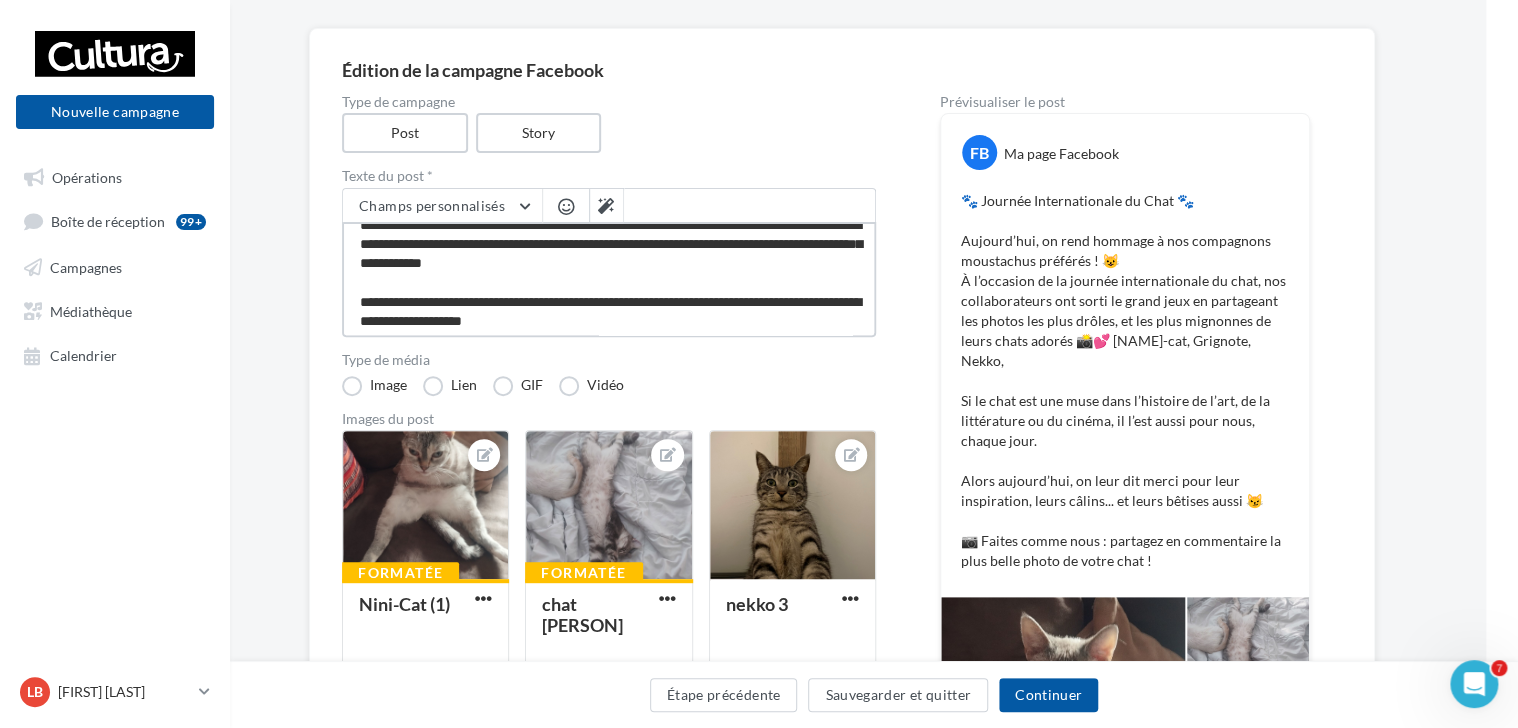type on "**********" 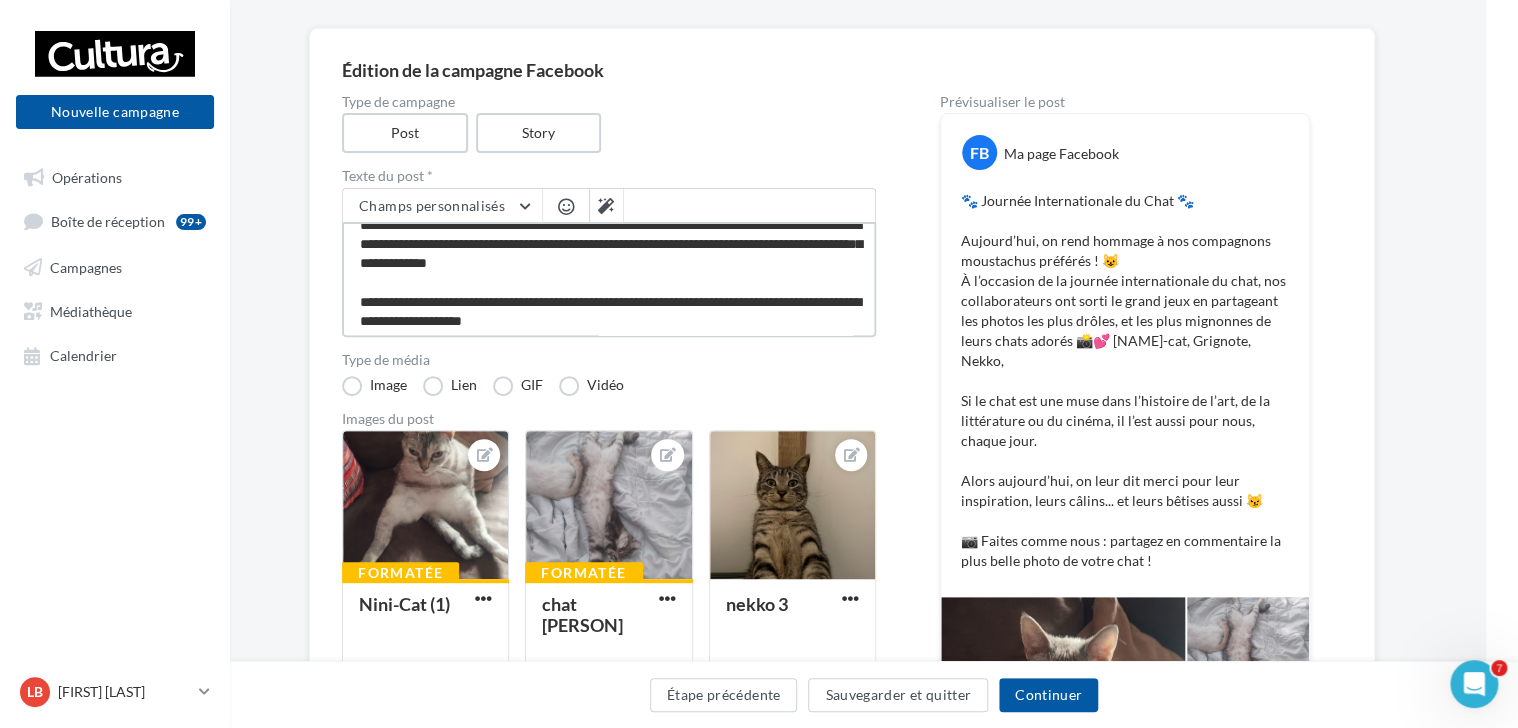 type on "**********" 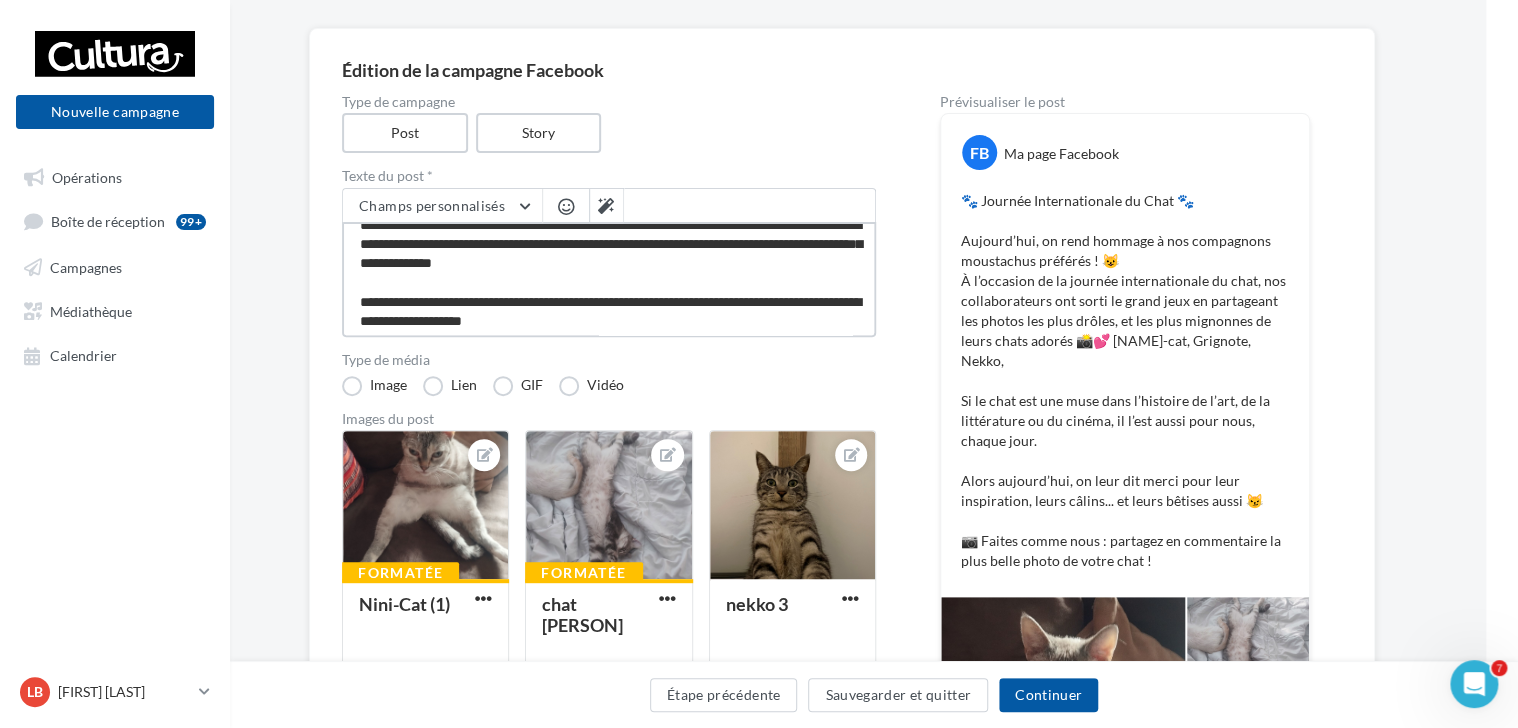 type on "**********" 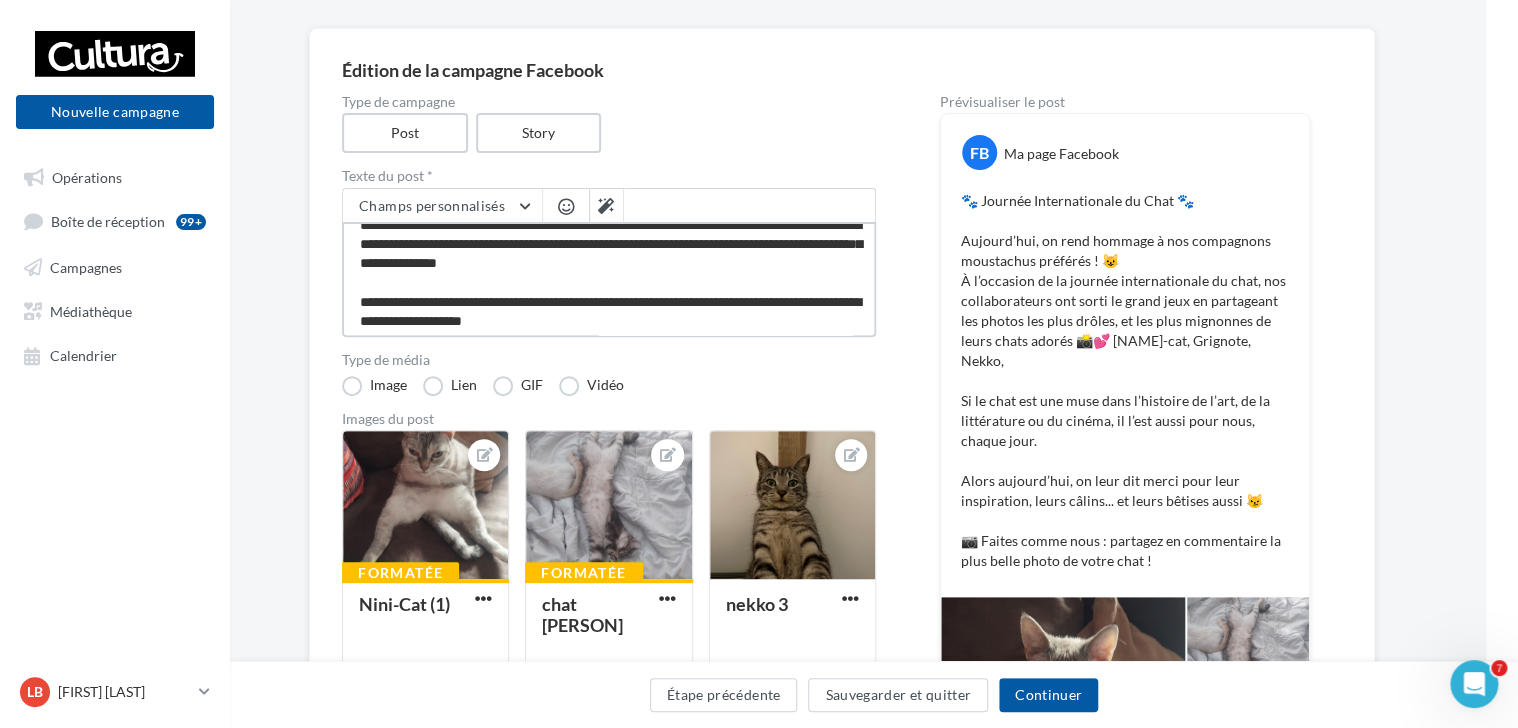 type on "**********" 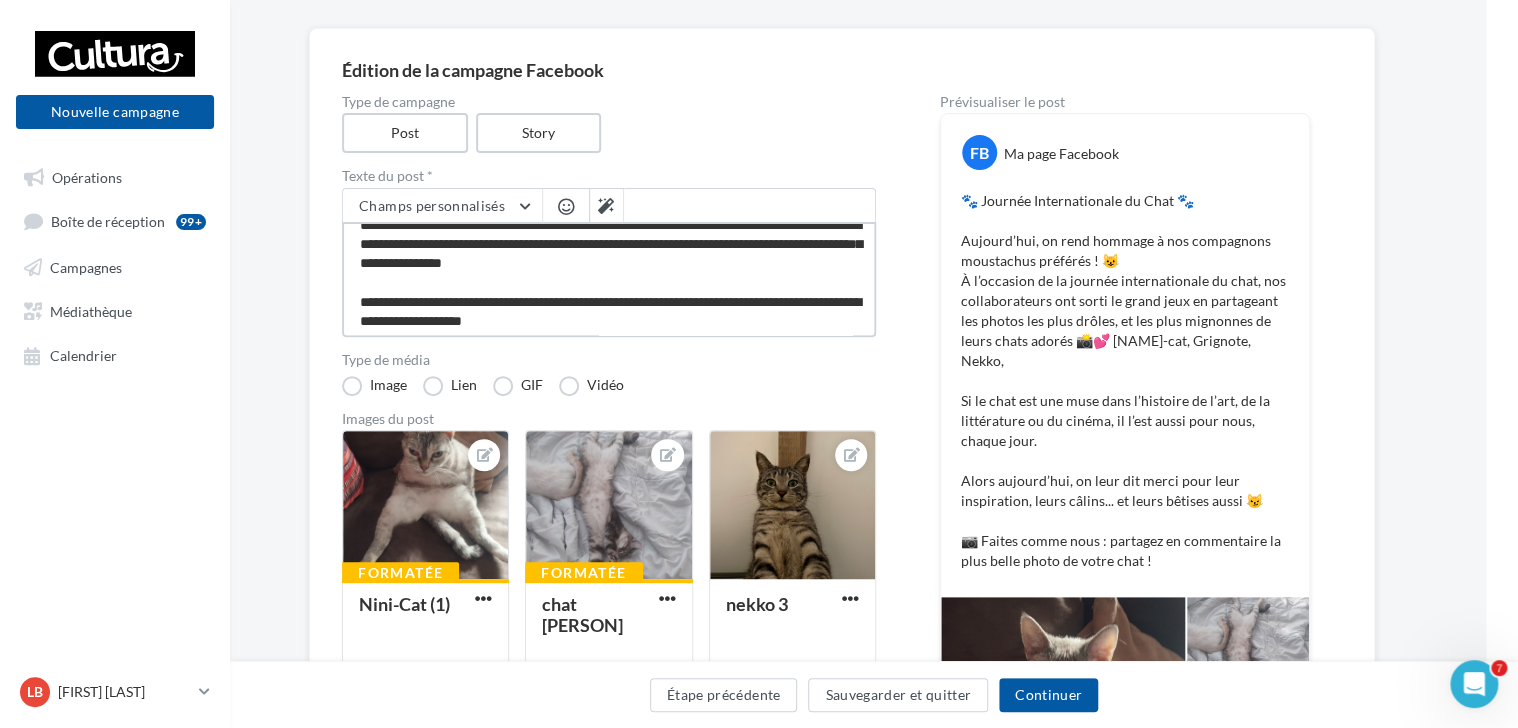 type on "**********" 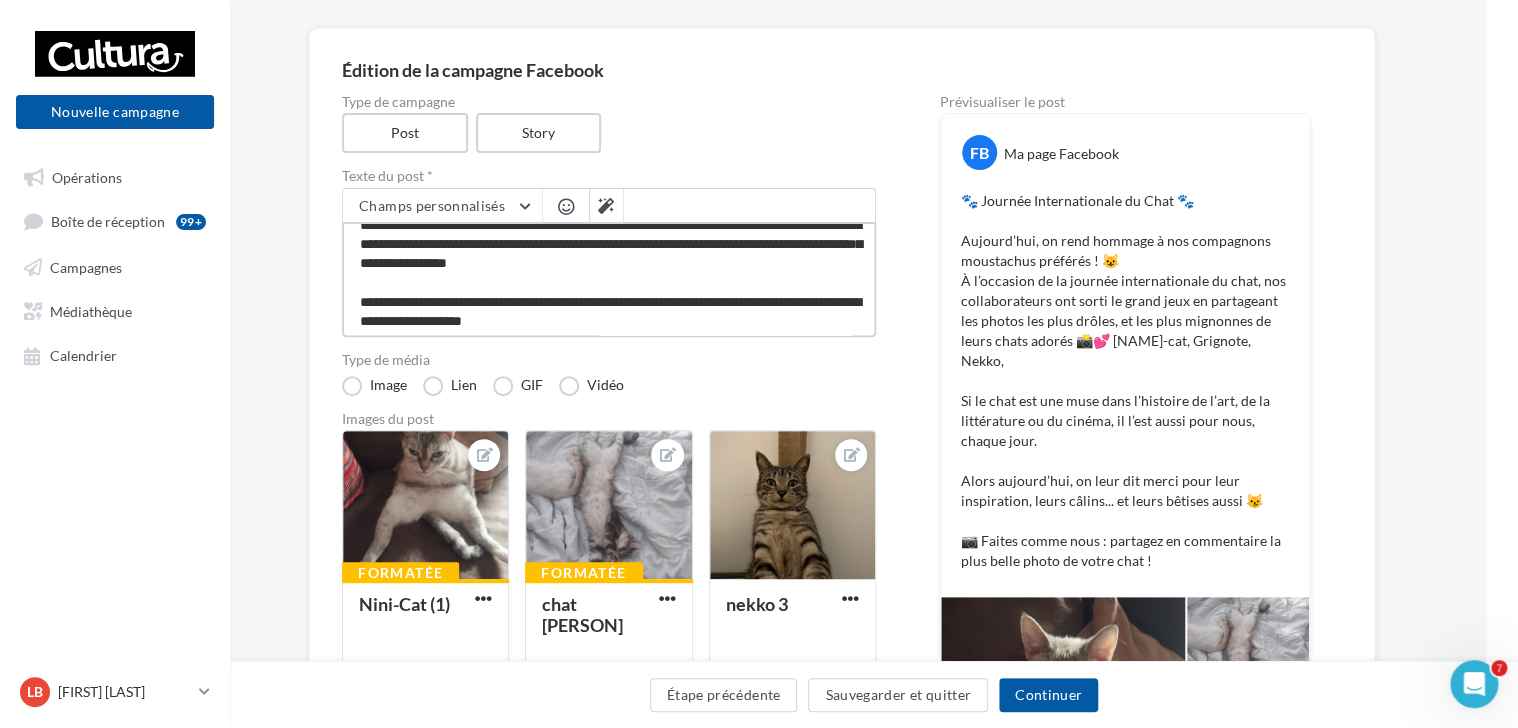 type on "**********" 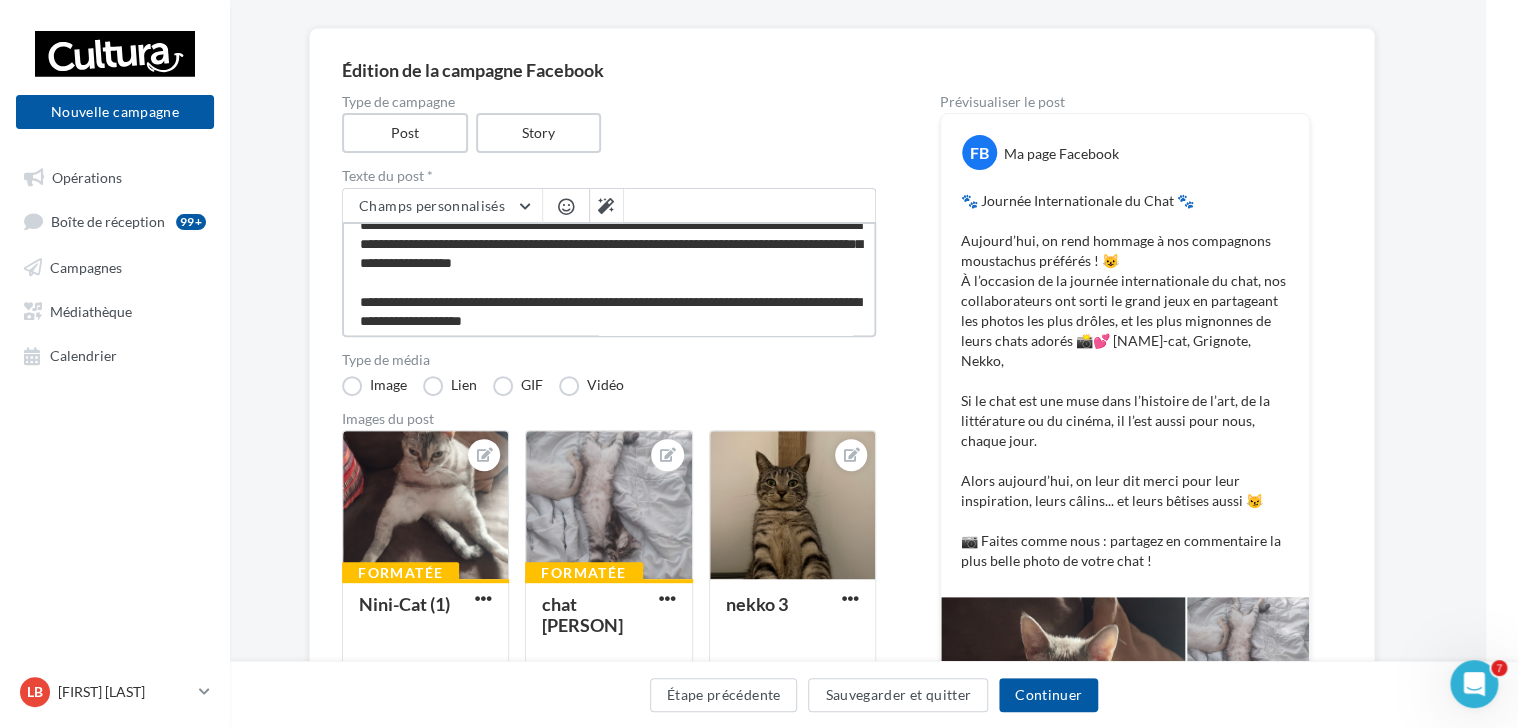 type on "**********" 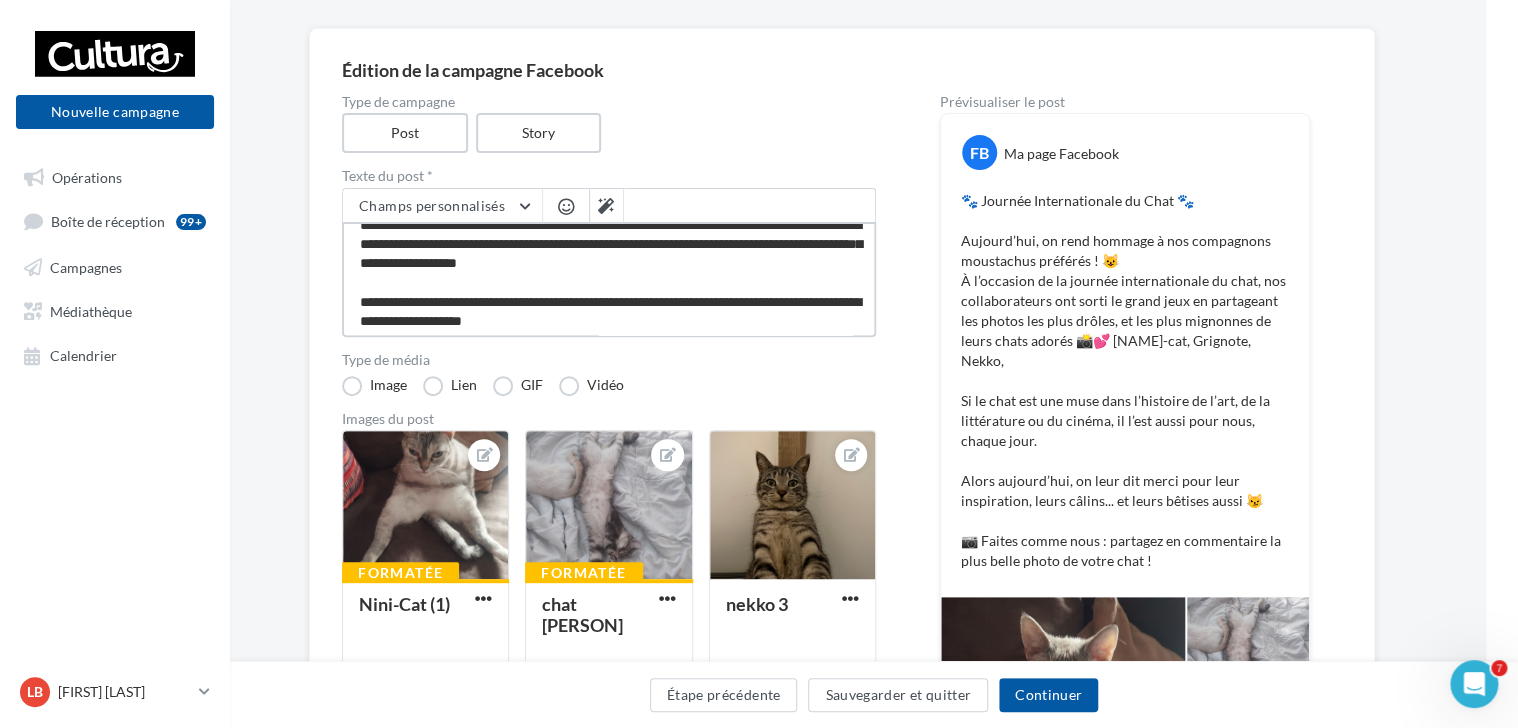 type on "**********" 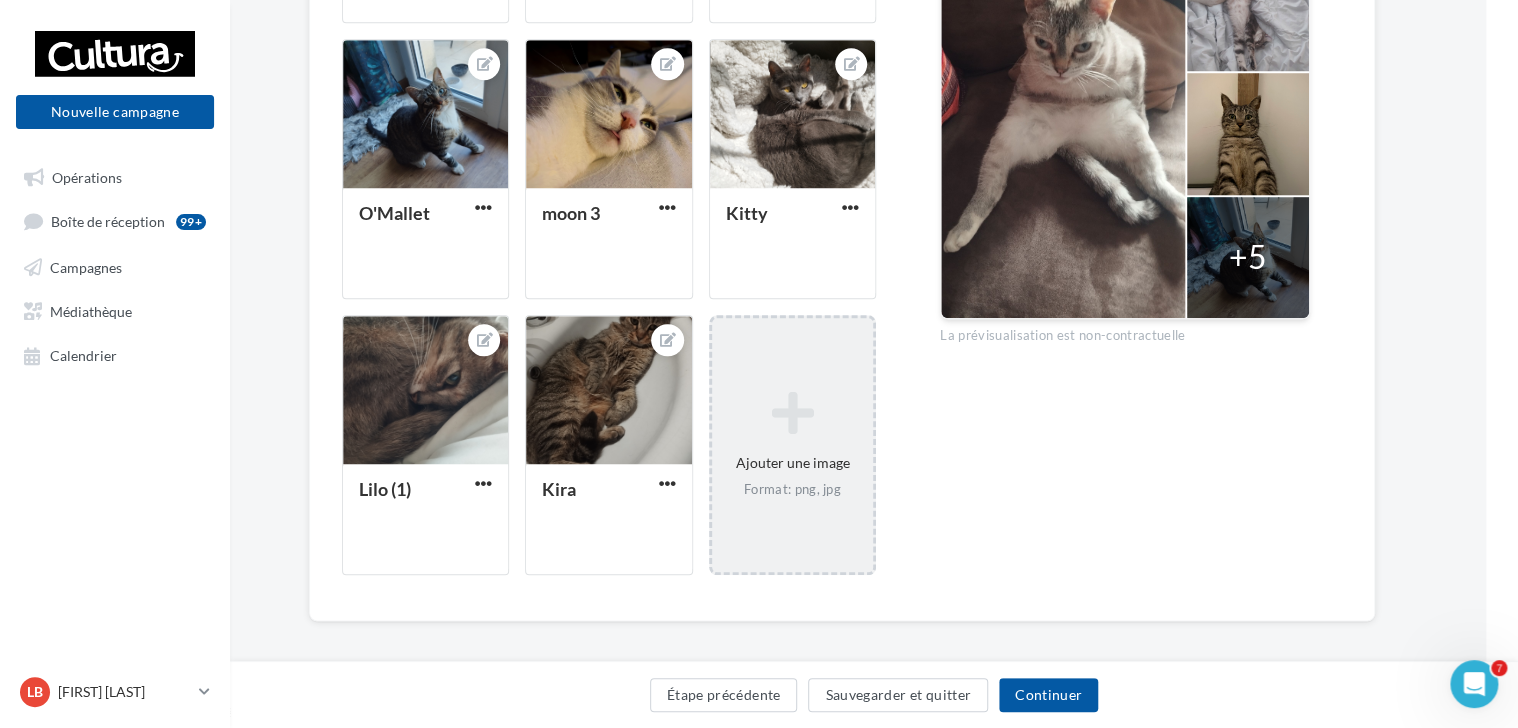 scroll, scrollTop: 817, scrollLeft: 32, axis: both 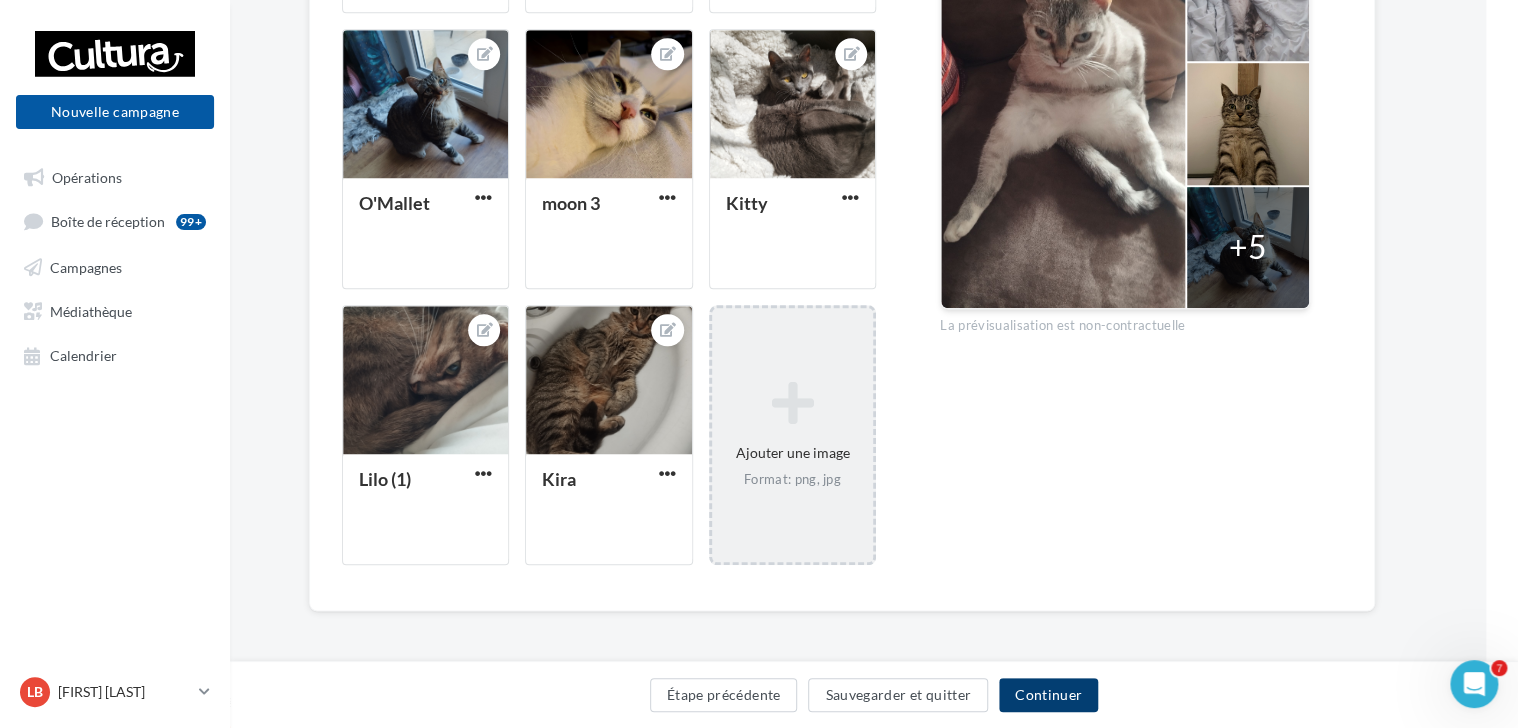 click on "Continuer" at bounding box center [1048, 695] 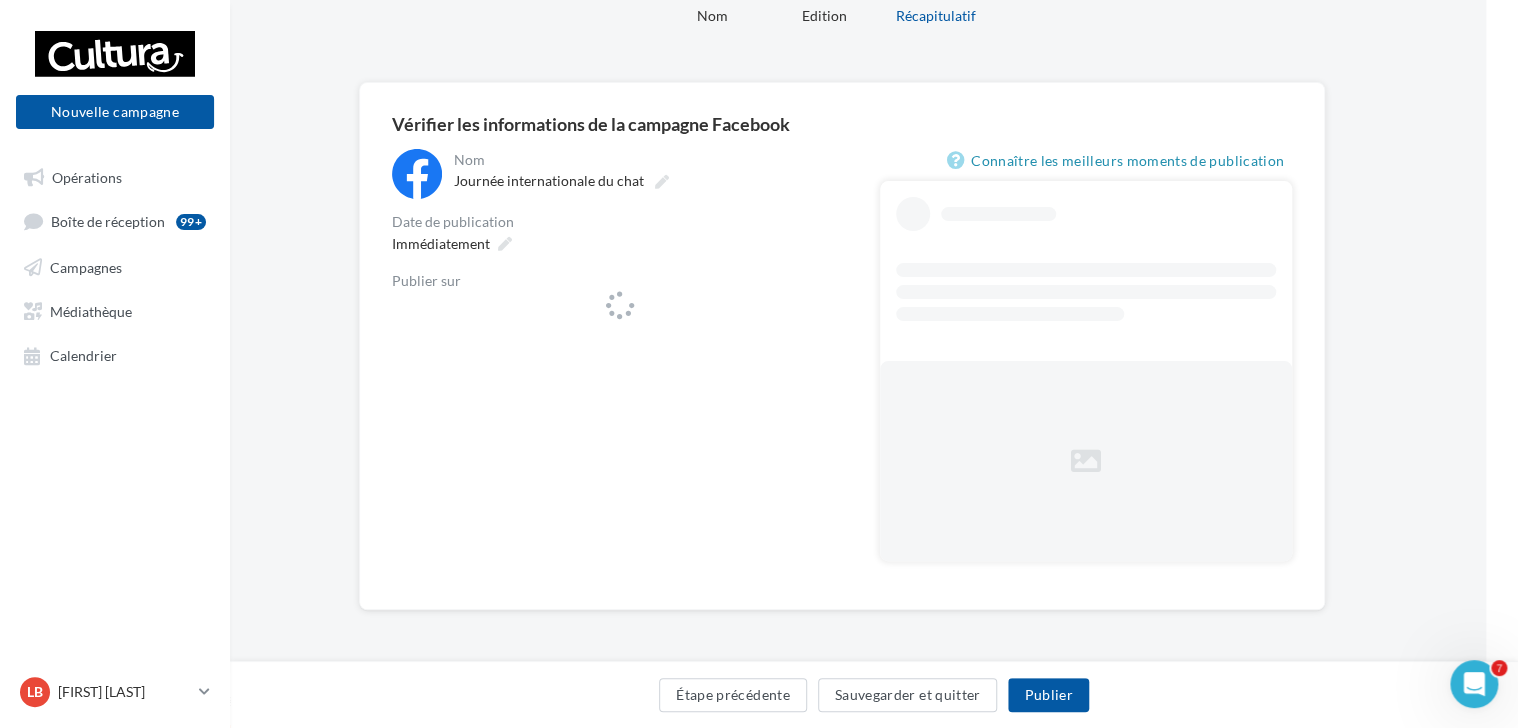 scroll, scrollTop: 0, scrollLeft: 32, axis: horizontal 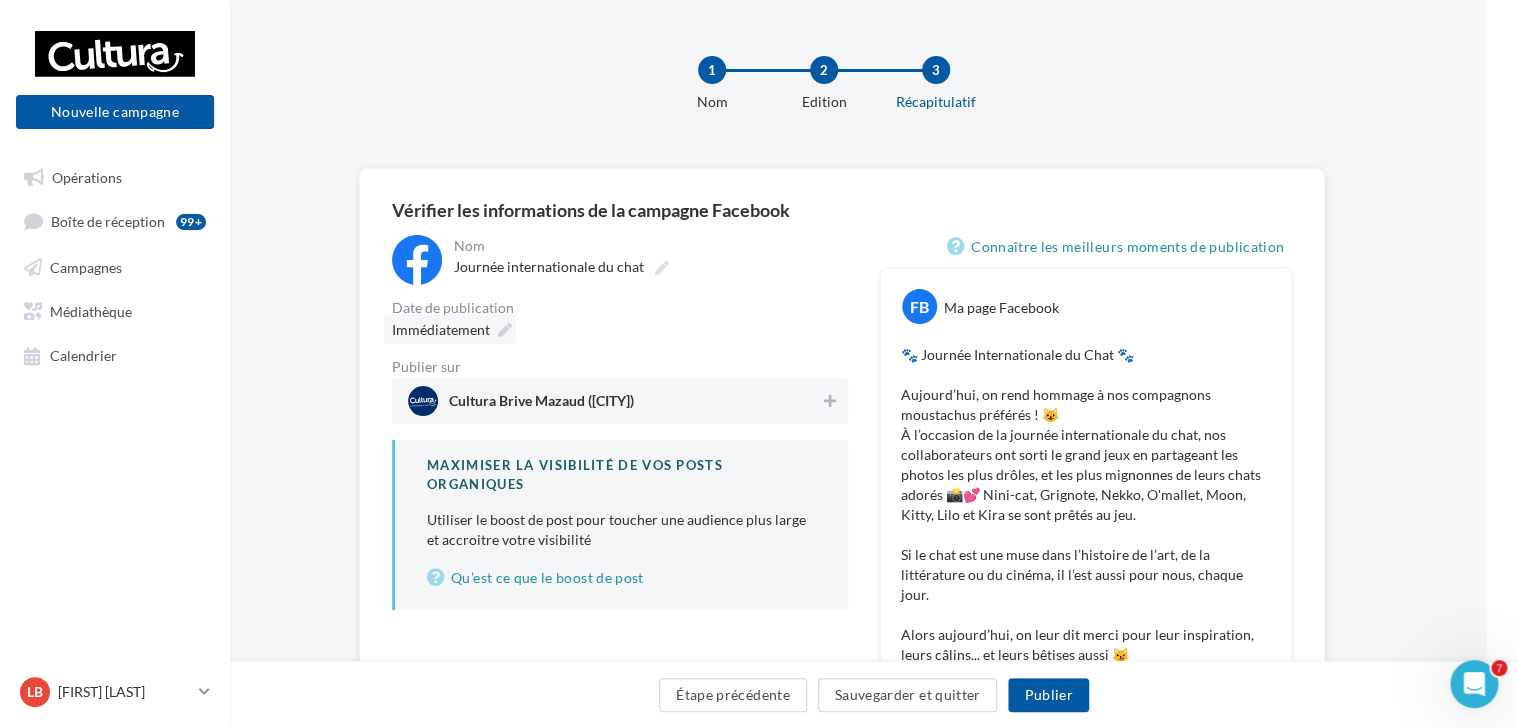 click at bounding box center (505, 330) 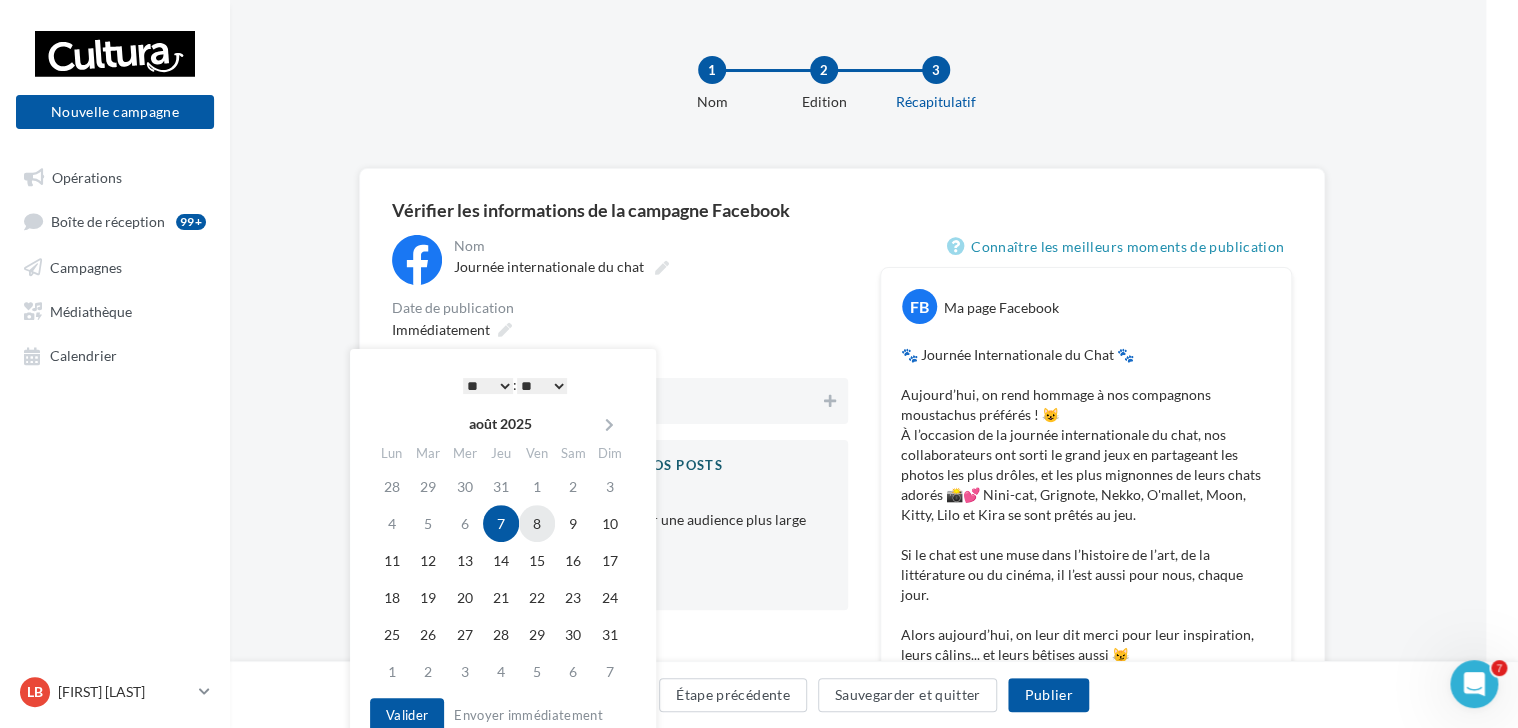click on "8" at bounding box center [537, 523] 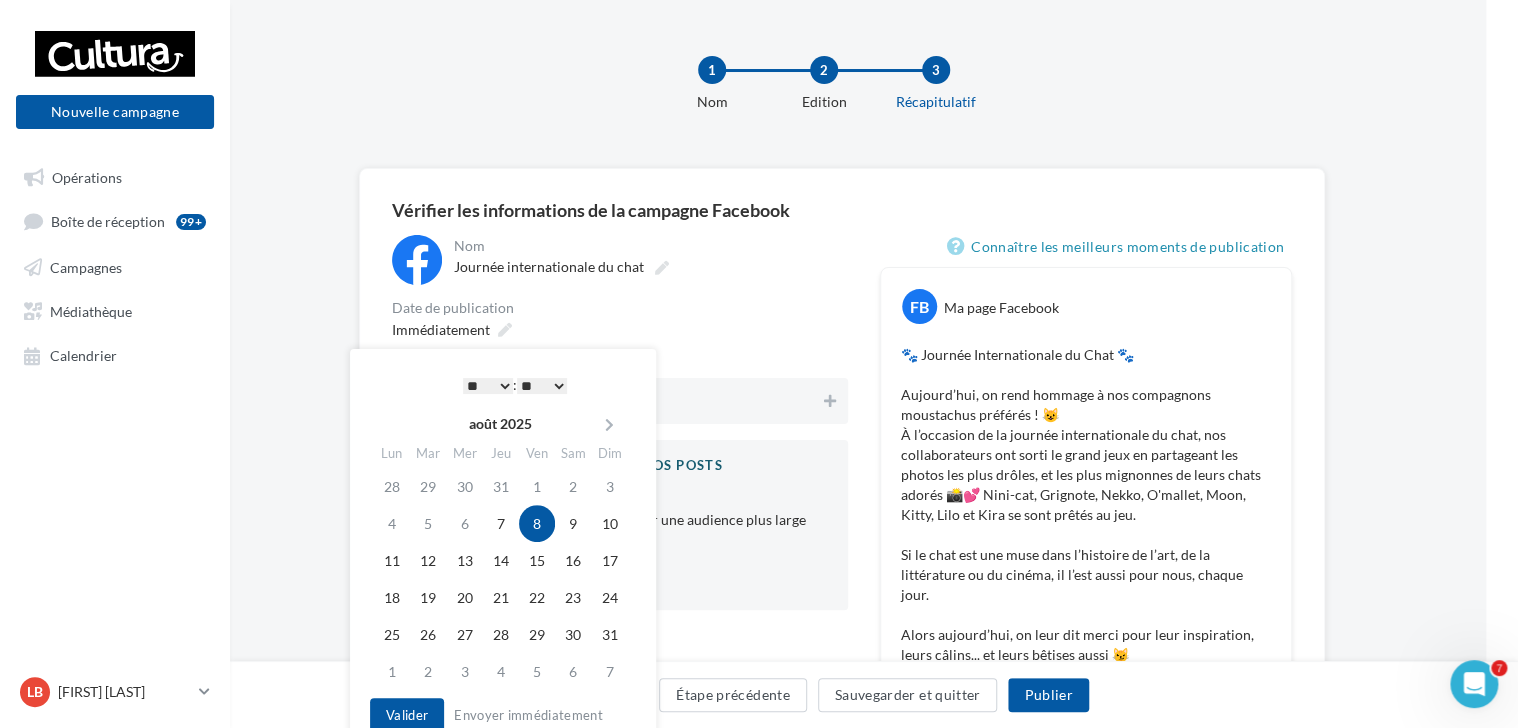 click on "* * * * * * * * * * ** ** ** ** ** ** ** ** ** ** ** ** ** **" at bounding box center (488, 386) 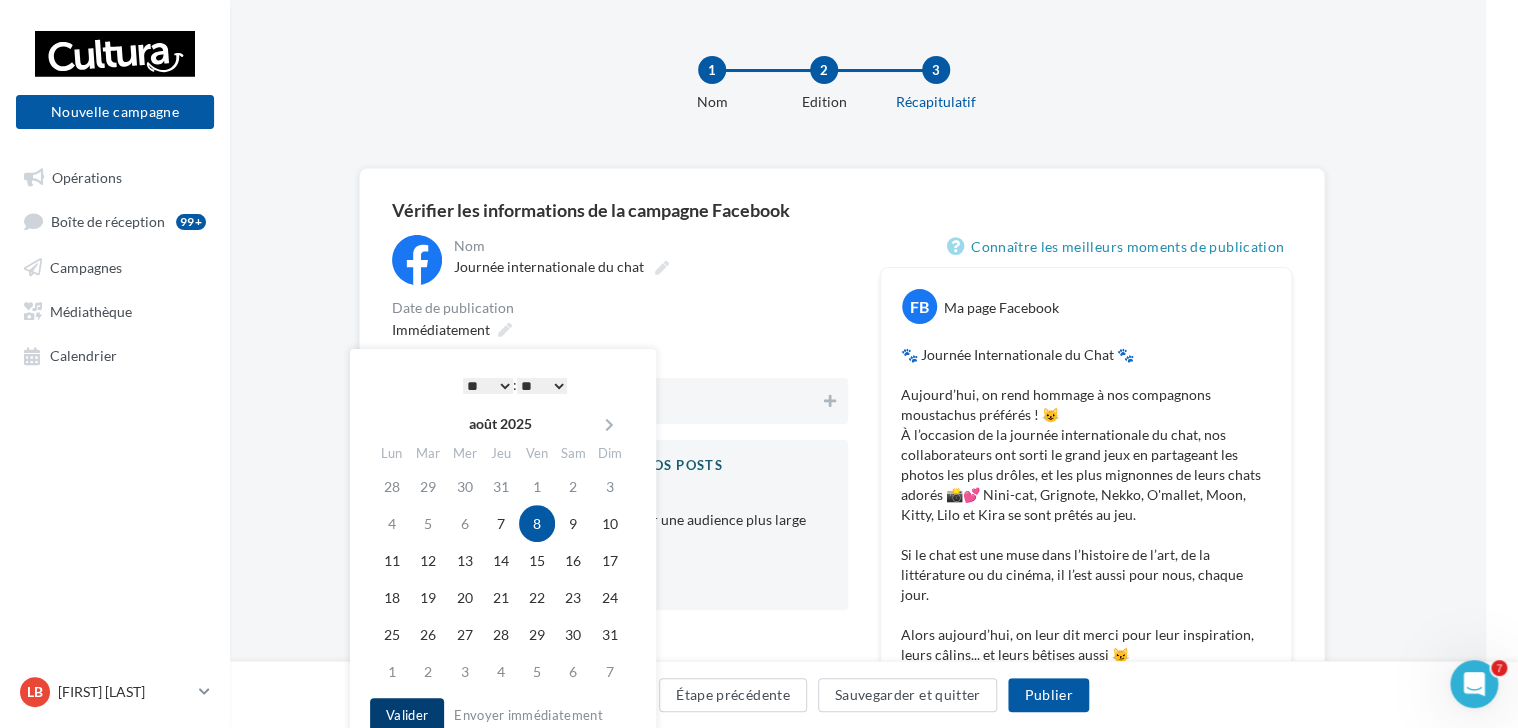 click on "Valider" at bounding box center [407, 715] 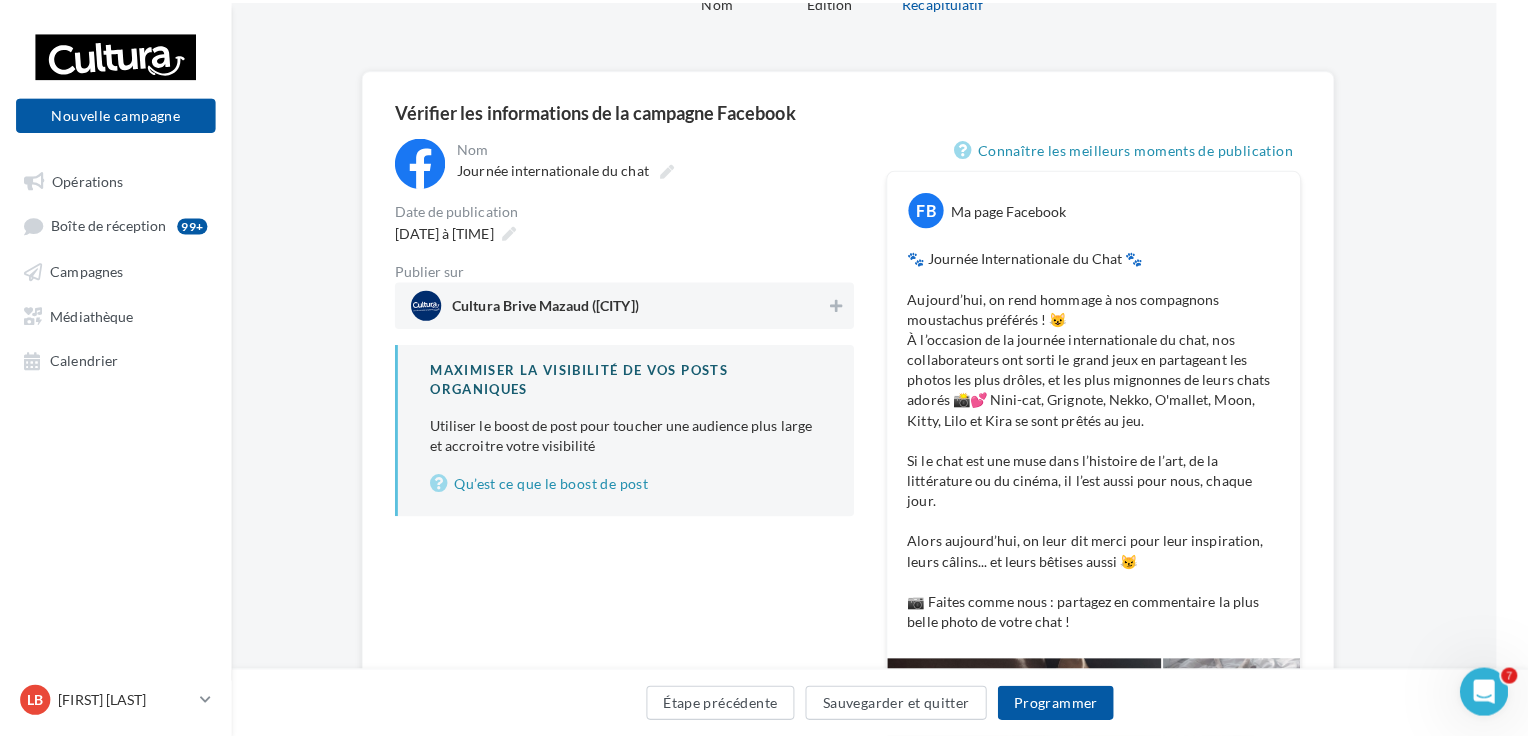scroll, scrollTop: 102, scrollLeft: 32, axis: both 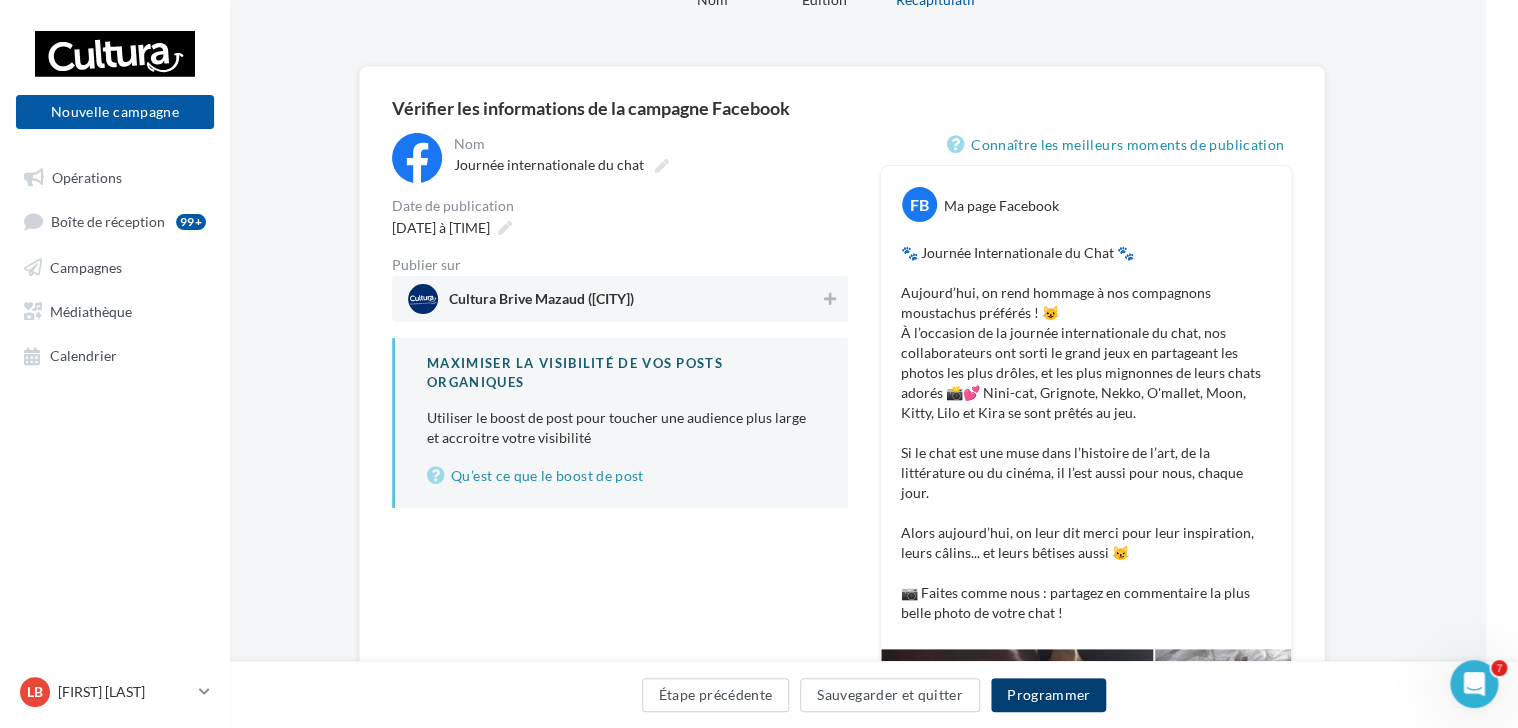 click on "Programmer" at bounding box center [1049, 695] 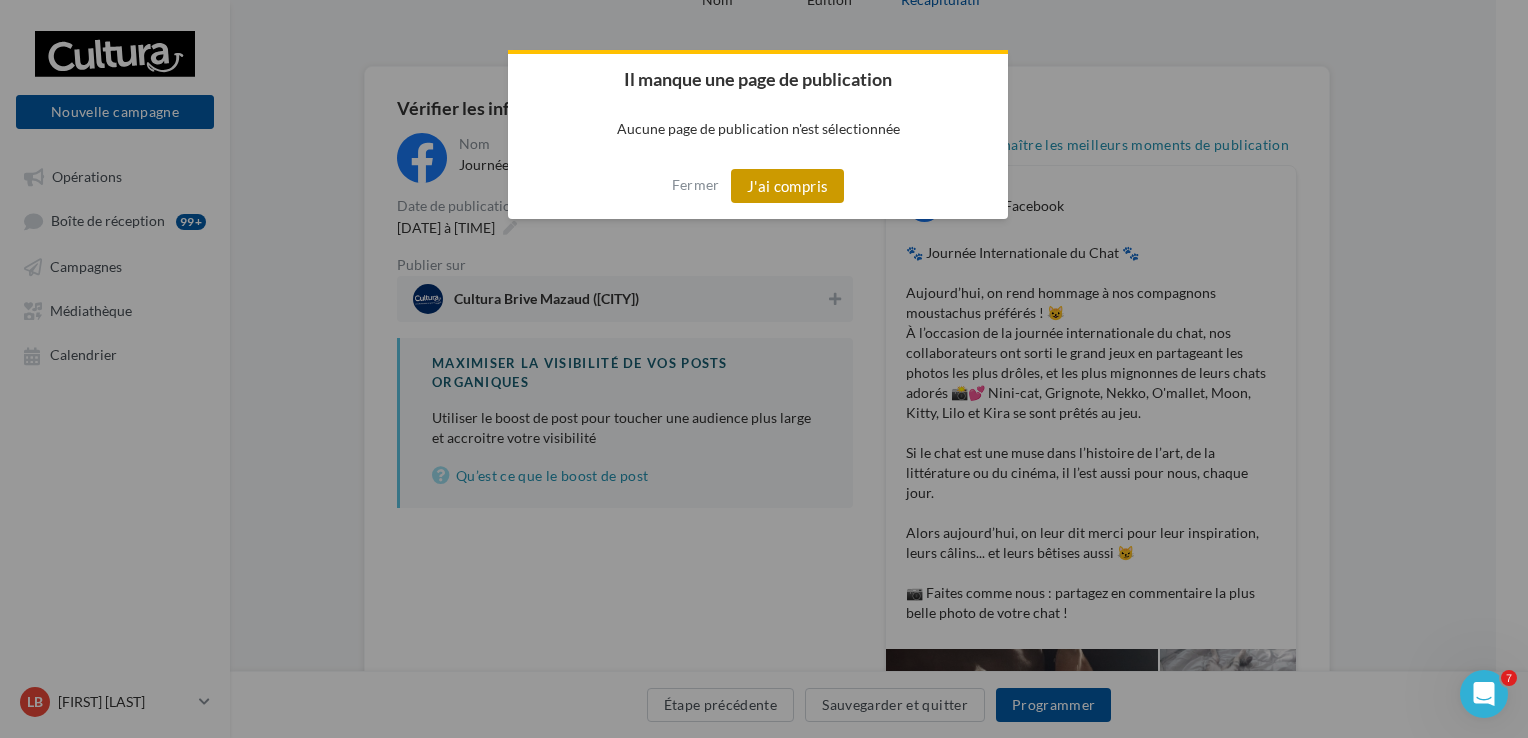 click on "J'ai compris" at bounding box center (788, 186) 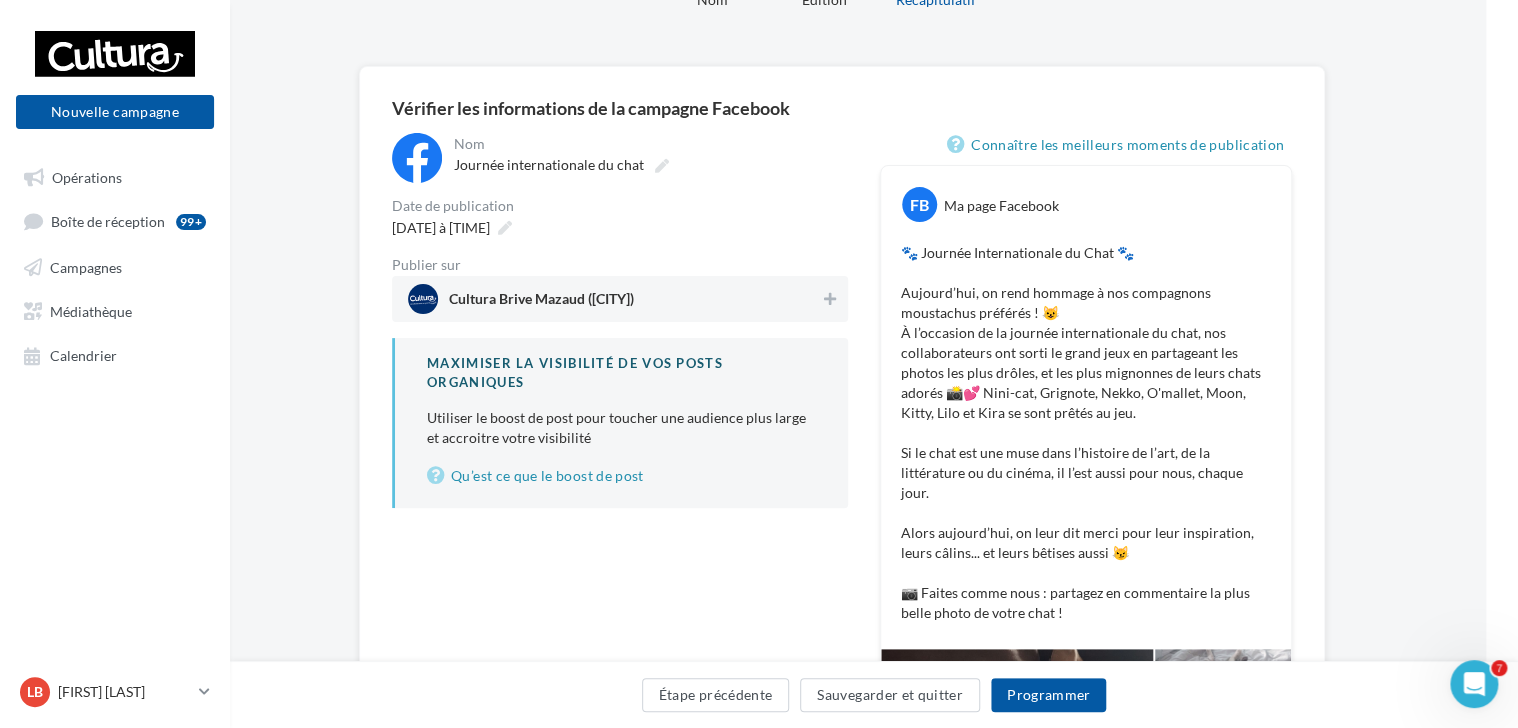click on "Cultura Brive Mazaud ([CITY])" at bounding box center (541, 303) 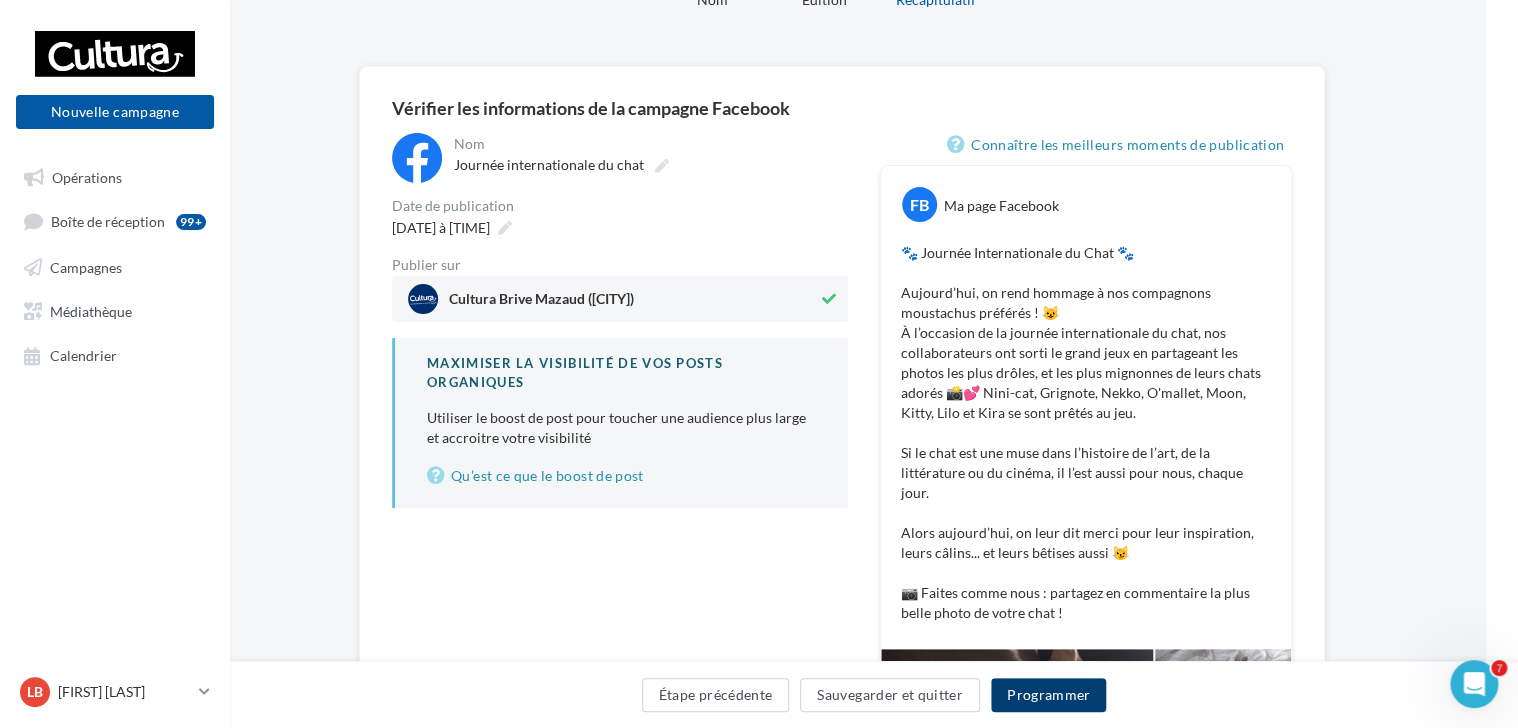 click on "Programmer" at bounding box center [1049, 695] 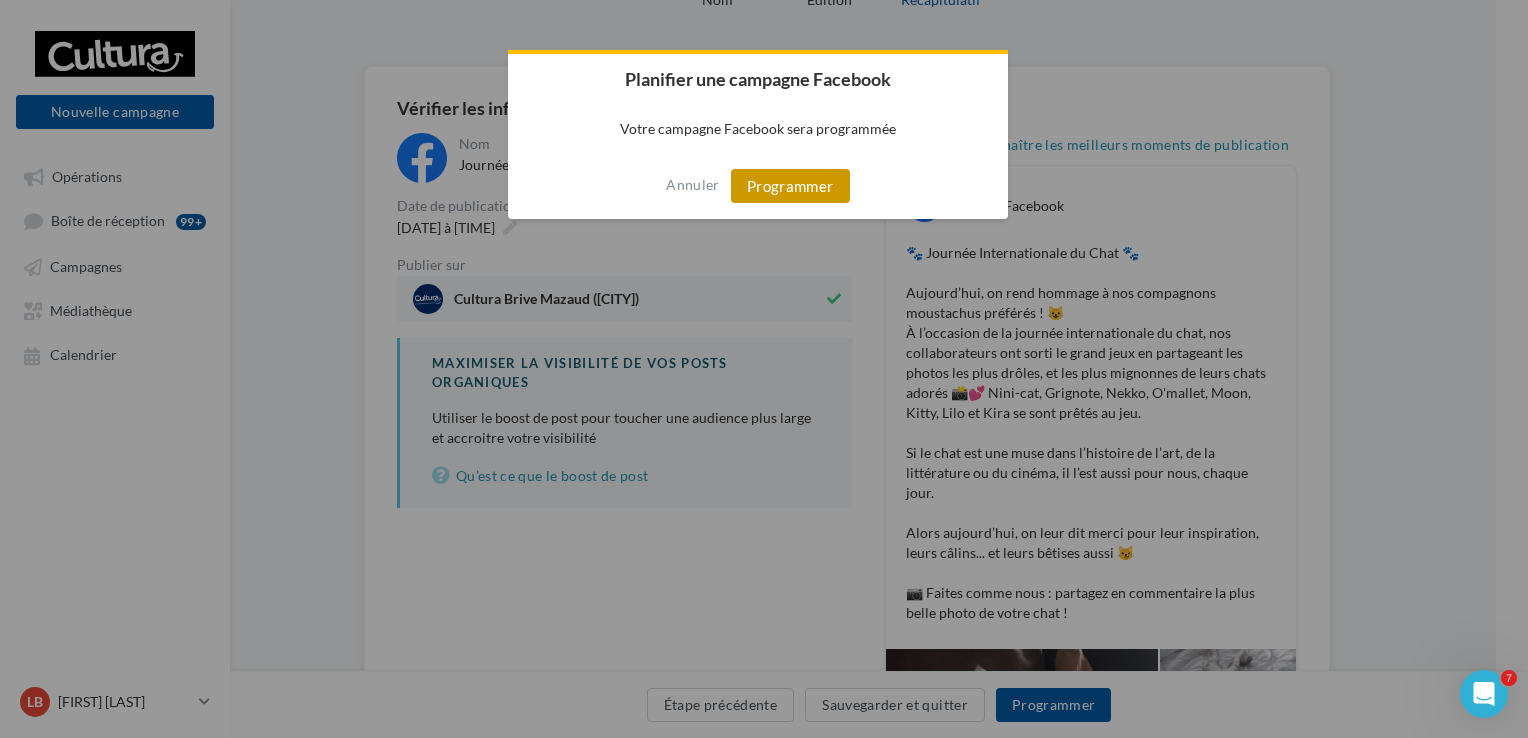 click on "Programmer" at bounding box center (790, 186) 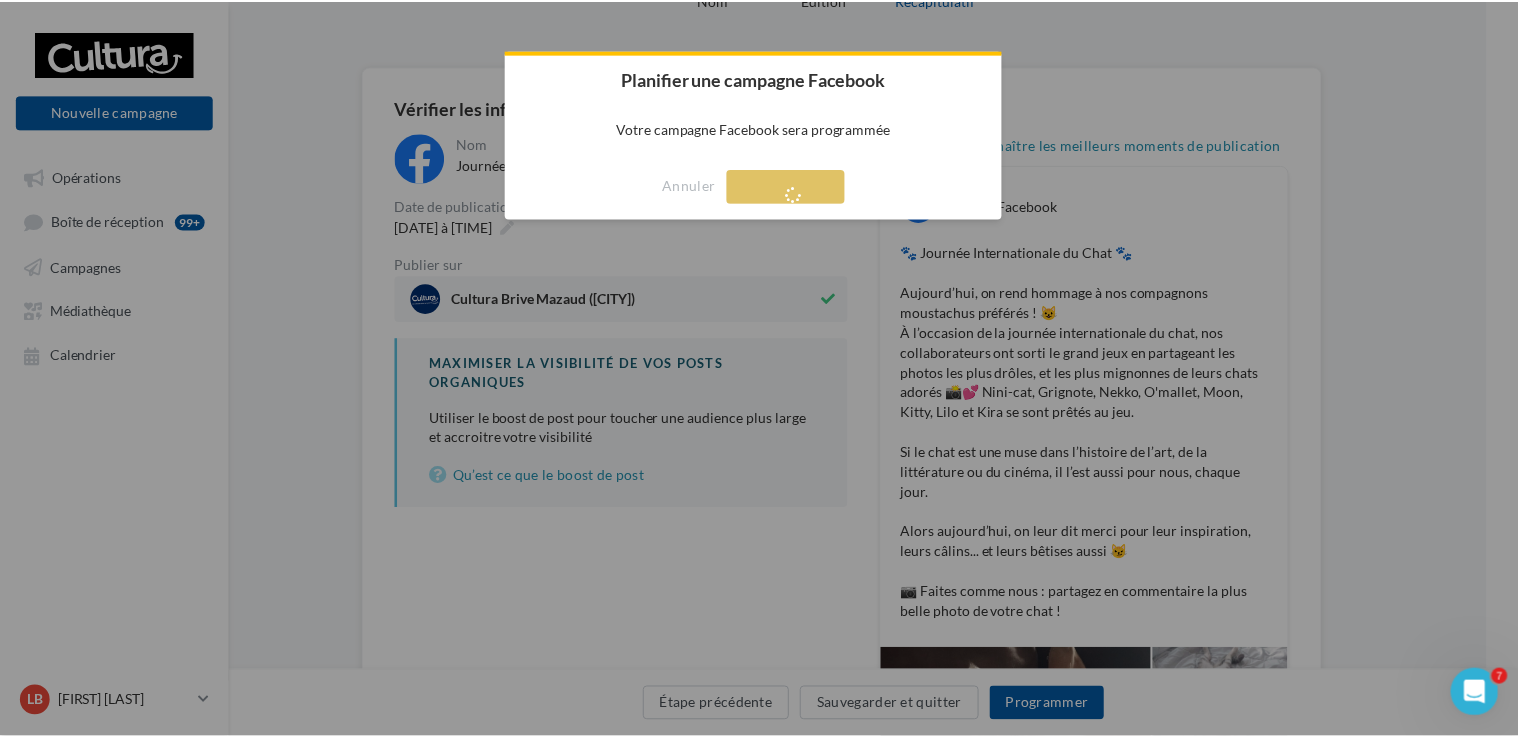 scroll, scrollTop: 32, scrollLeft: 0, axis: vertical 